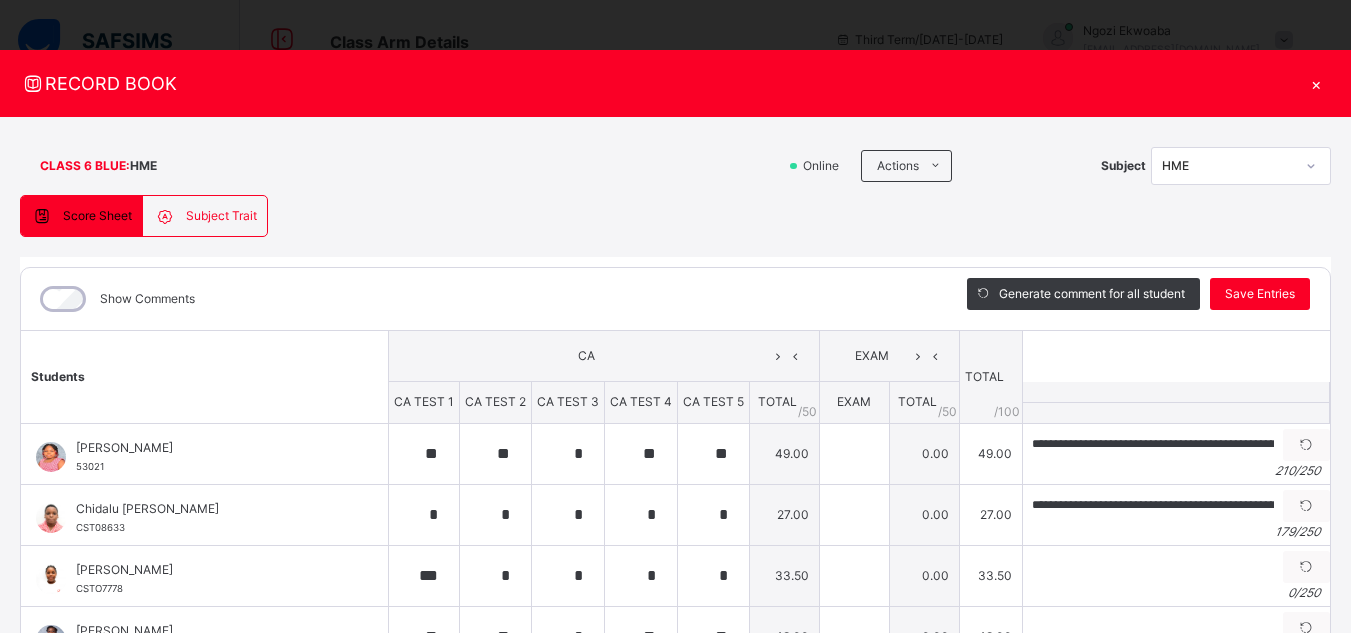 scroll, scrollTop: 878, scrollLeft: 0, axis: vertical 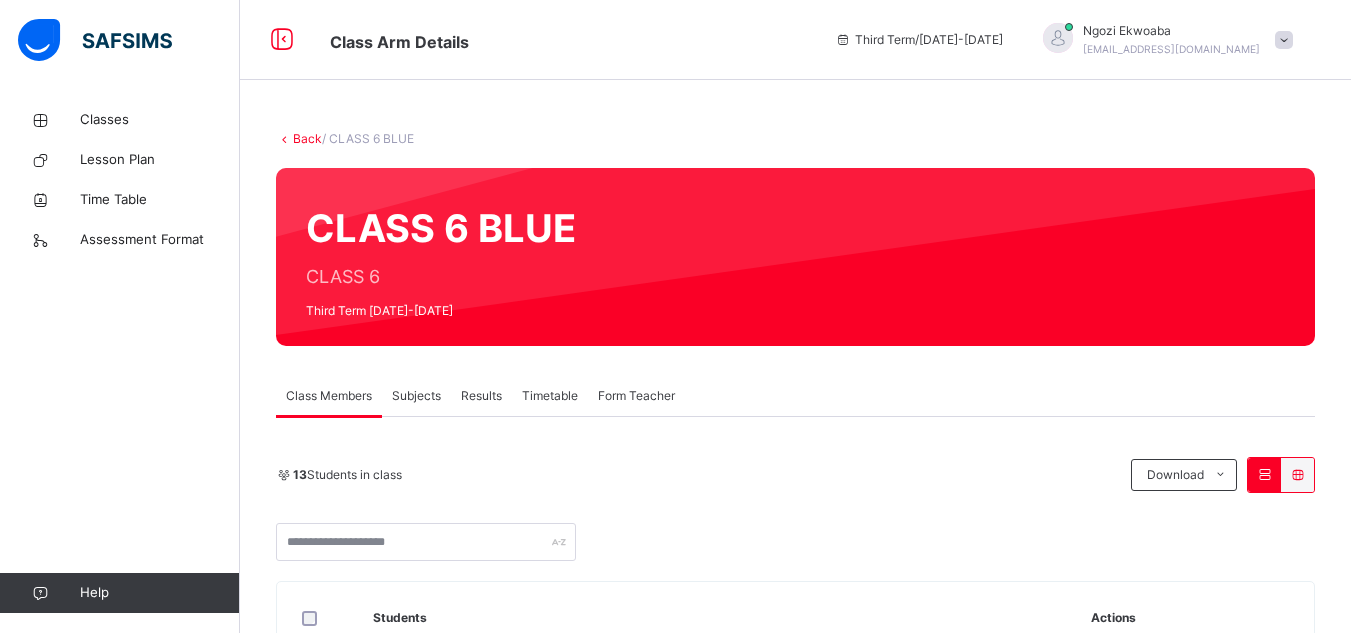 click on "Subjects" at bounding box center (416, 396) 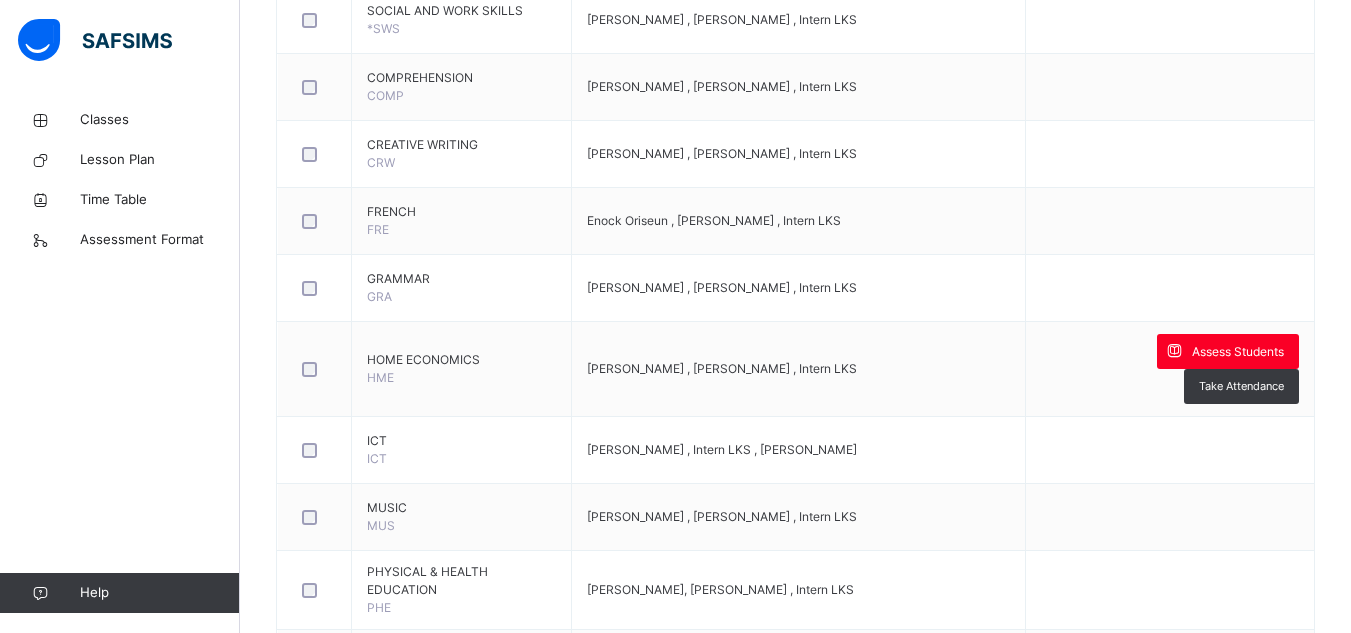 scroll, scrollTop: 723, scrollLeft: 0, axis: vertical 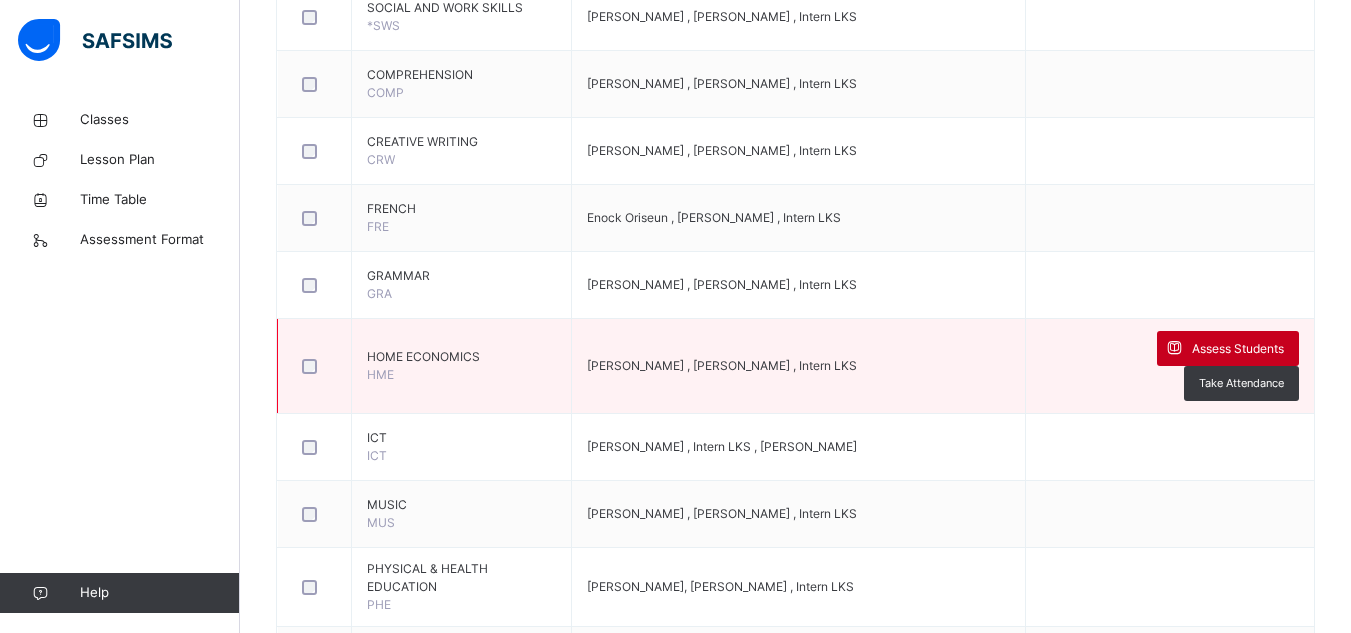click on "Assess Students" at bounding box center [1238, 349] 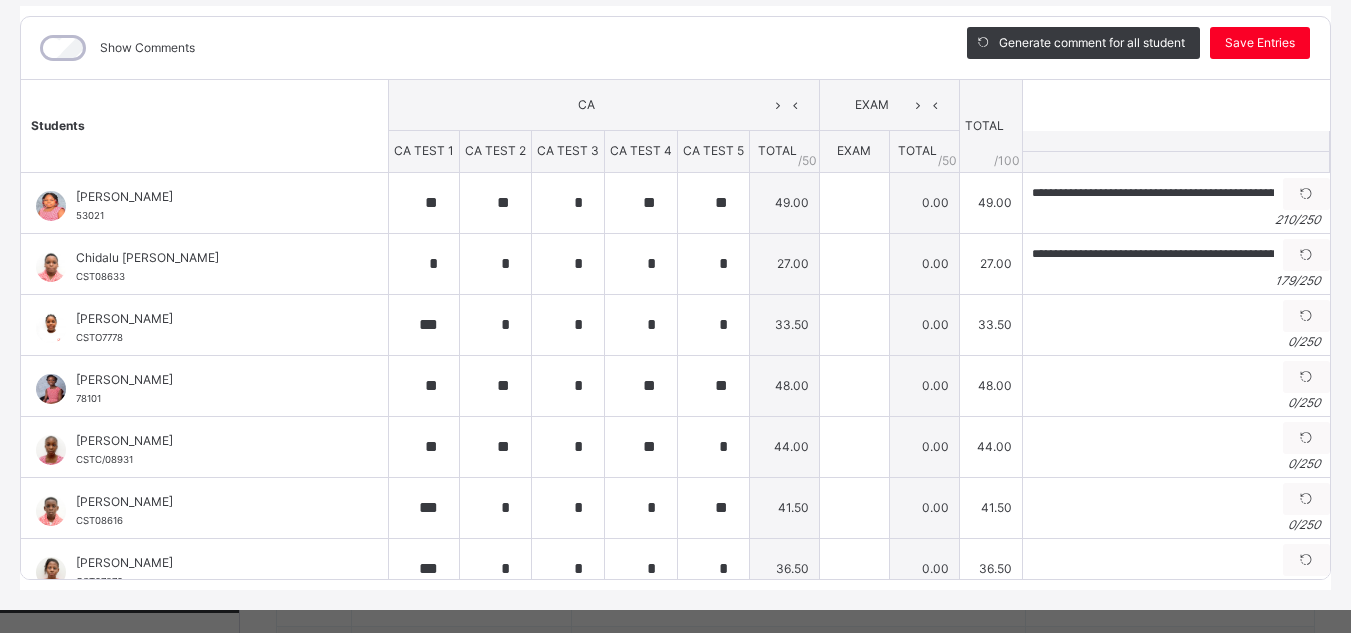 scroll, scrollTop: 278, scrollLeft: 0, axis: vertical 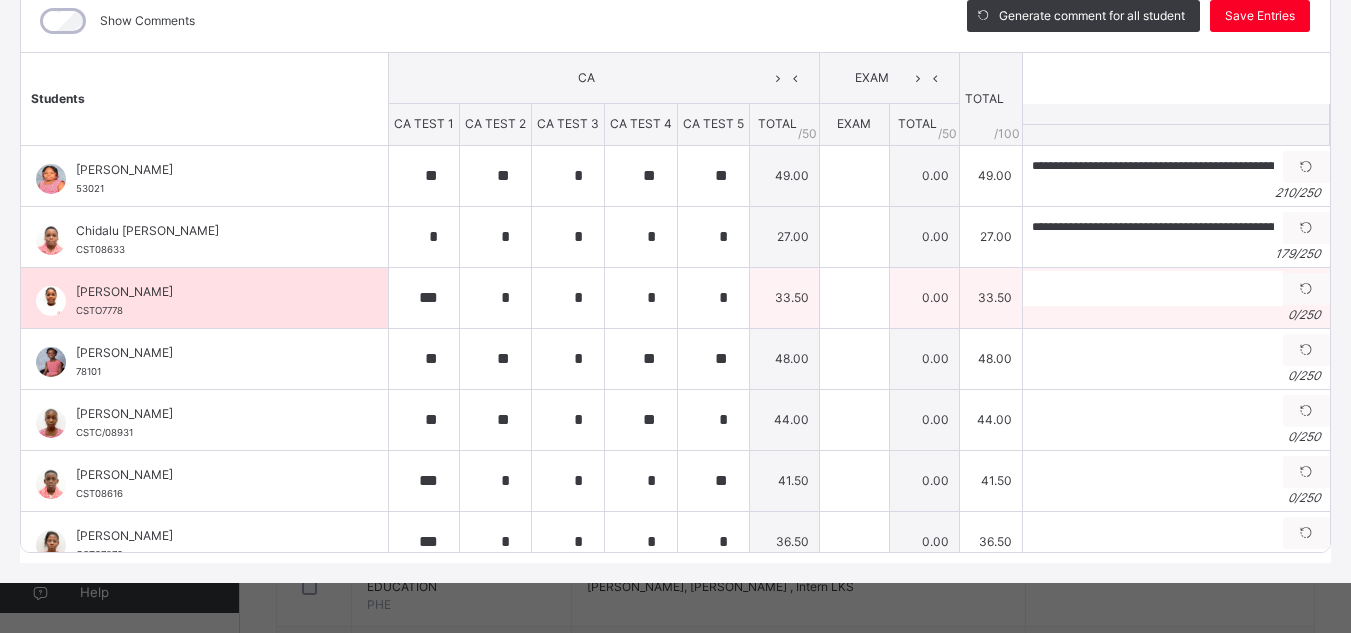 click on "0 / 250" at bounding box center [1176, 315] 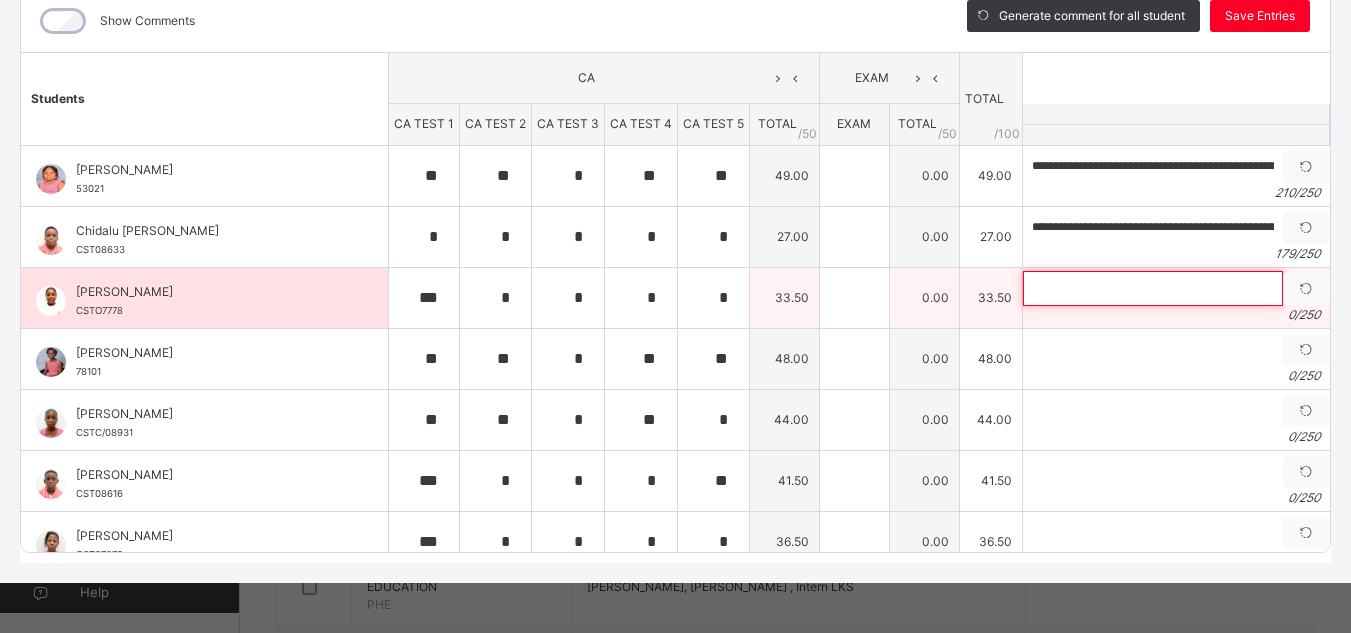 click at bounding box center (1153, 288) 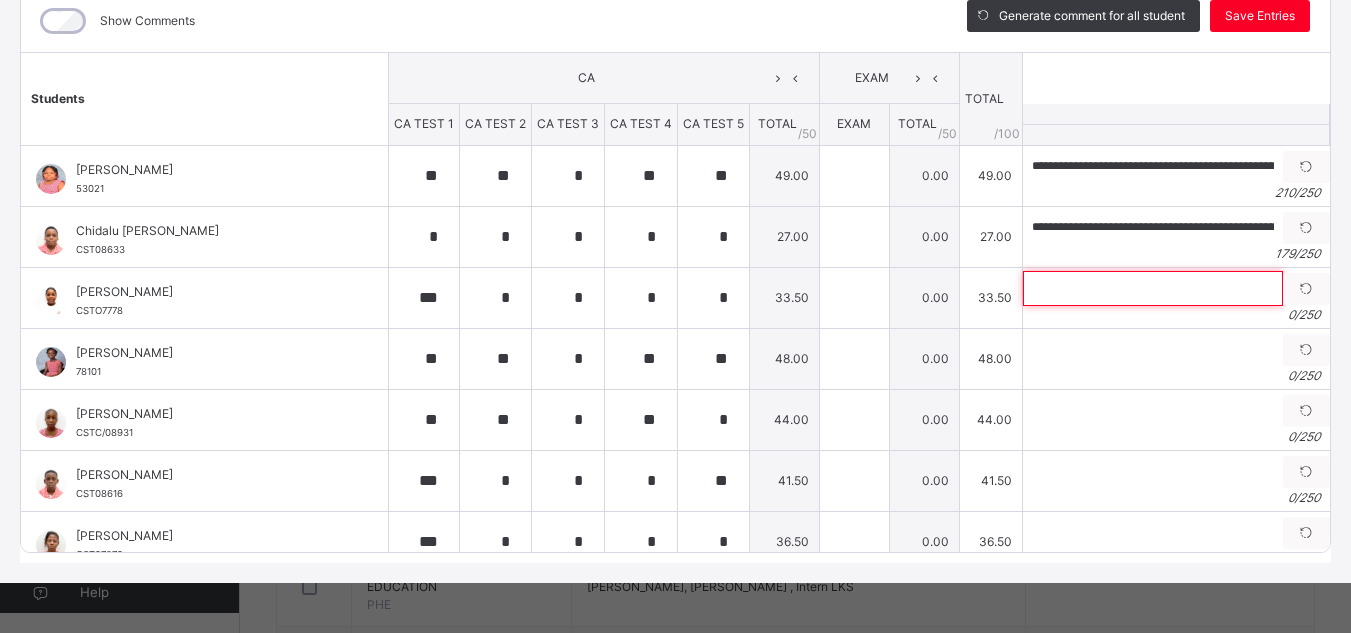 paste on "**********" 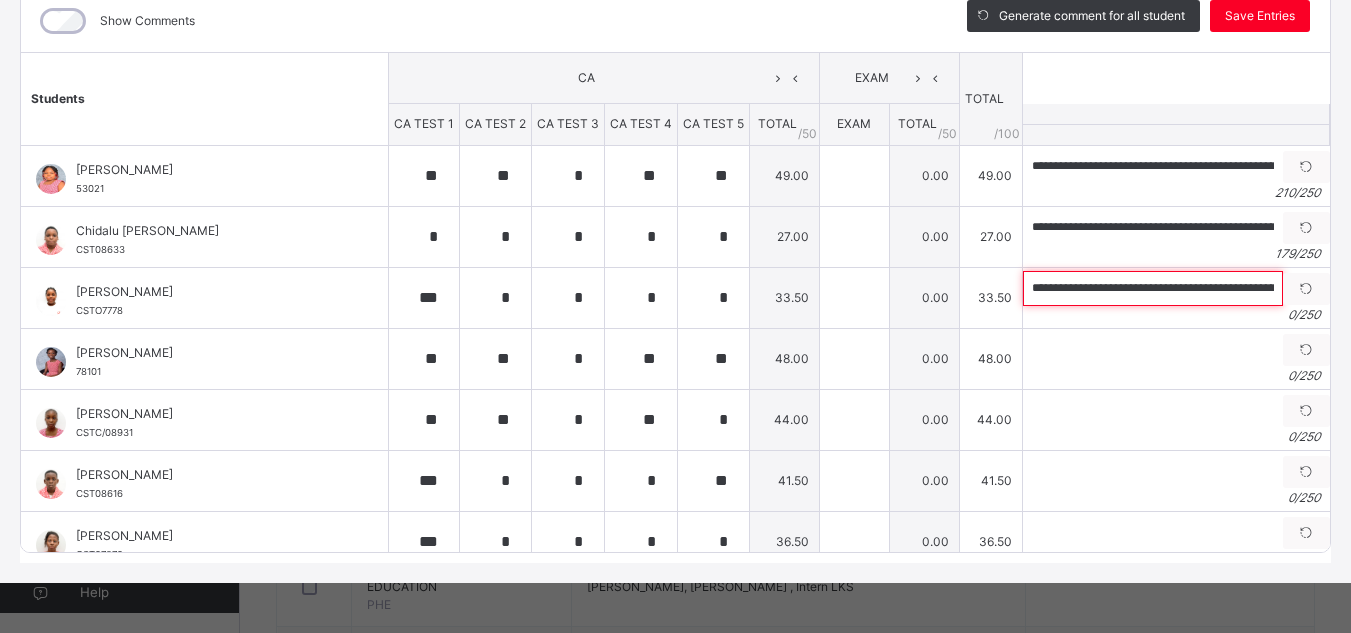scroll, scrollTop: 0, scrollLeft: 782, axis: horizontal 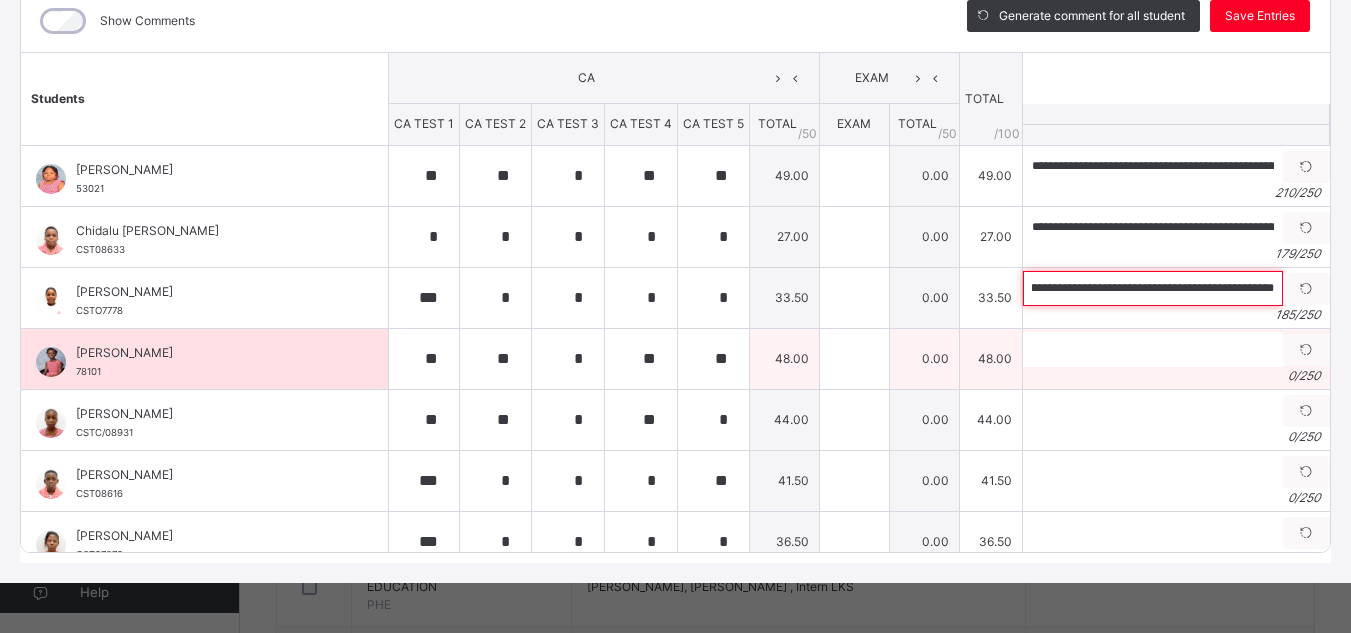 type on "**********" 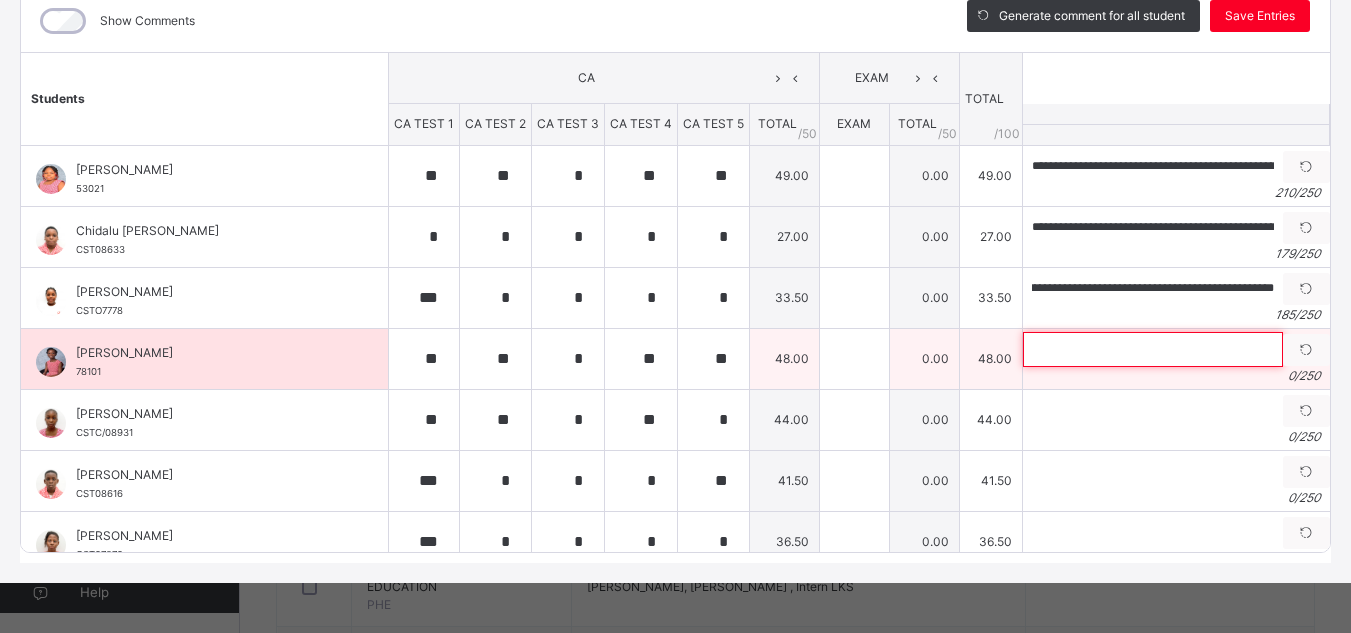 scroll, scrollTop: 0, scrollLeft: 0, axis: both 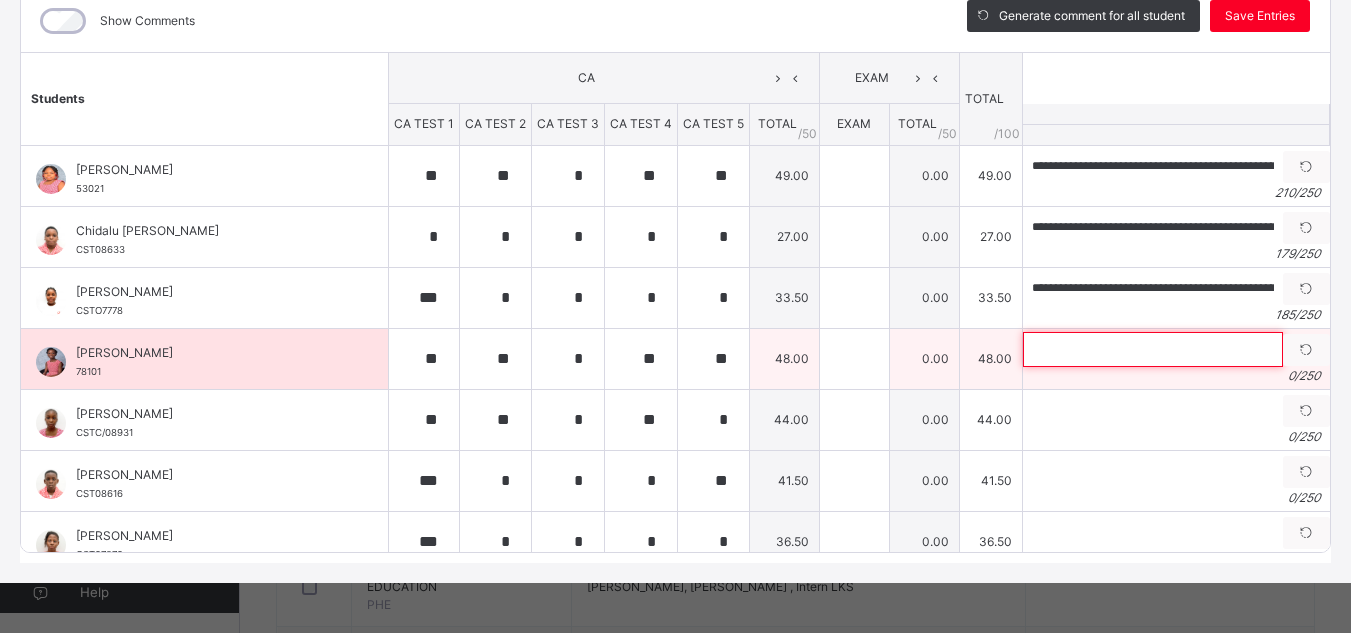 click at bounding box center [1153, 349] 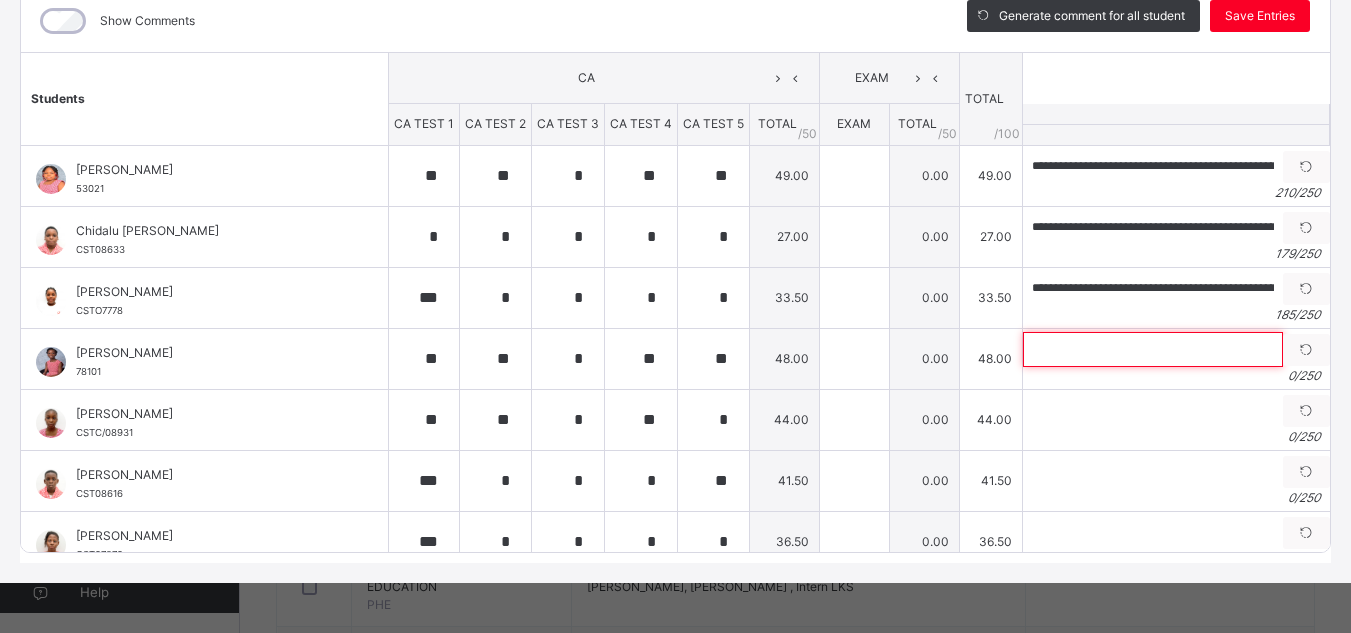 paste on "**********" 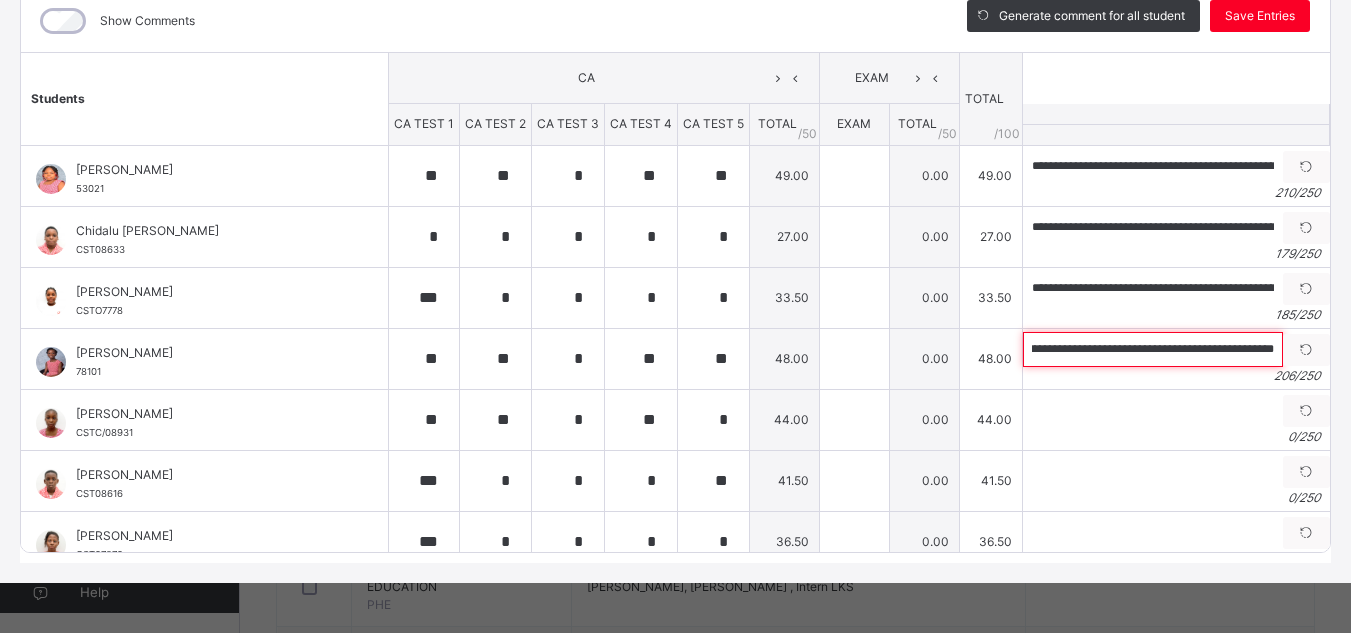scroll, scrollTop: 0, scrollLeft: 915, axis: horizontal 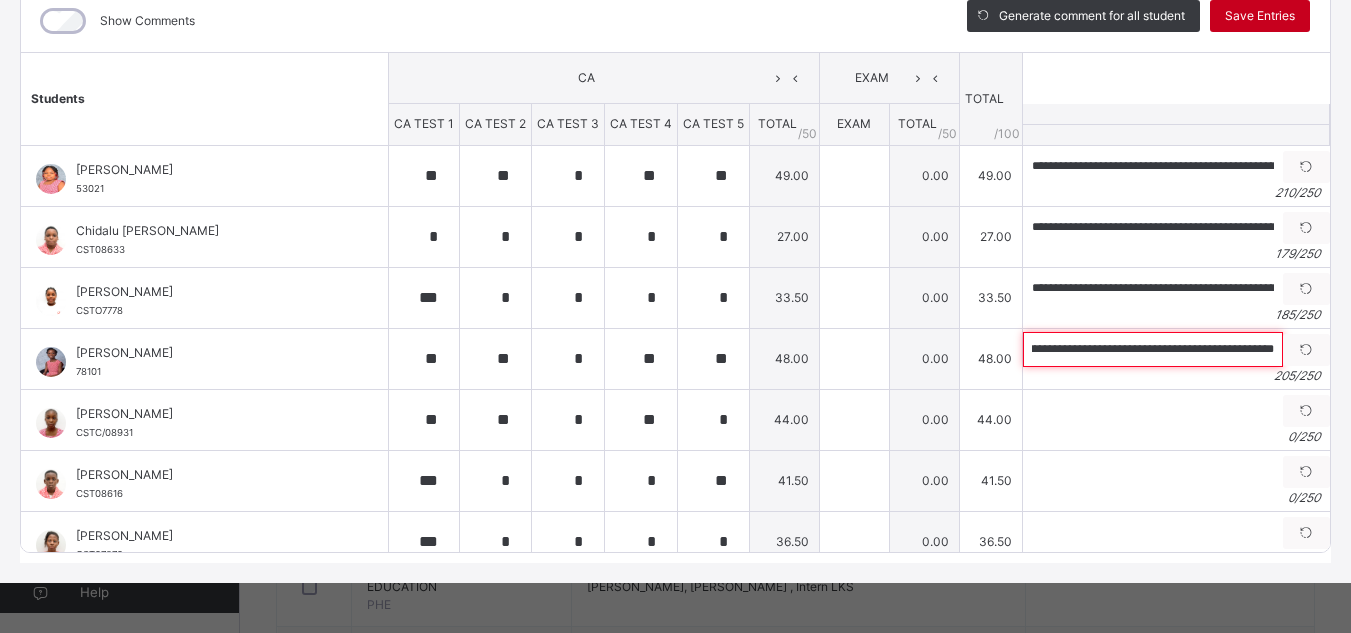 type on "**********" 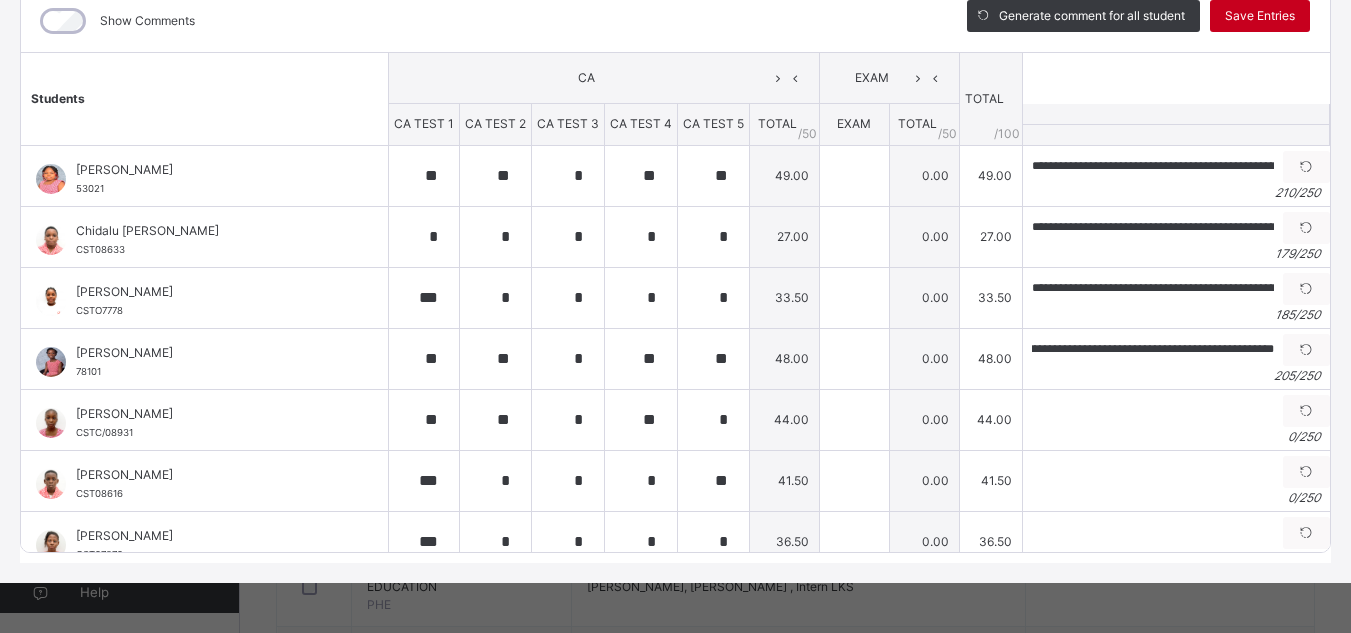 scroll, scrollTop: 0, scrollLeft: 0, axis: both 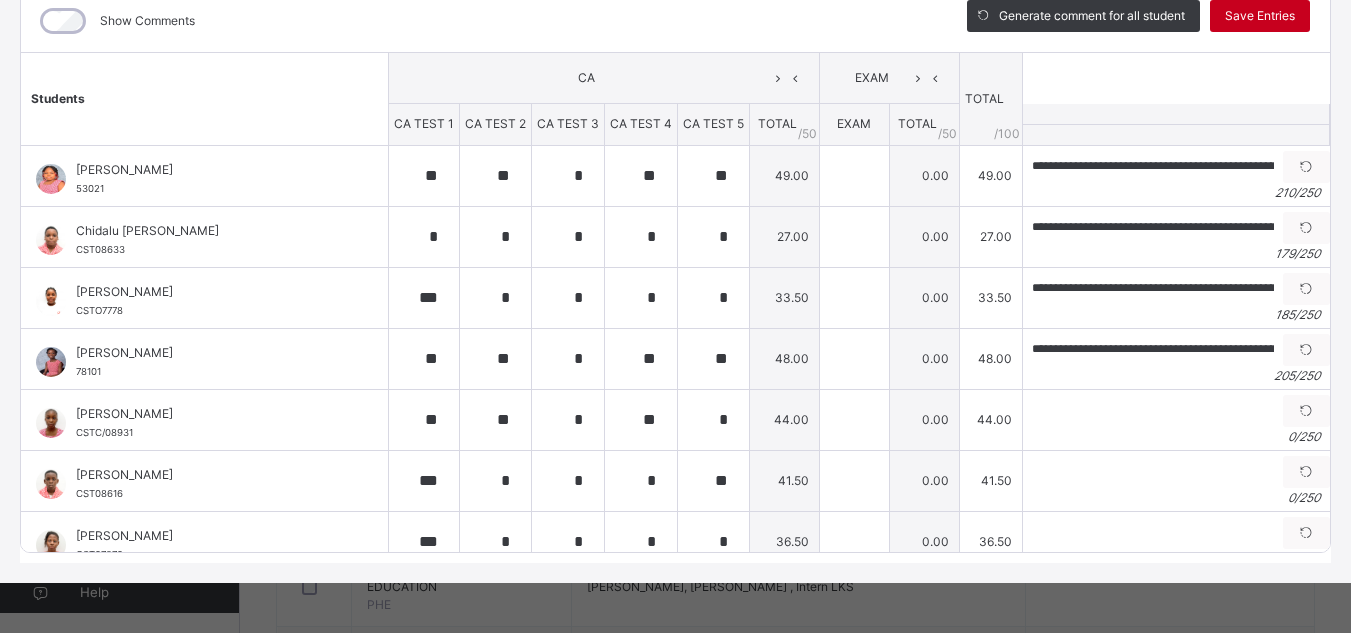 click on "Save Entries" at bounding box center (1260, 16) 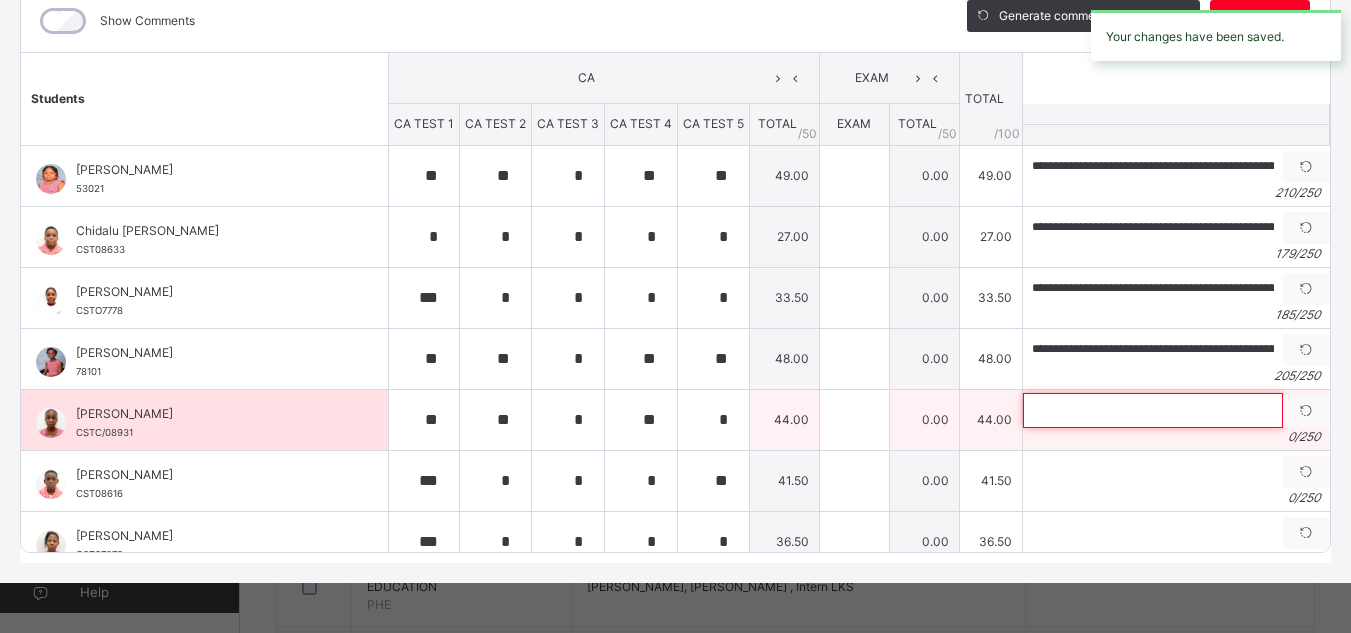 click at bounding box center (1153, 410) 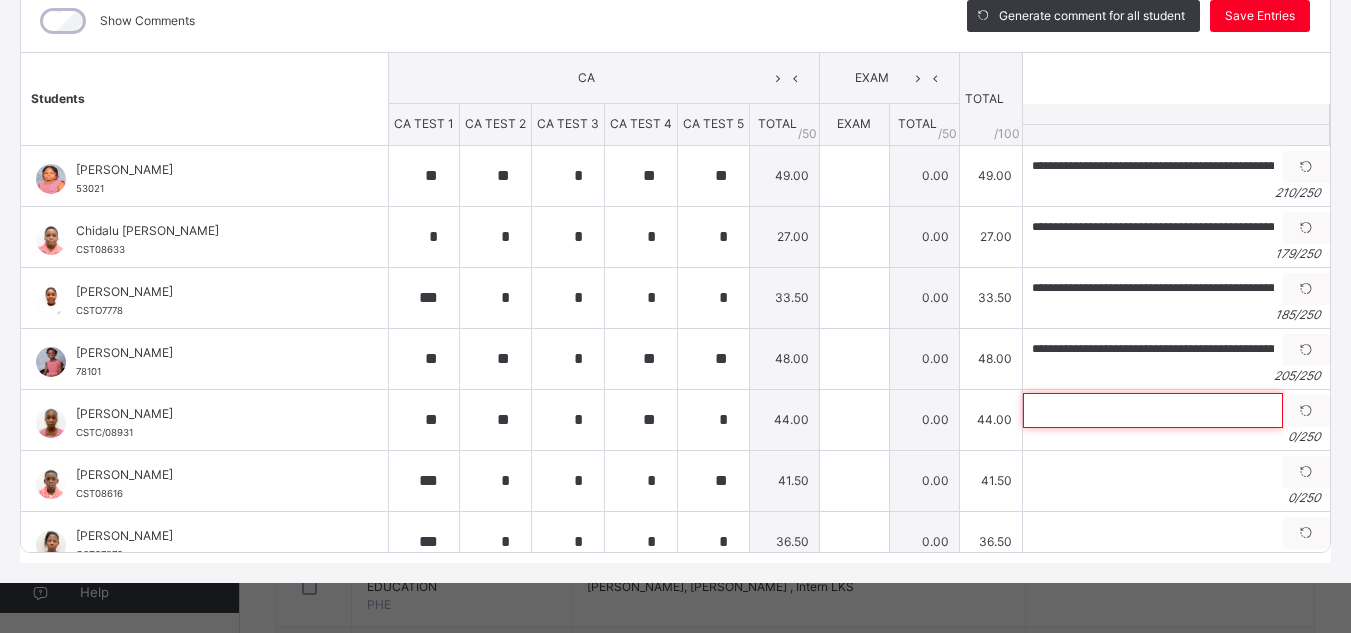 paste on "**********" 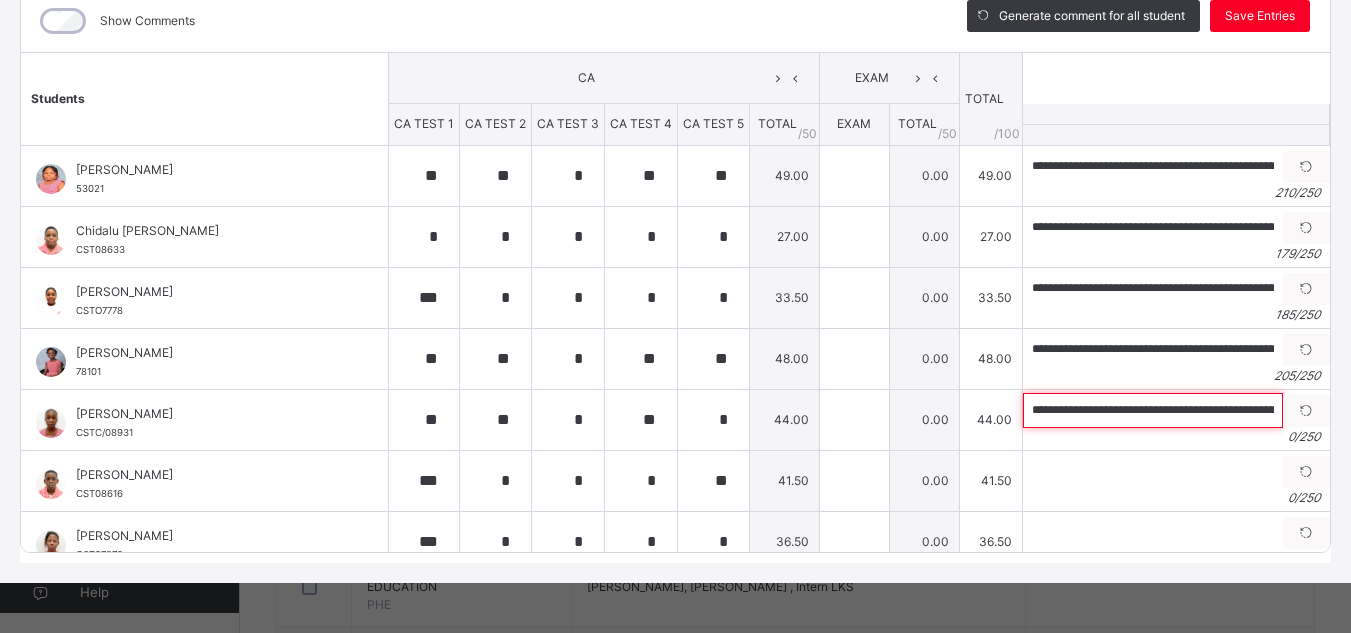 scroll, scrollTop: 0, scrollLeft: 762, axis: horizontal 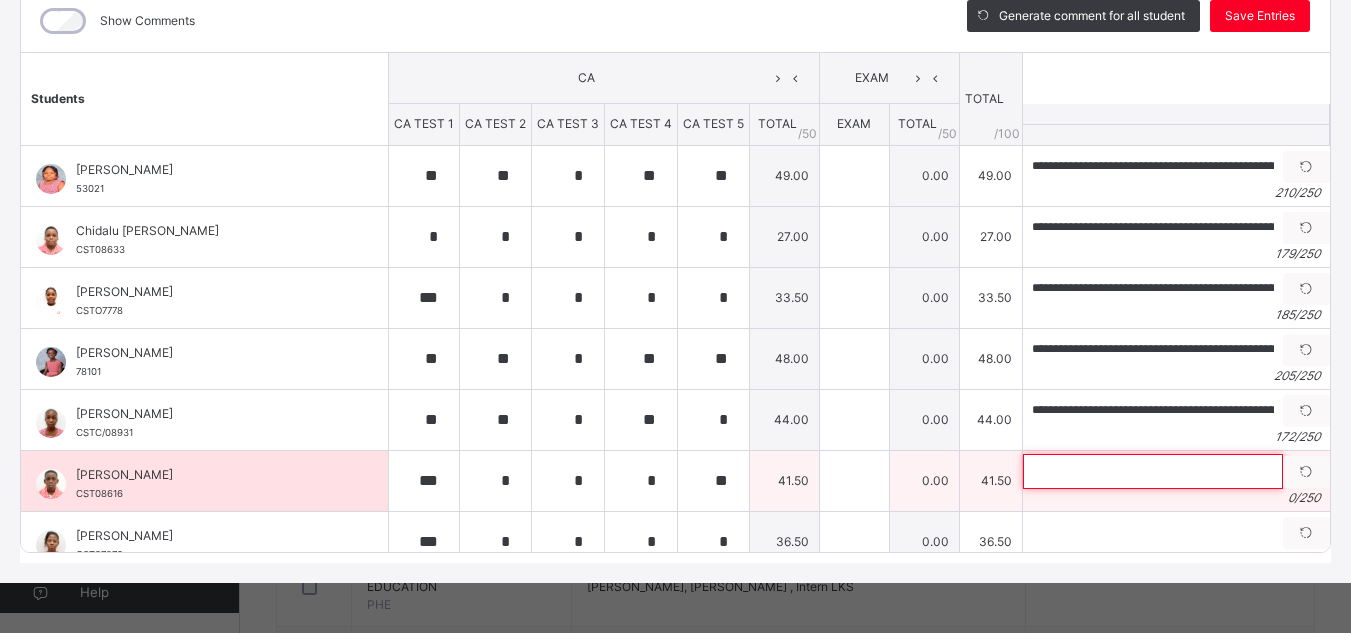 click at bounding box center (1153, 471) 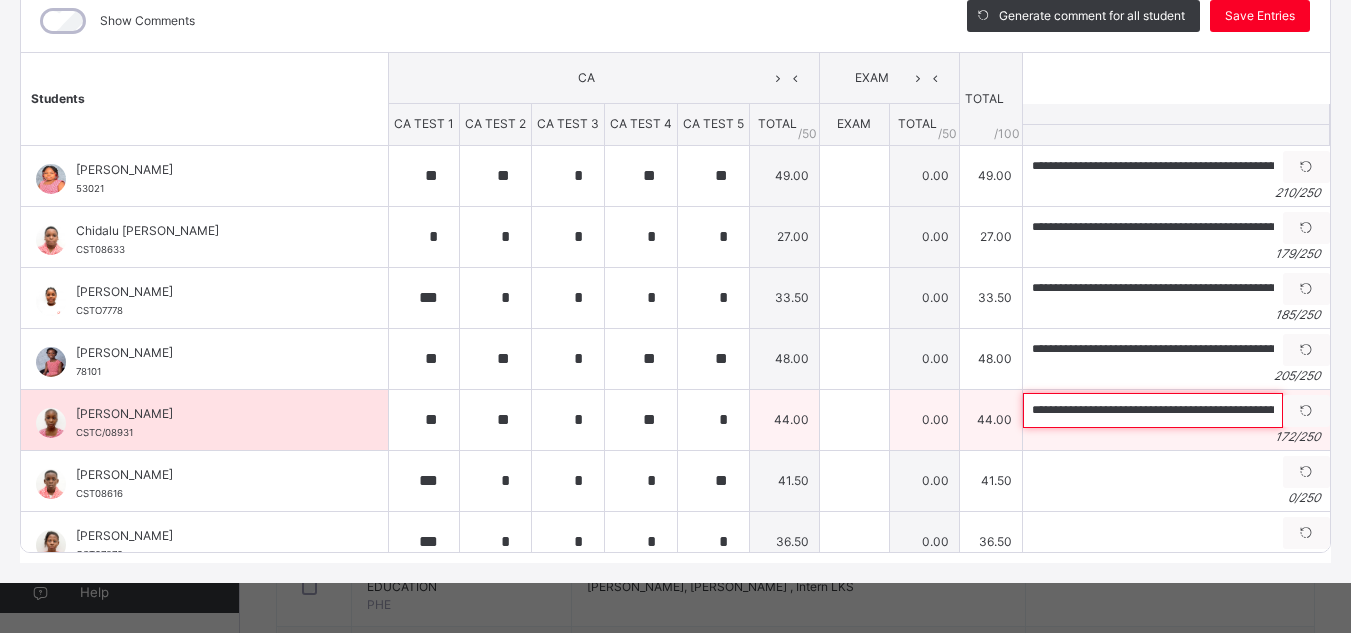 click on "**********" at bounding box center (1153, 410) 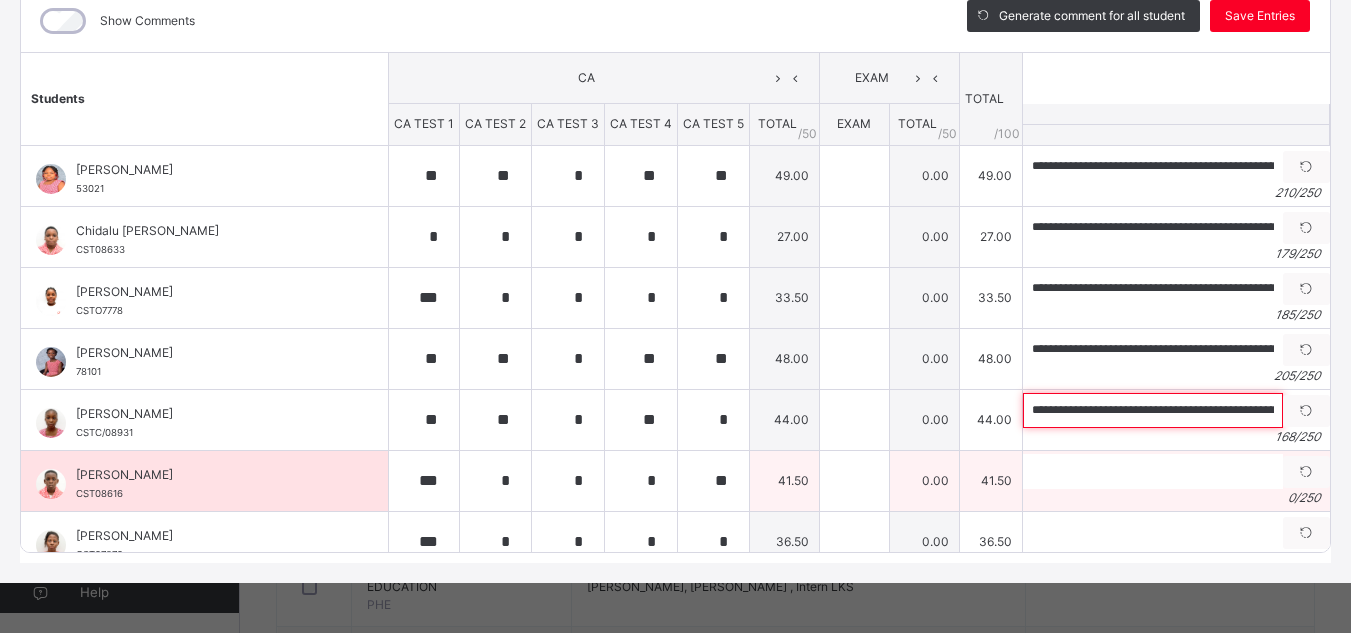 type on "**********" 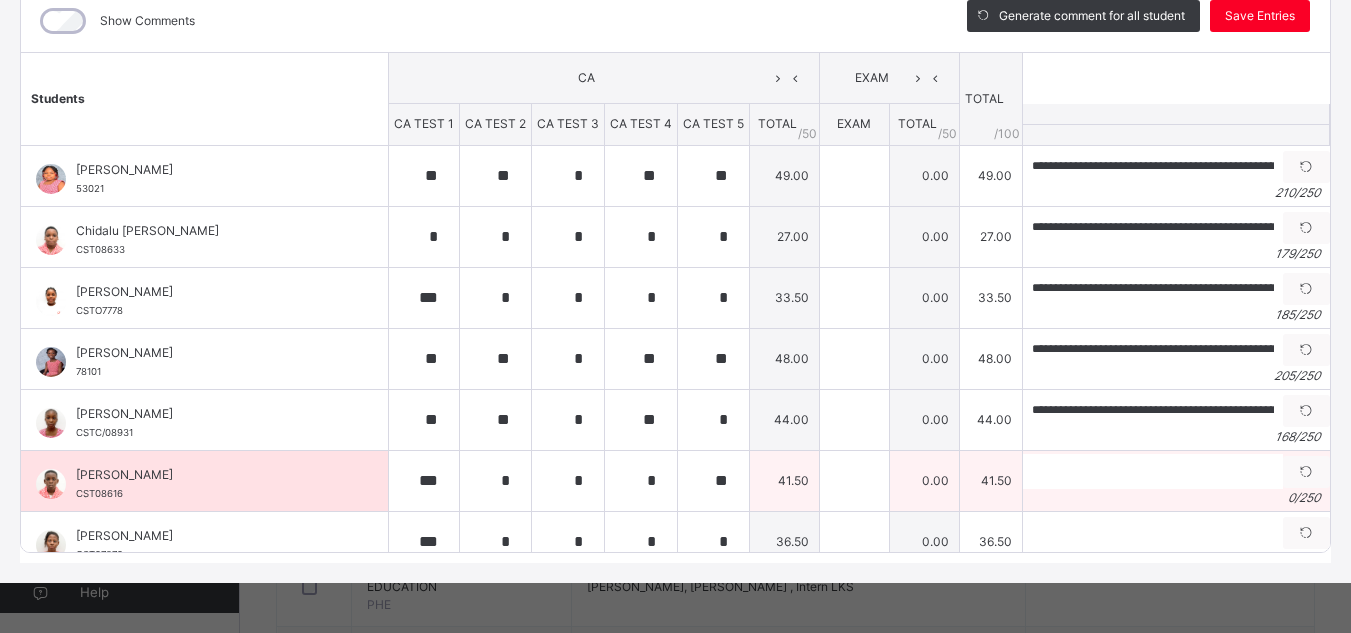 click on "Generate comment 0 / 250" at bounding box center [1175, 480] 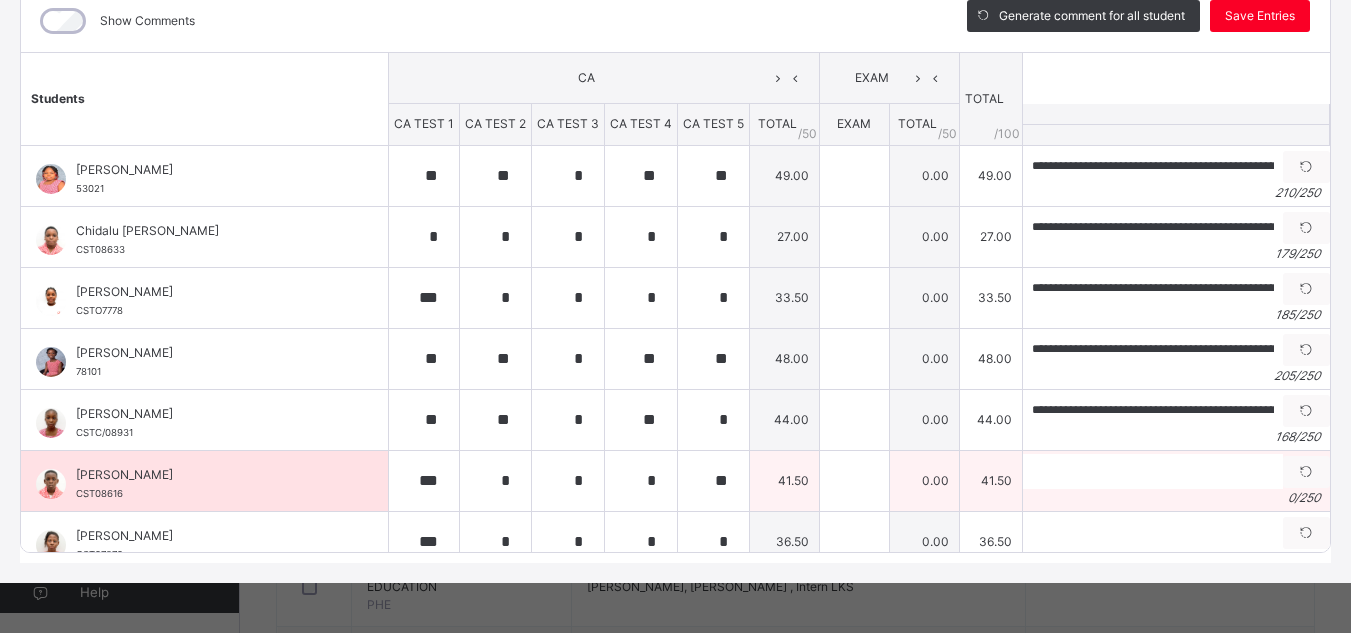 click on "0 / 250" at bounding box center (1176, 498) 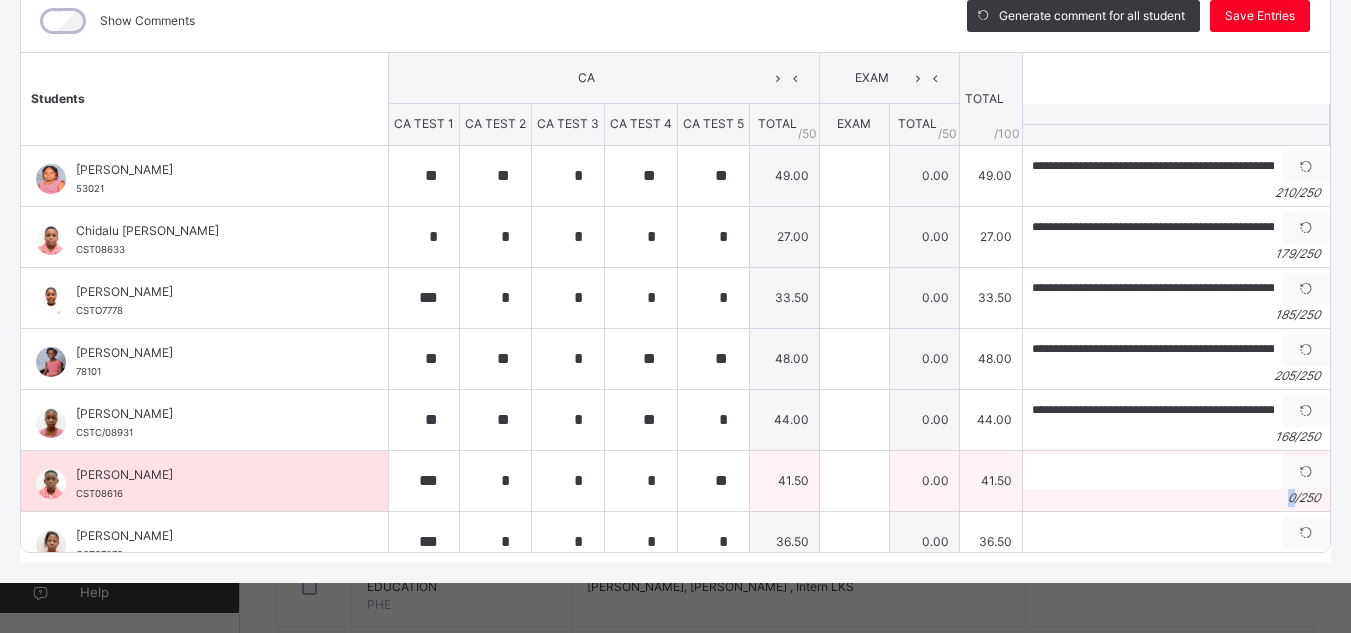 click on "0 / 250" at bounding box center (1176, 498) 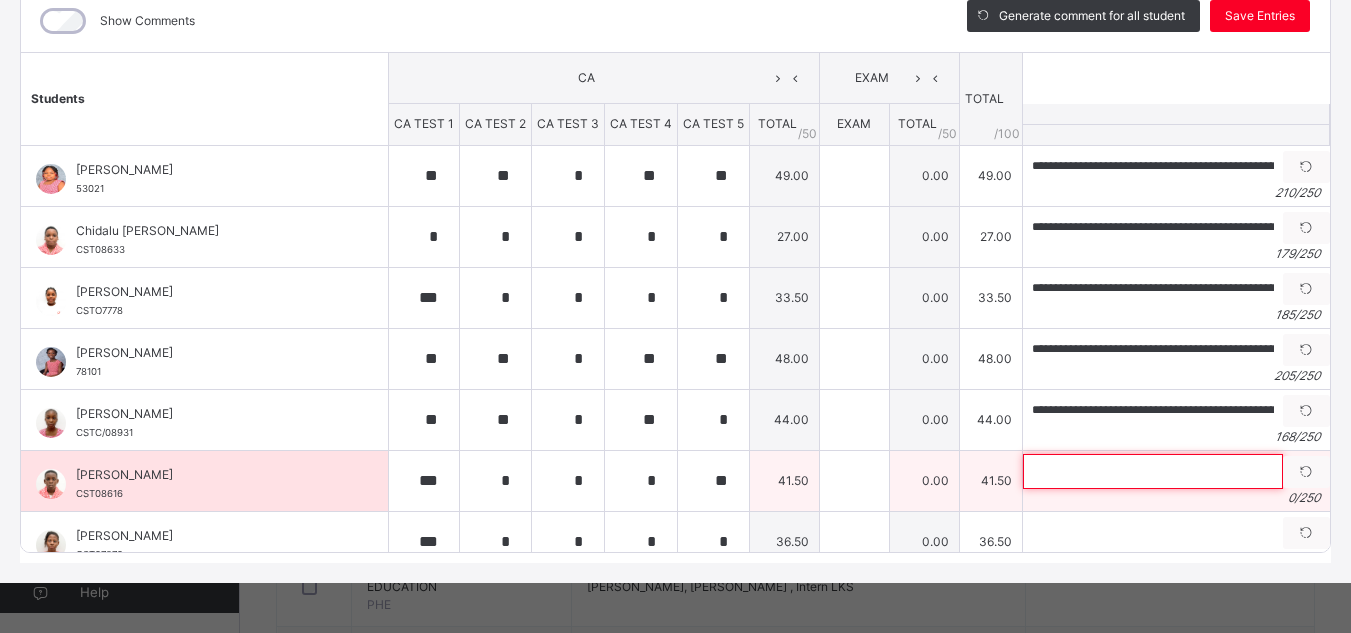 click at bounding box center (1153, 471) 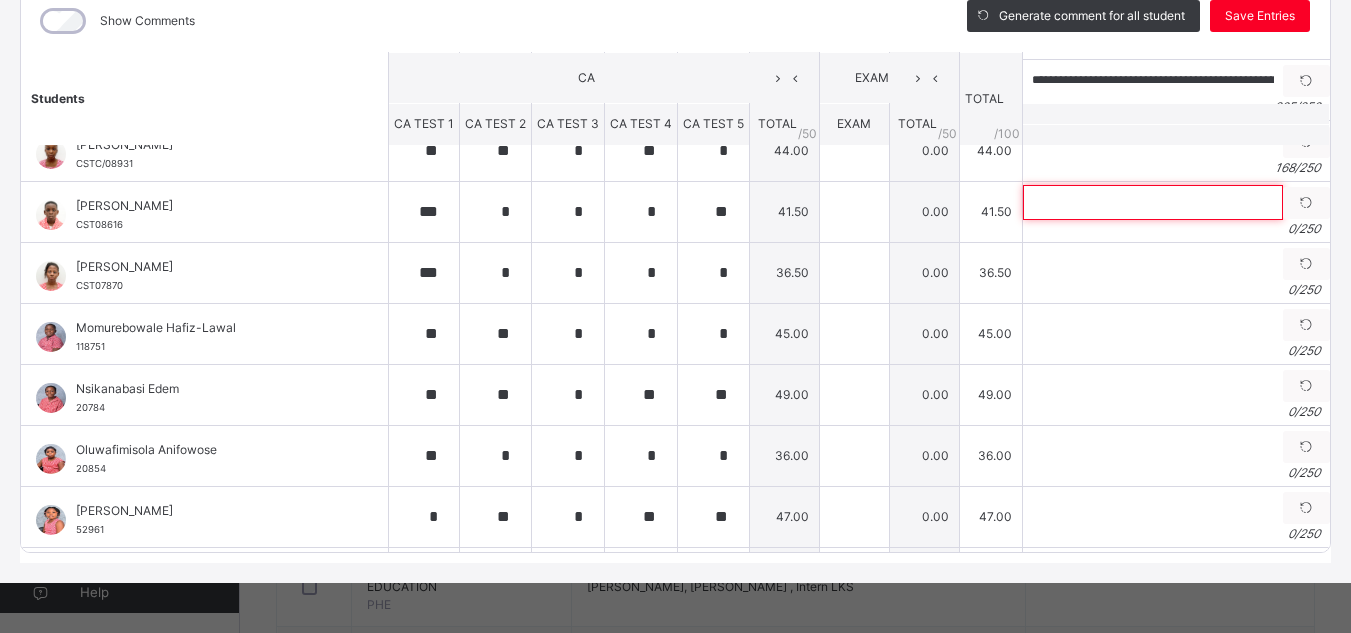 scroll, scrollTop: 261, scrollLeft: 0, axis: vertical 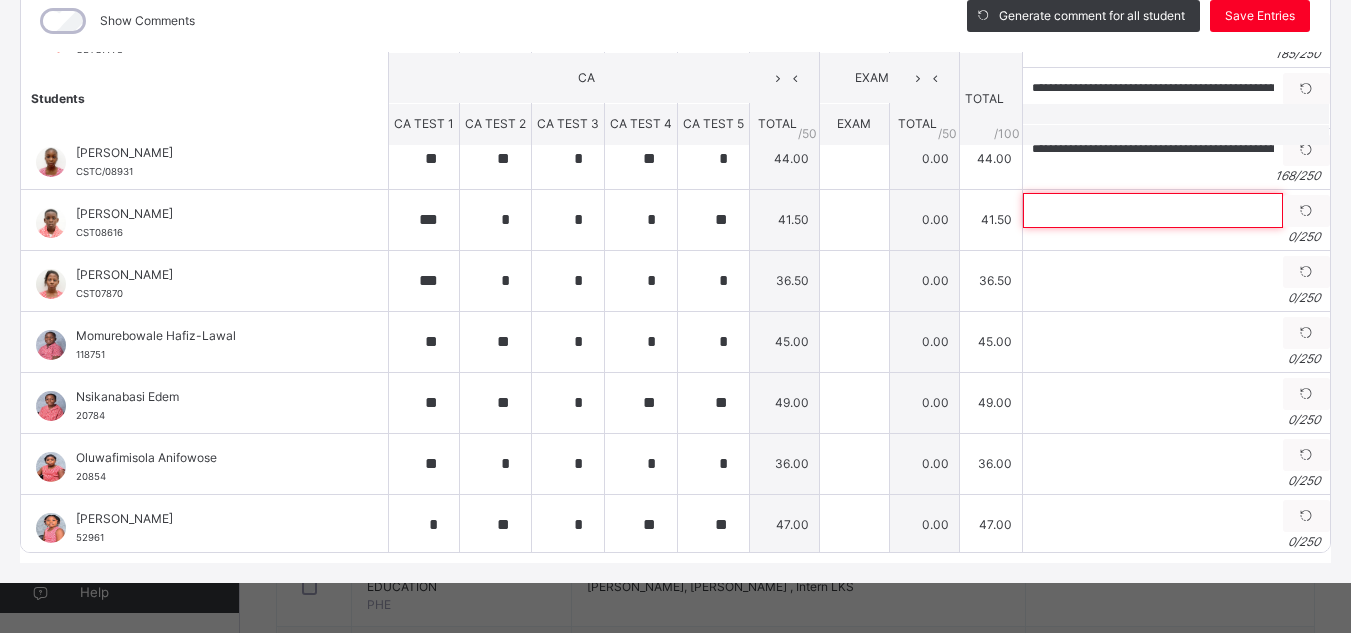paste on "**********" 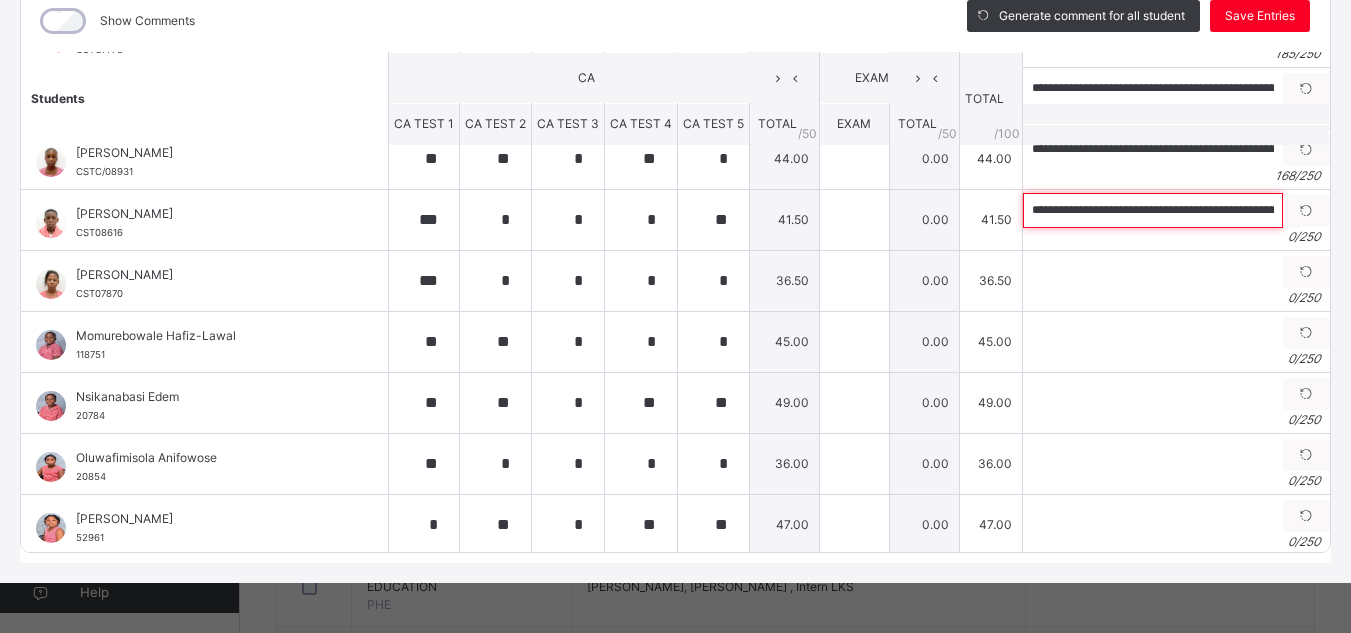 scroll, scrollTop: 0, scrollLeft: 713, axis: horizontal 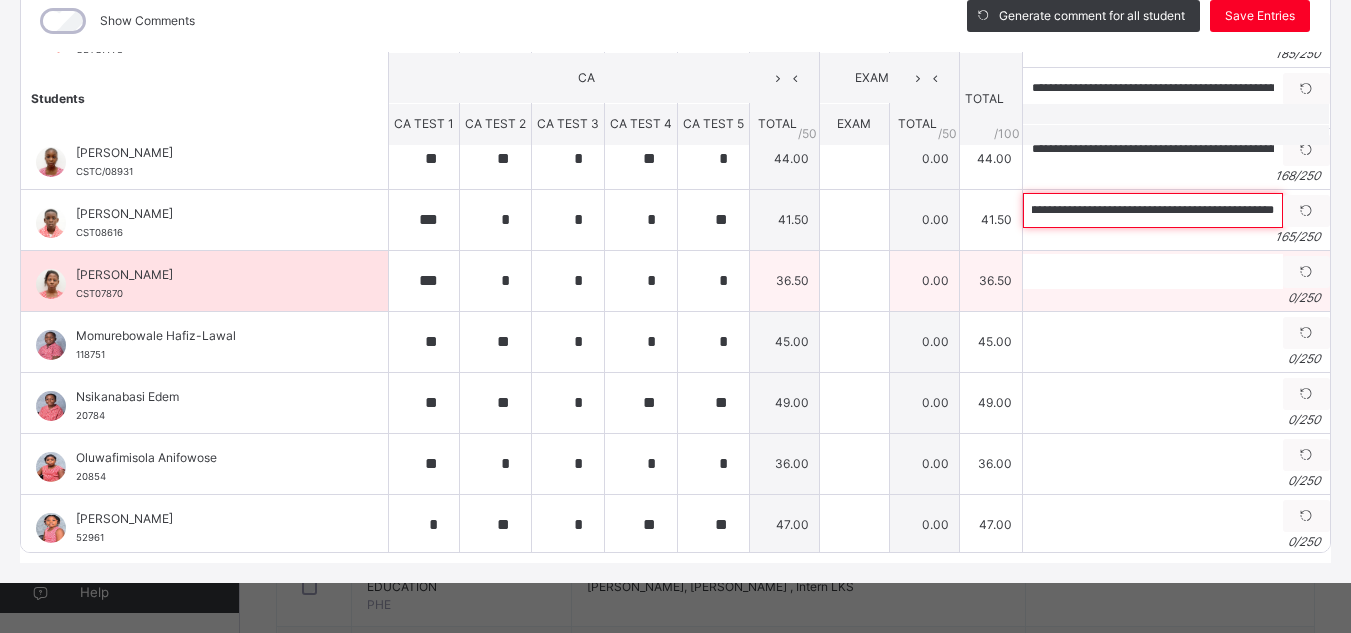 type on "**********" 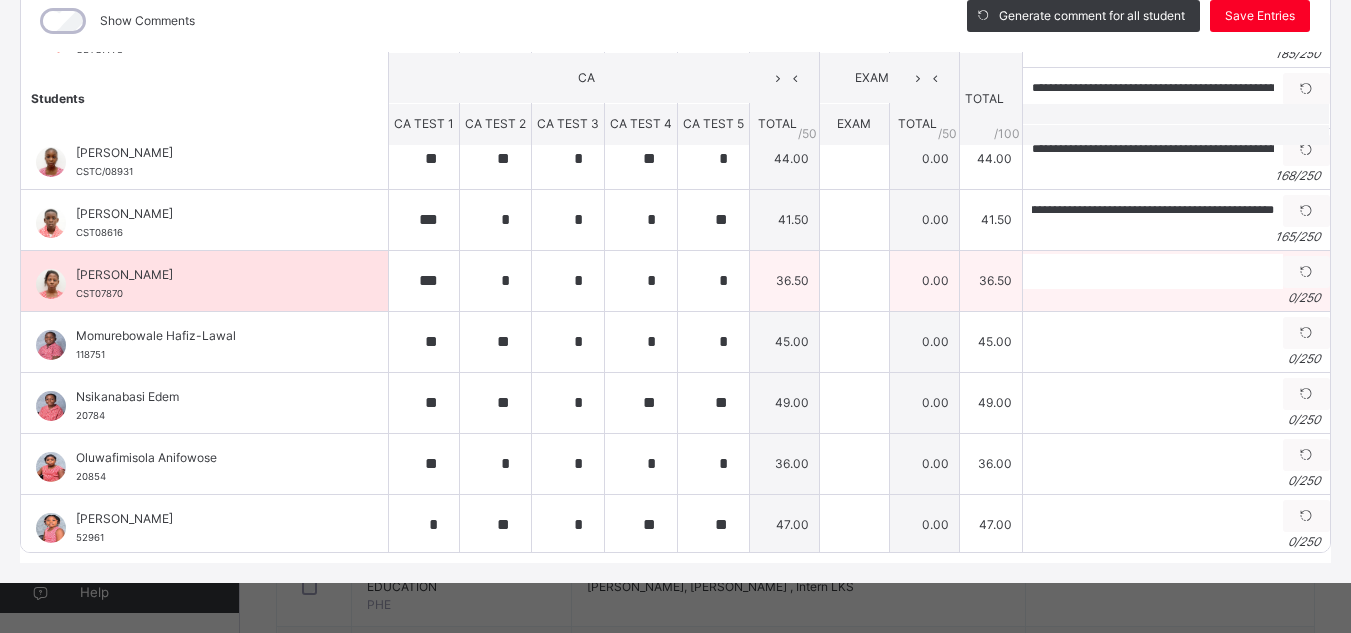 scroll, scrollTop: 0, scrollLeft: 0, axis: both 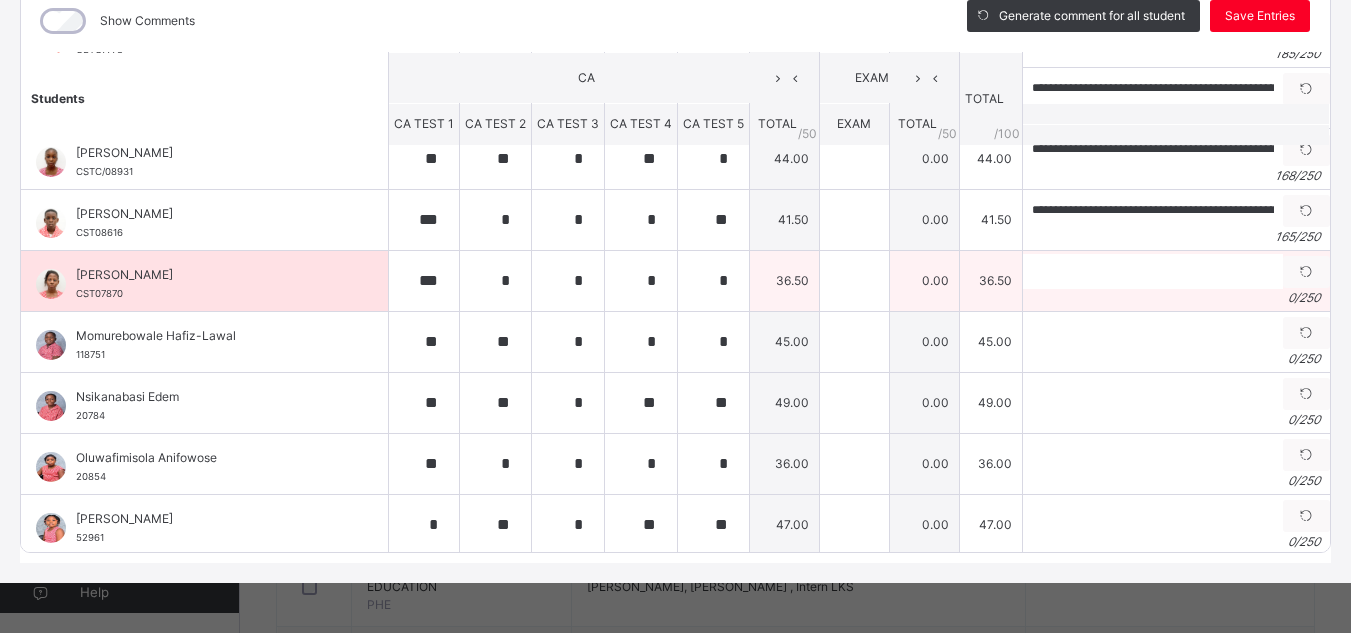 click on "0 / 250" at bounding box center [1176, 298] 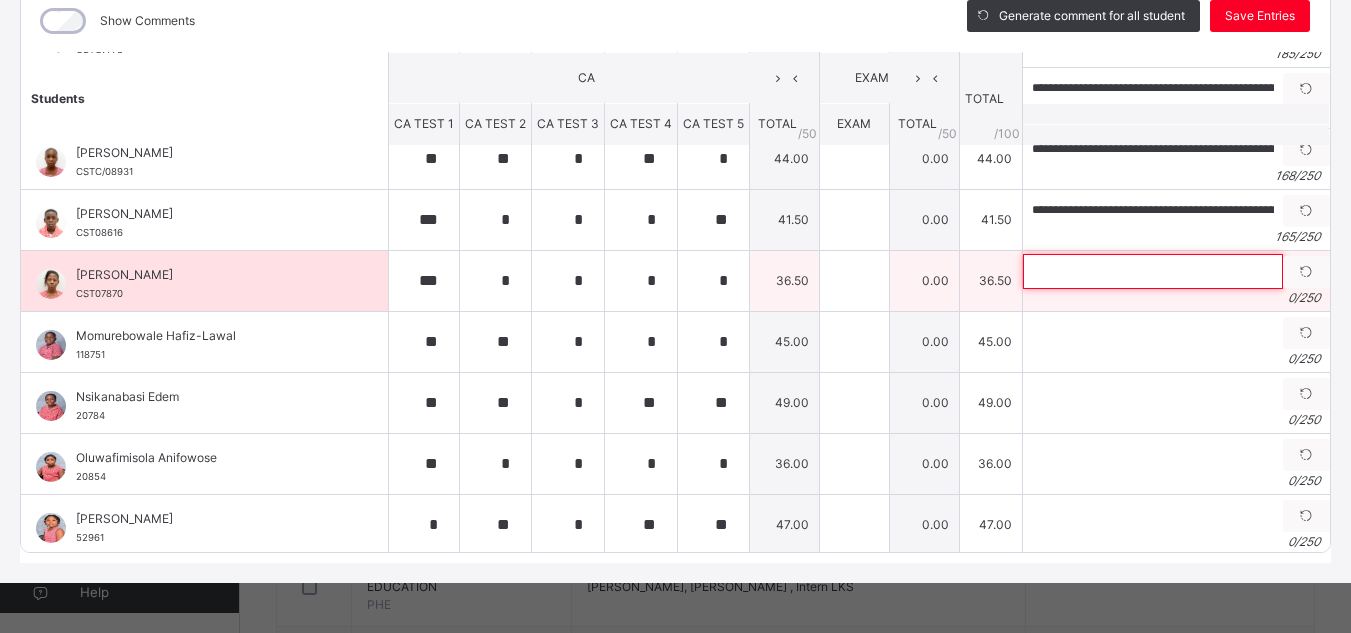 click at bounding box center (1153, 271) 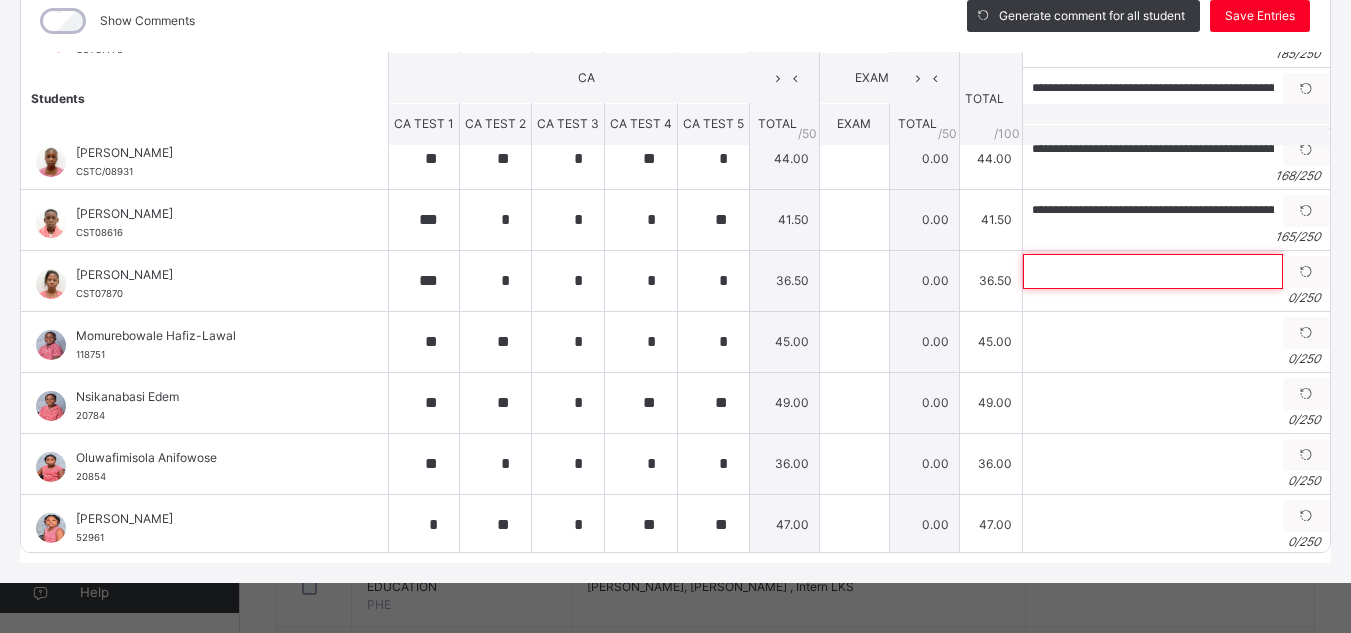 paste on "**********" 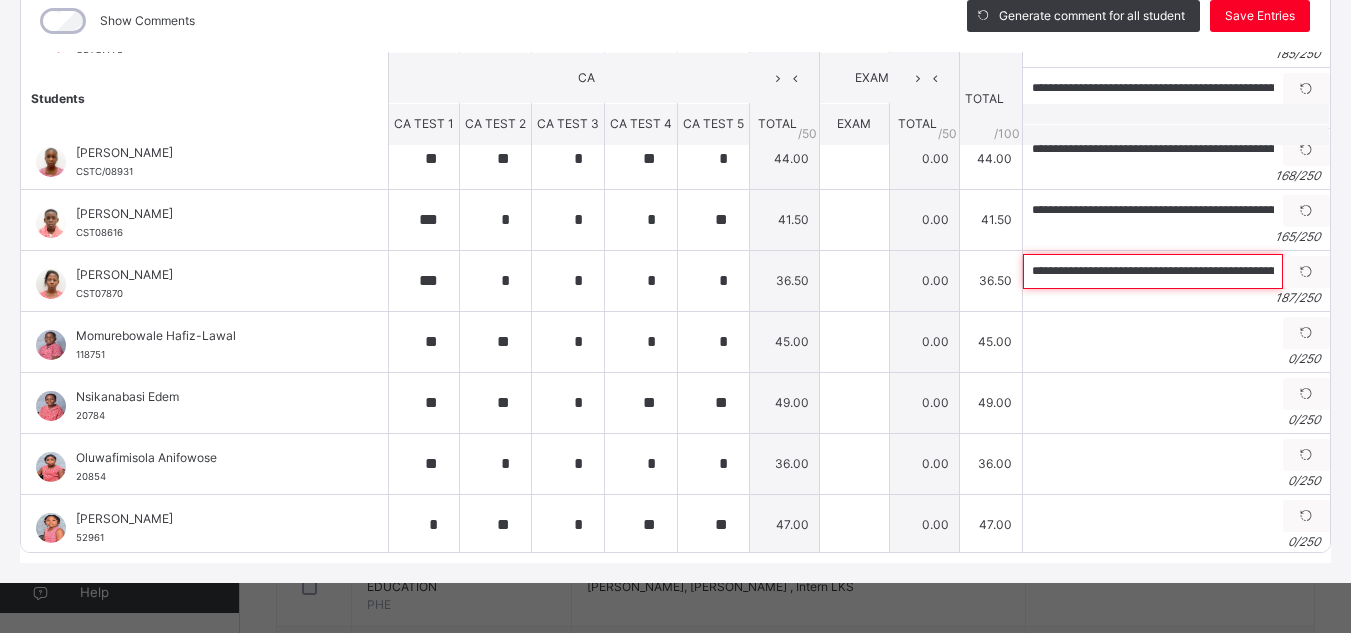 scroll, scrollTop: 0, scrollLeft: 808, axis: horizontal 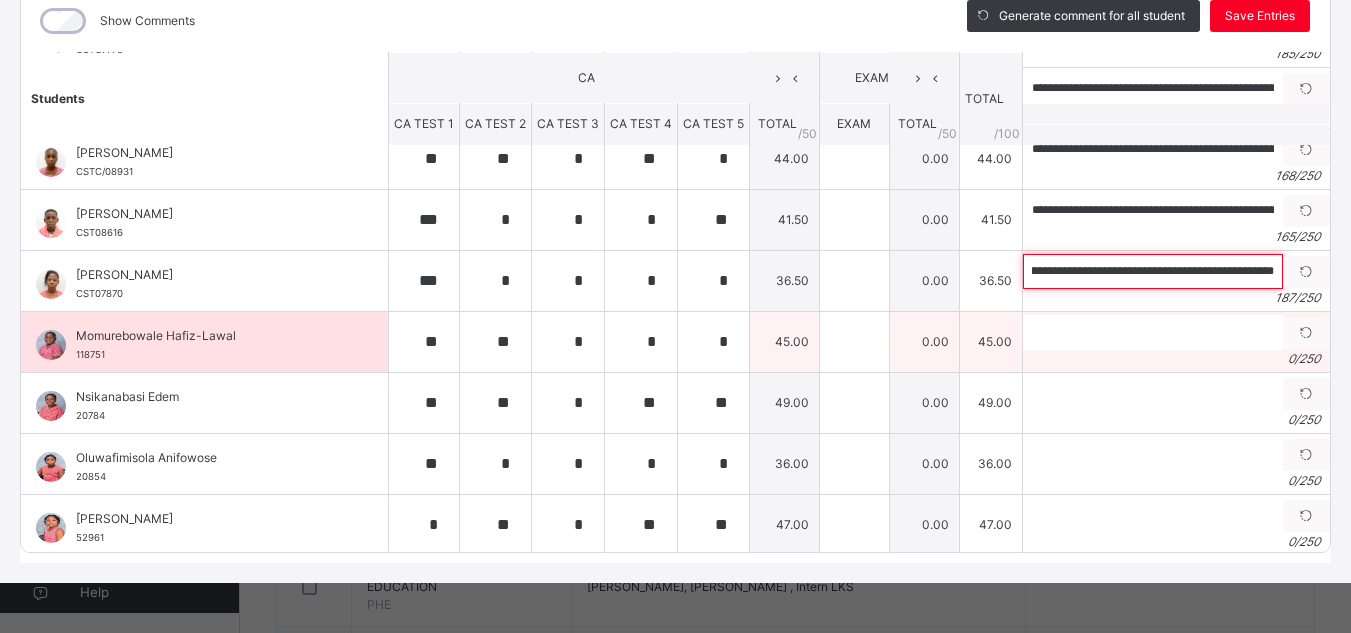 type on "**********" 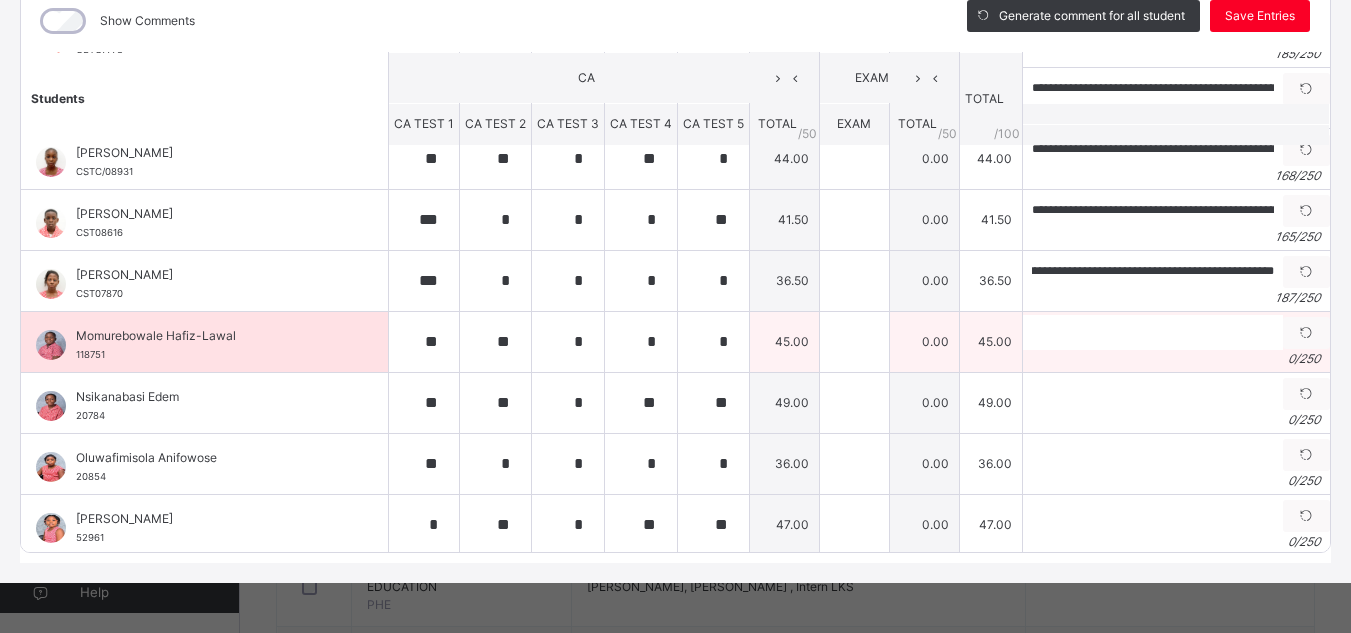 scroll, scrollTop: 0, scrollLeft: 0, axis: both 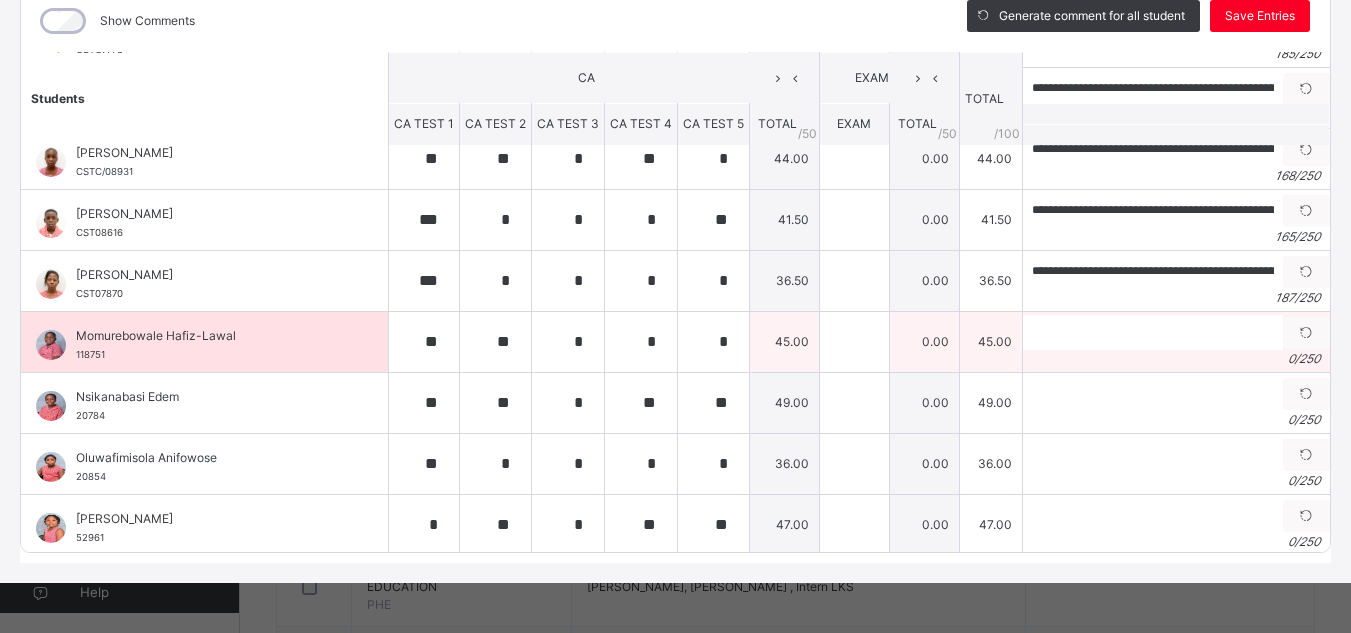 click on "0 / 250" at bounding box center [1176, 359] 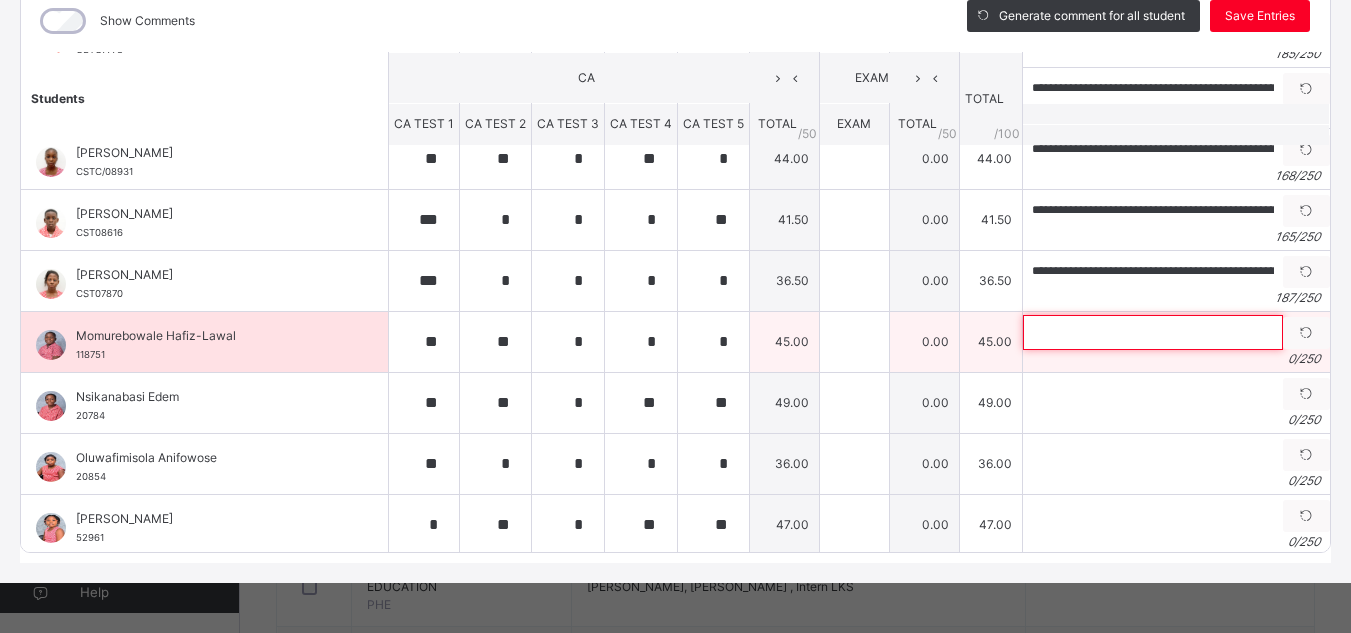 click at bounding box center (1153, 332) 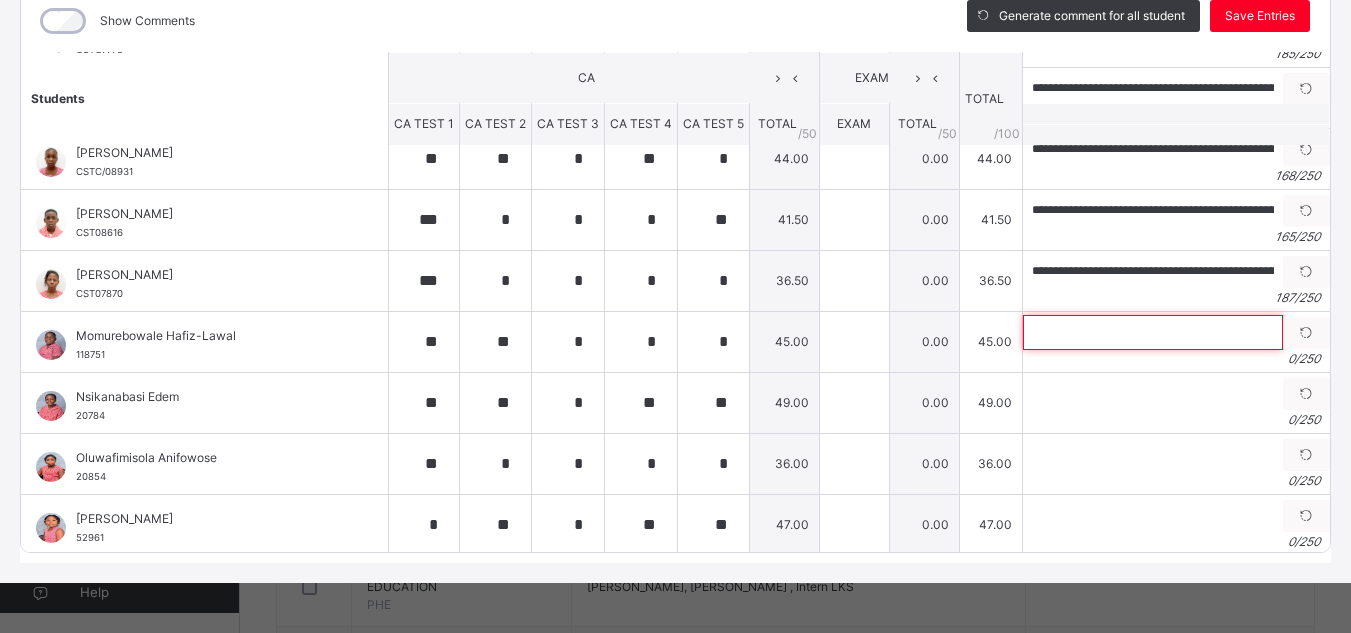 paste on "**********" 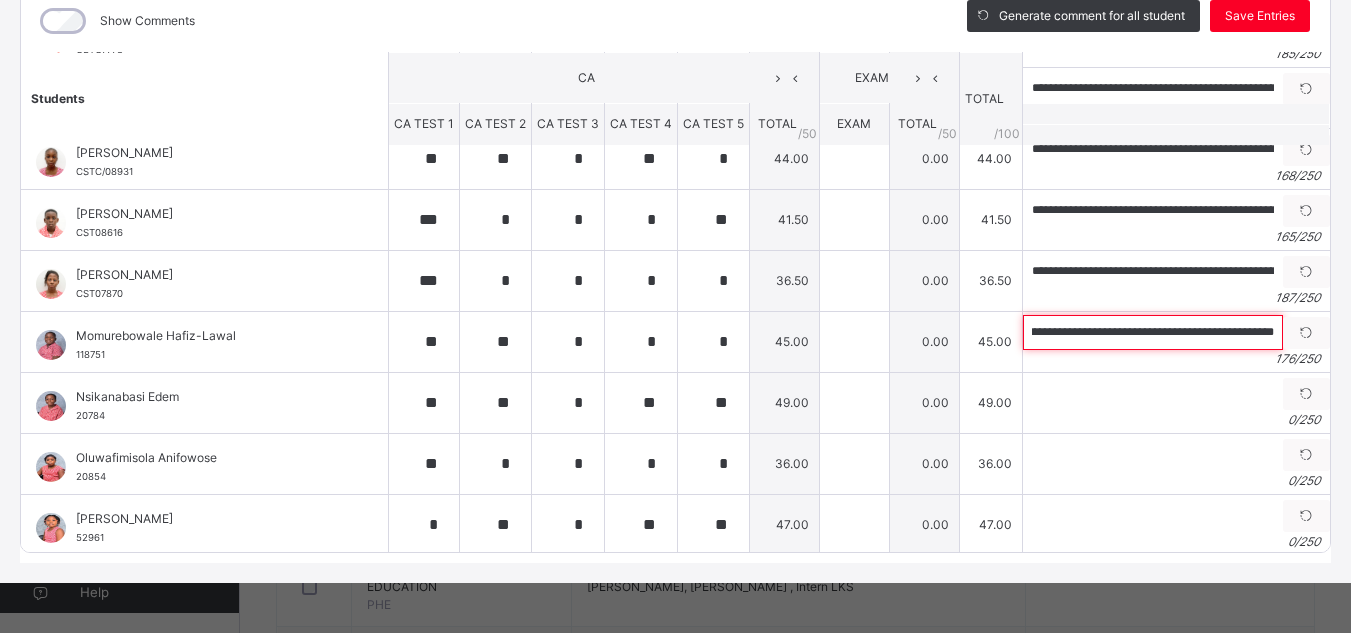 scroll, scrollTop: 0, scrollLeft: 788, axis: horizontal 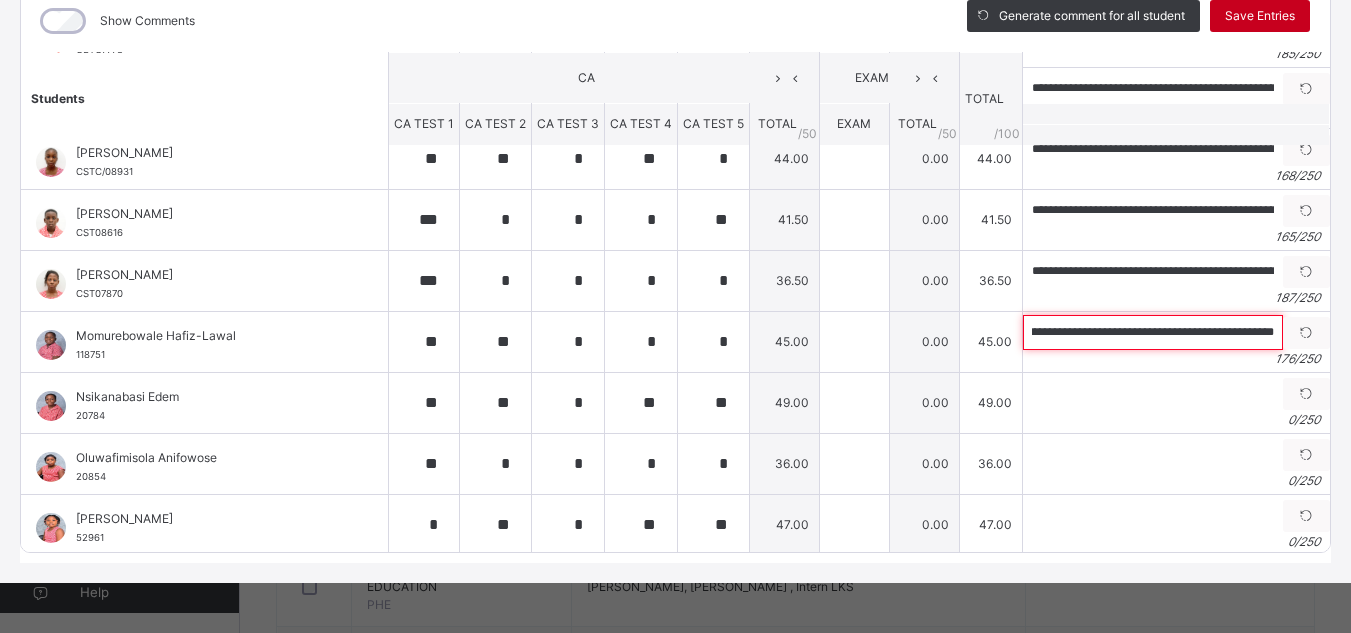 type on "**********" 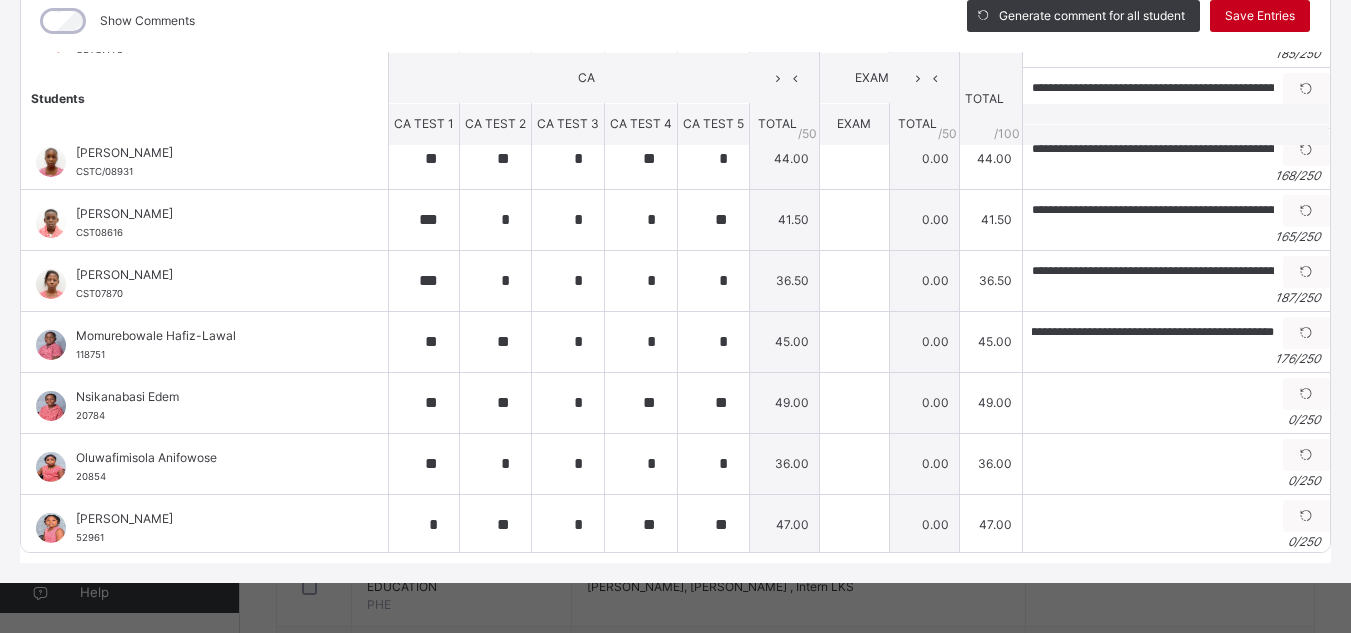 scroll, scrollTop: 0, scrollLeft: 0, axis: both 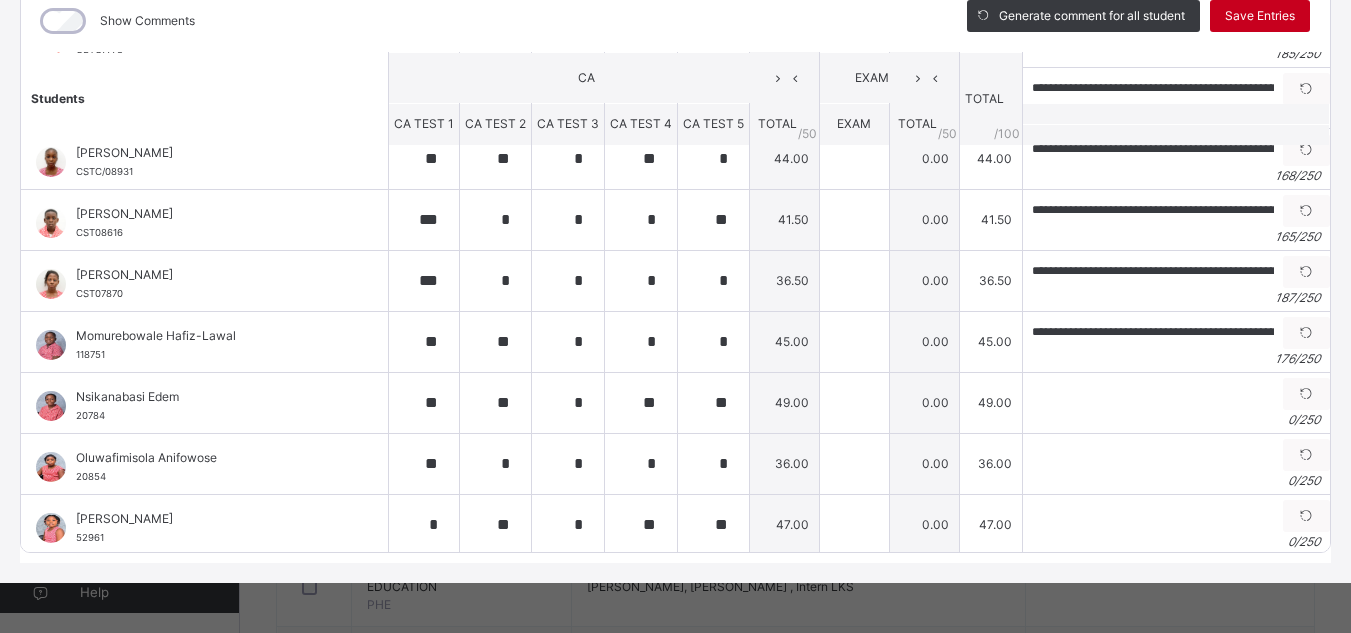 click on "Save Entries" at bounding box center [1260, 16] 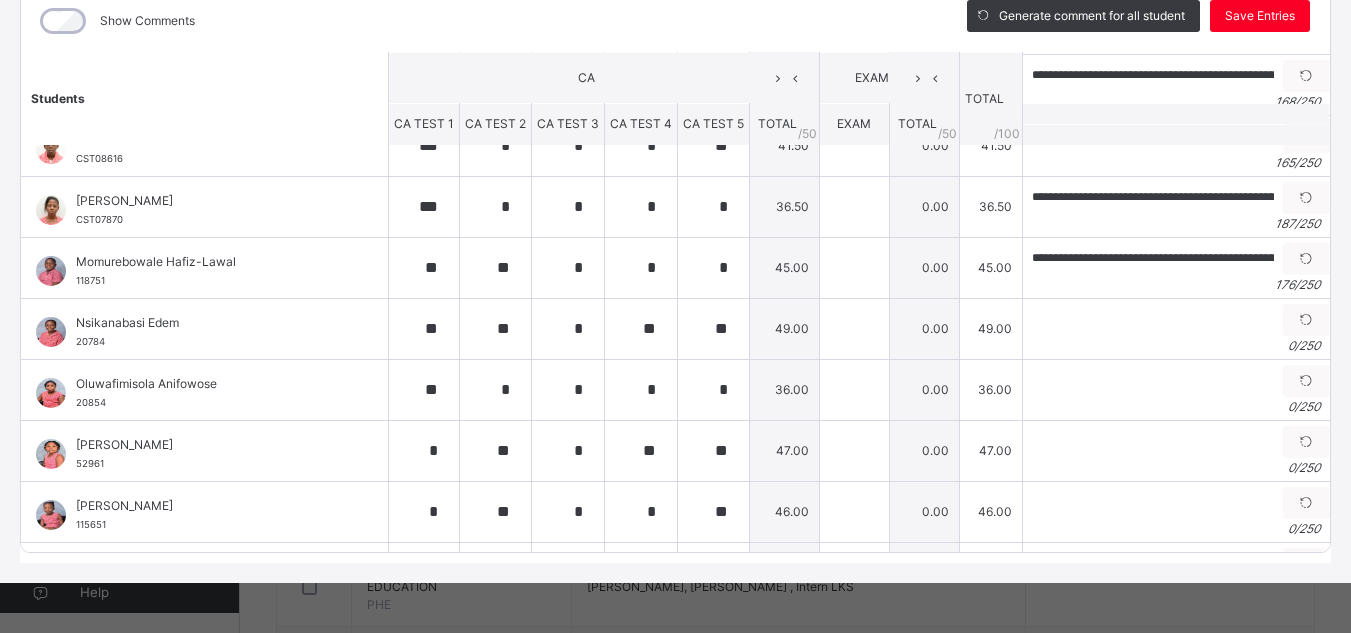 scroll, scrollTop: 337, scrollLeft: 0, axis: vertical 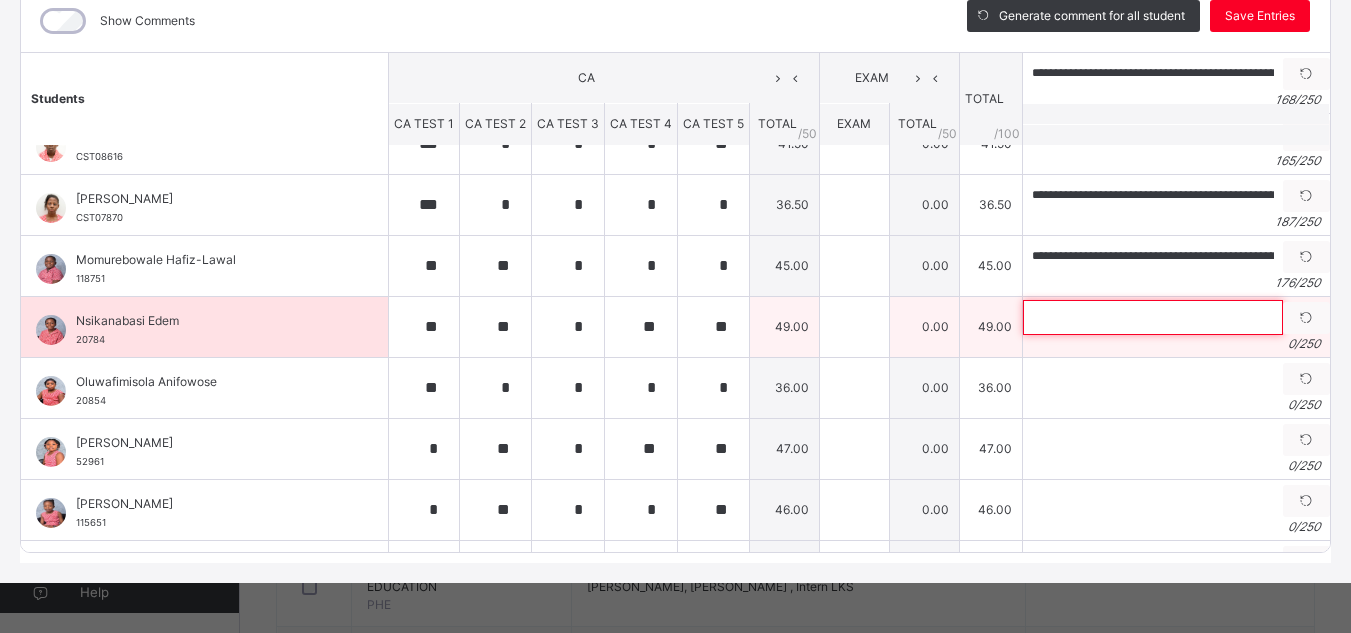 click at bounding box center [1153, 317] 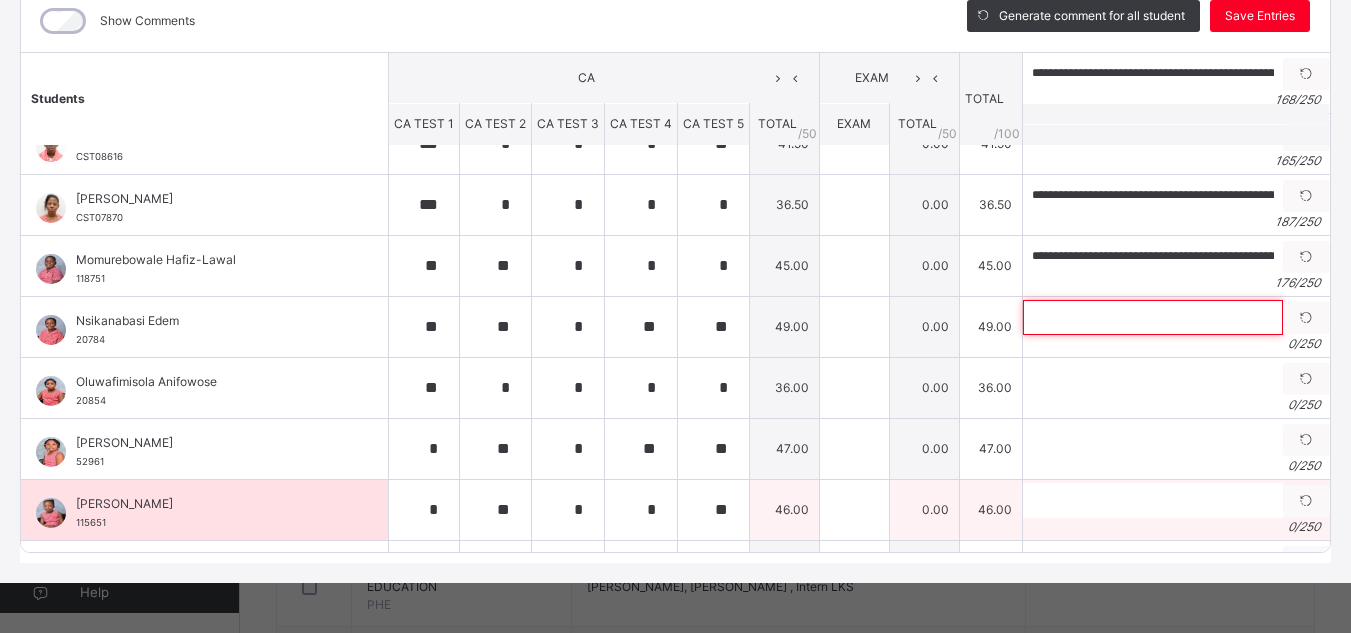 paste on "**********" 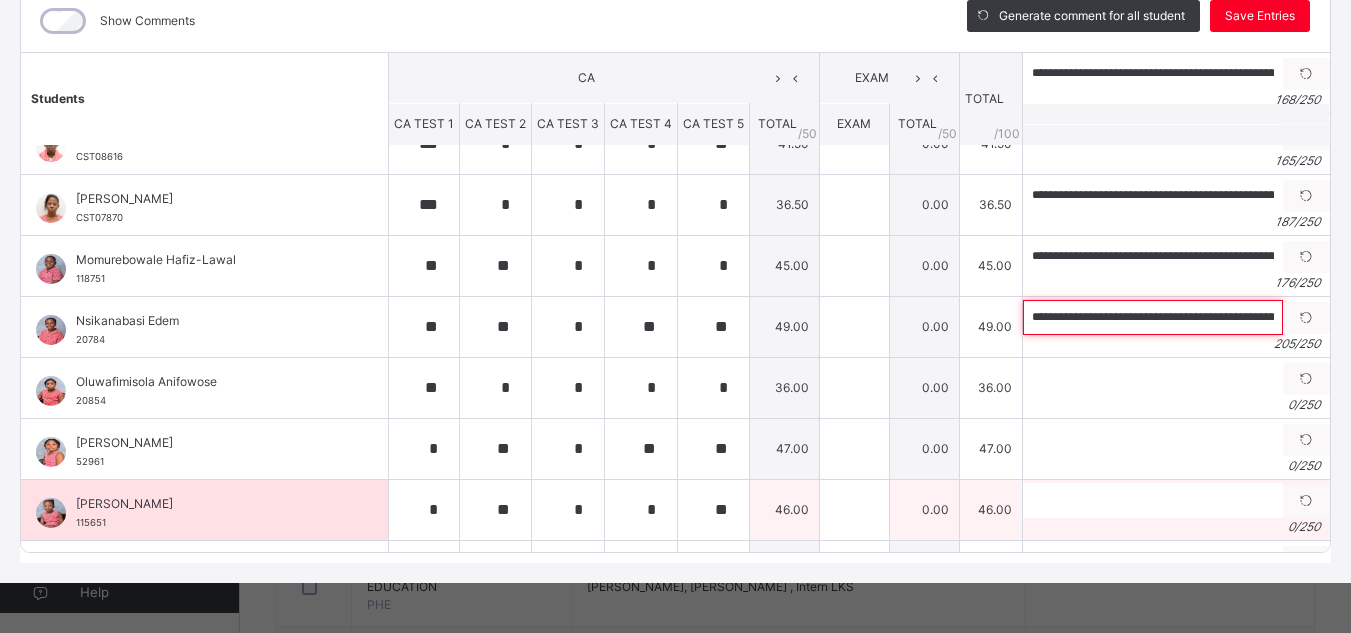 scroll, scrollTop: 0, scrollLeft: 944, axis: horizontal 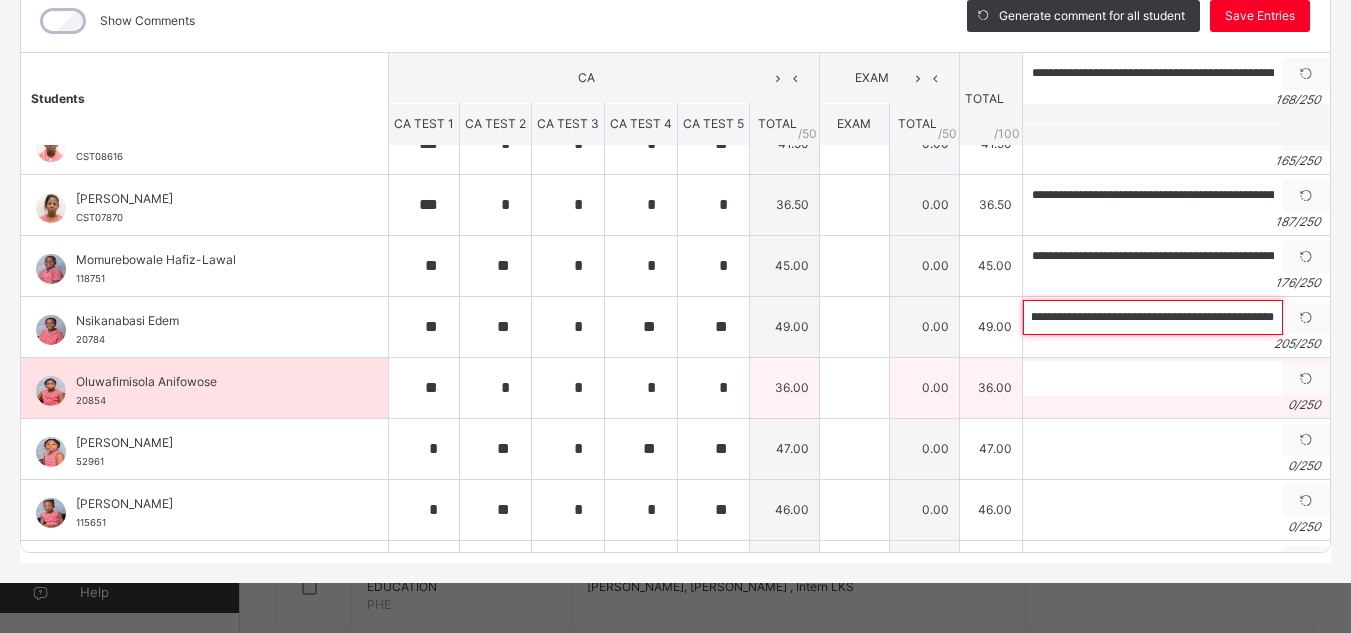 type on "**********" 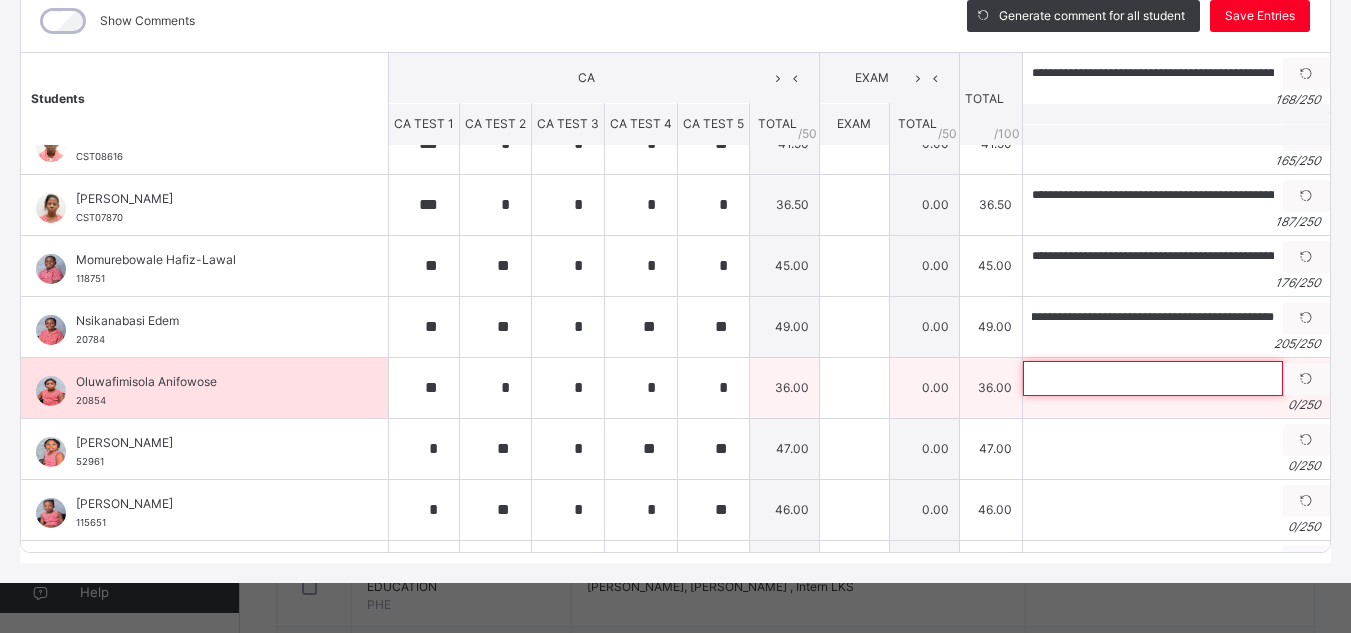 scroll, scrollTop: 0, scrollLeft: 0, axis: both 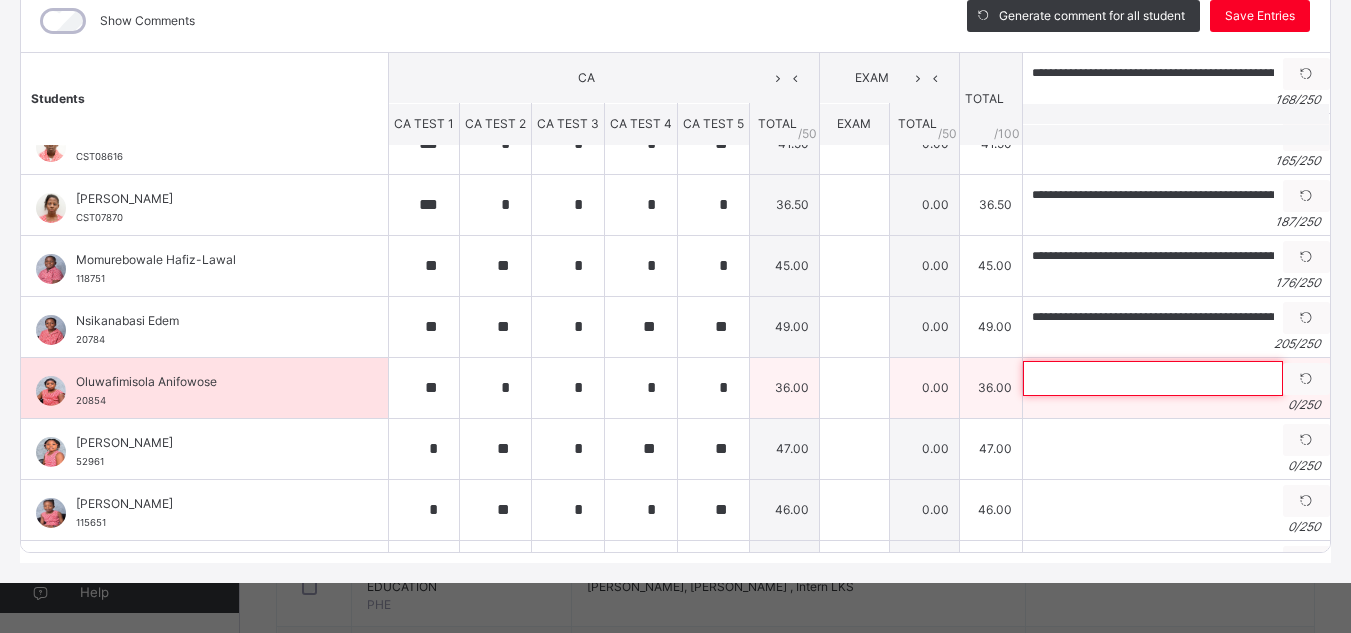 click at bounding box center [1153, 378] 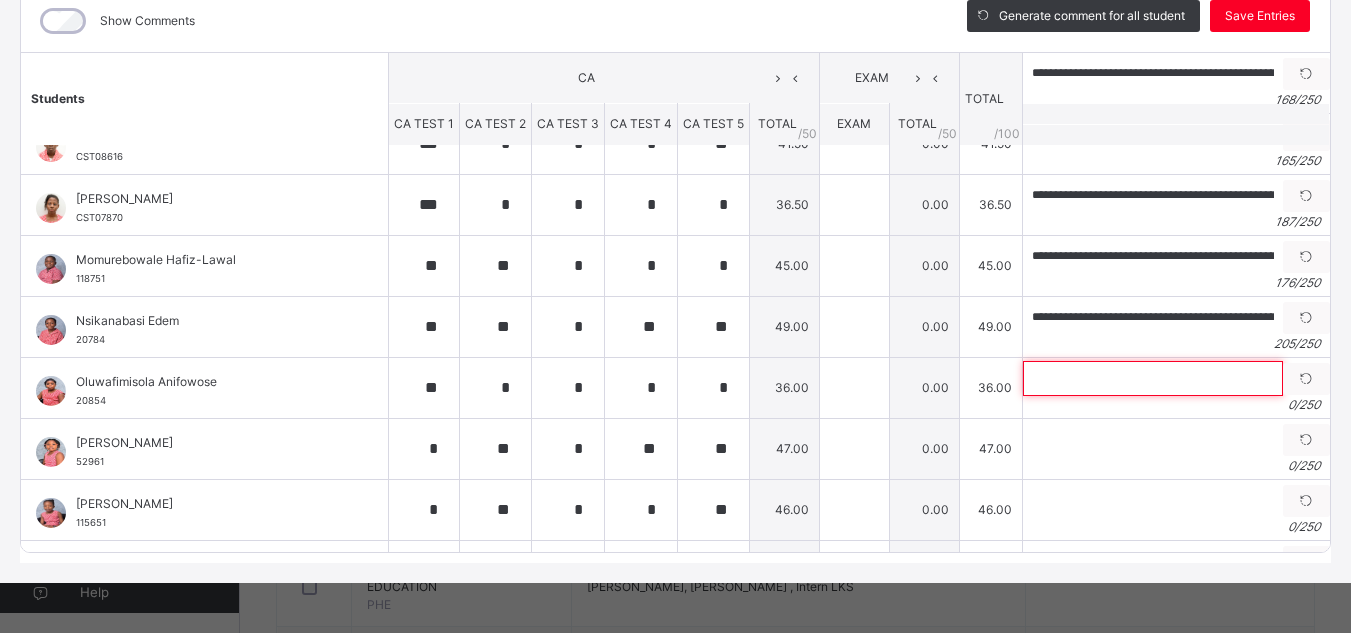 paste on "**********" 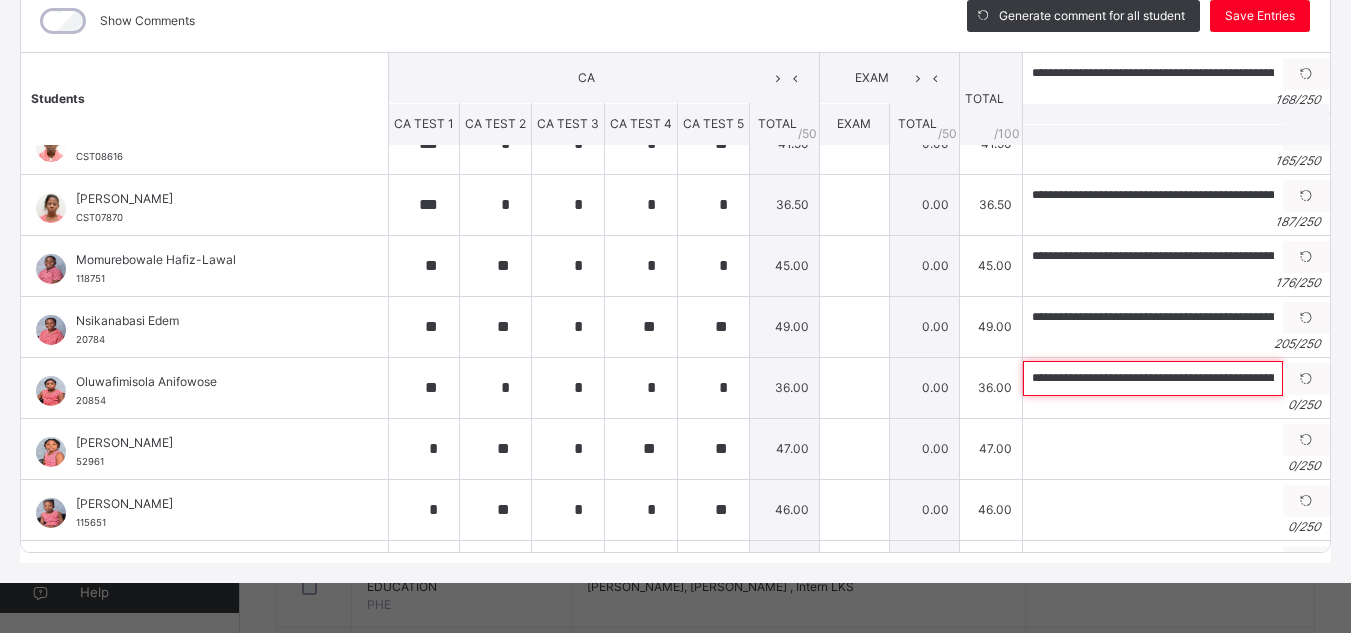 scroll, scrollTop: 0, scrollLeft: 944, axis: horizontal 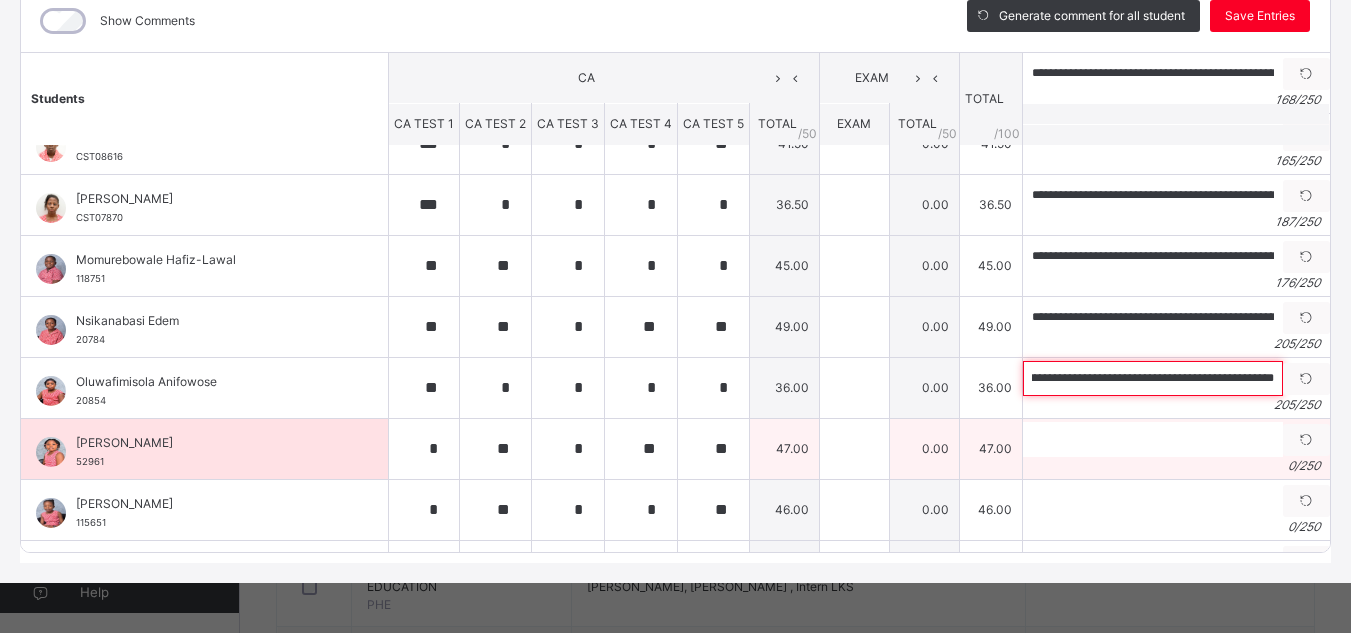 type on "**********" 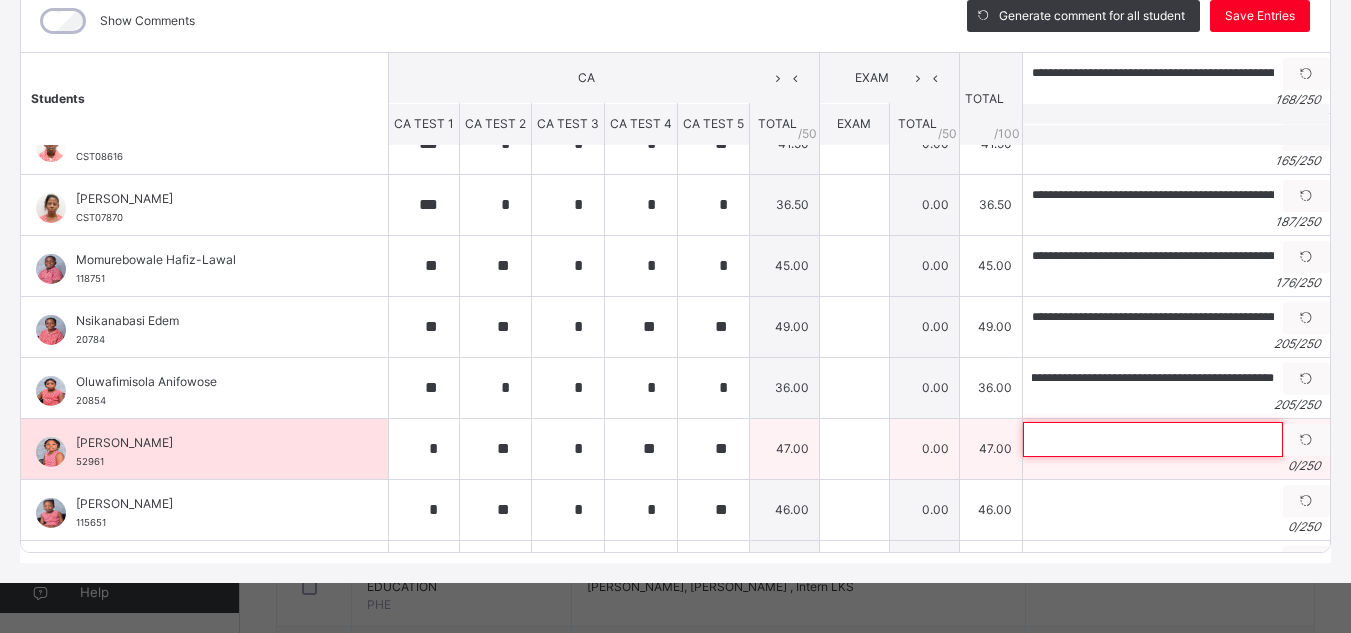 scroll, scrollTop: 0, scrollLeft: 0, axis: both 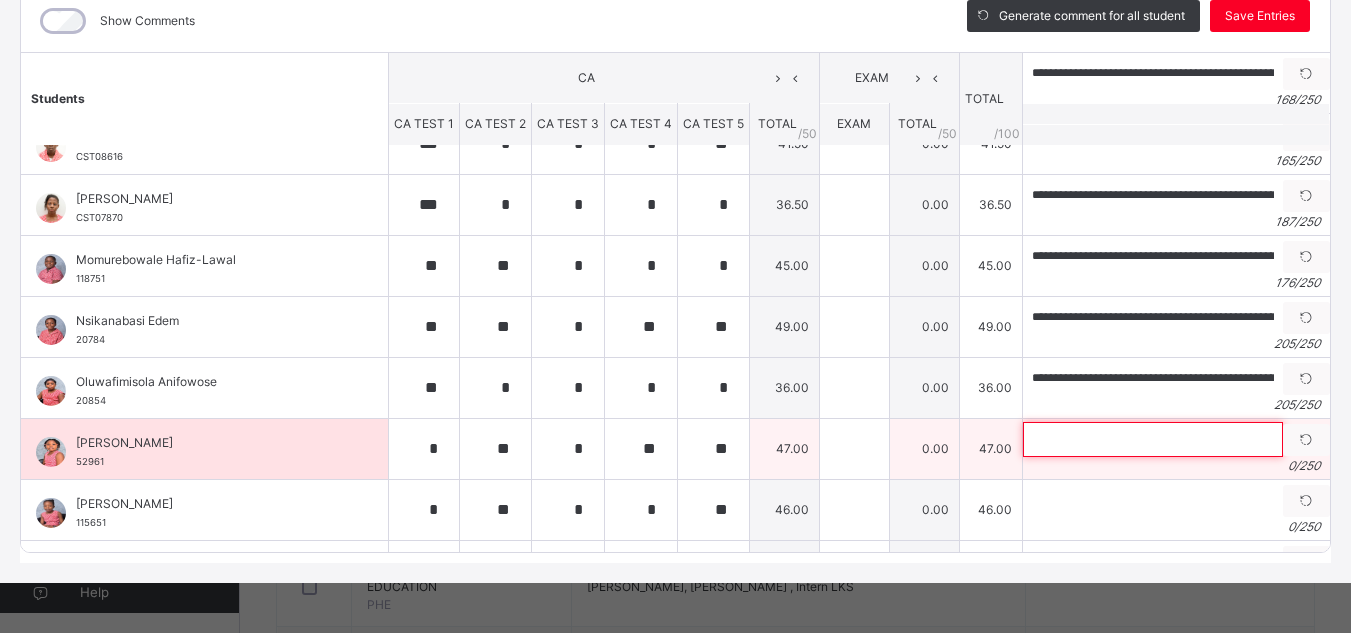 click at bounding box center (1153, 439) 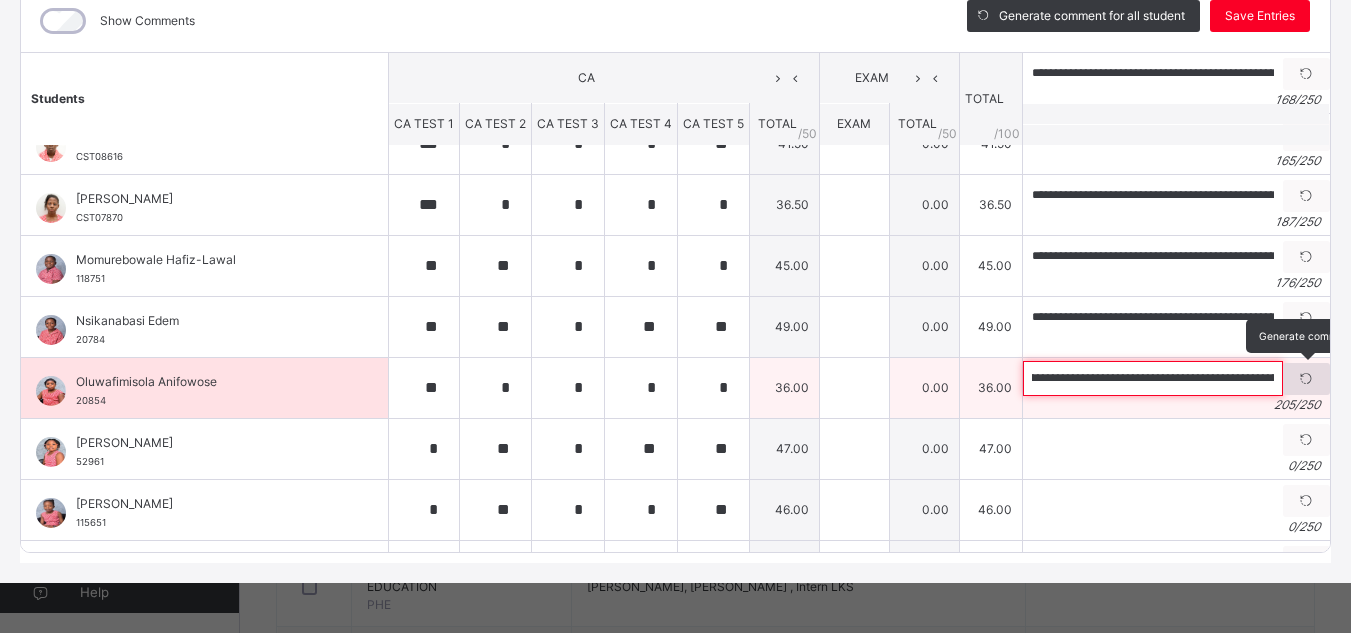 scroll, scrollTop: 0, scrollLeft: 945, axis: horizontal 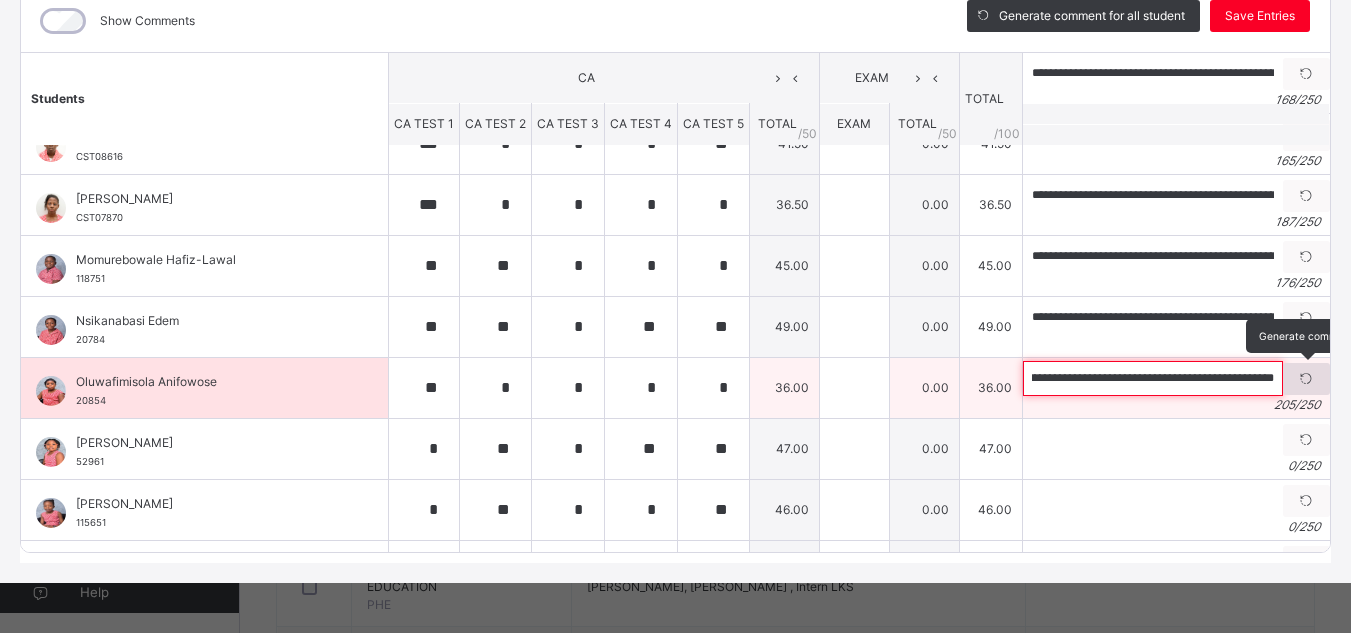 drag, startPoint x: 1006, startPoint y: 375, endPoint x: 1271, endPoint y: 378, distance: 265.01697 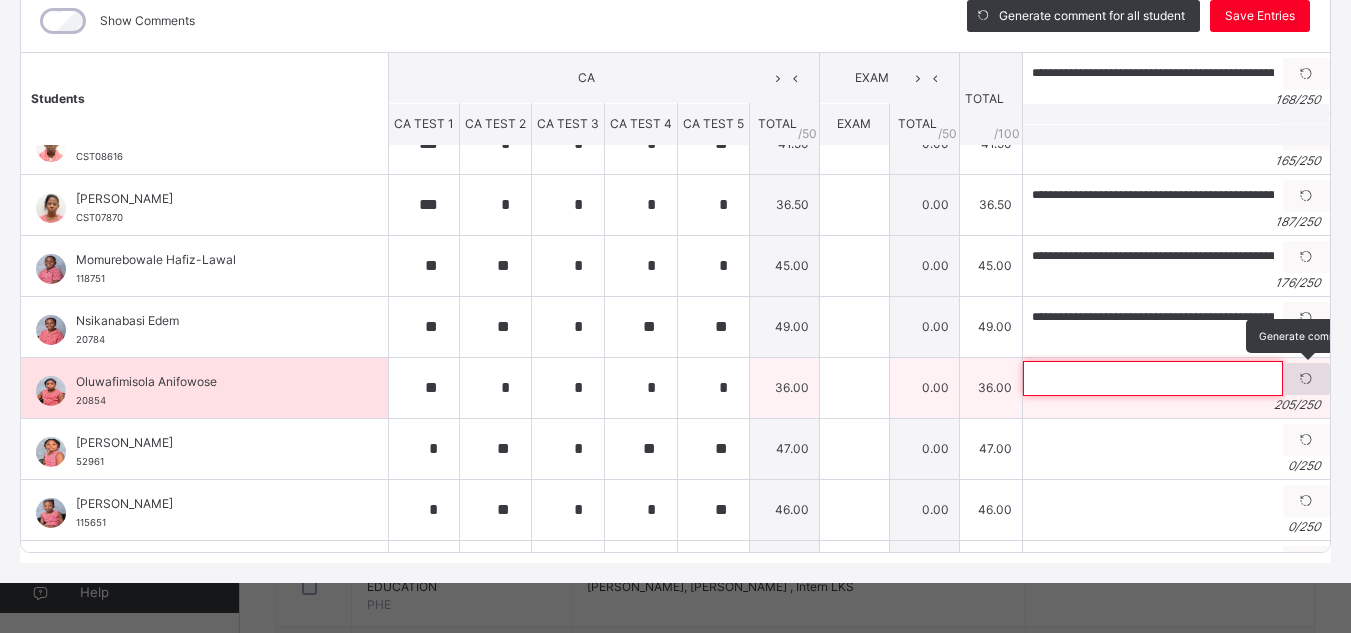 scroll, scrollTop: 0, scrollLeft: 0, axis: both 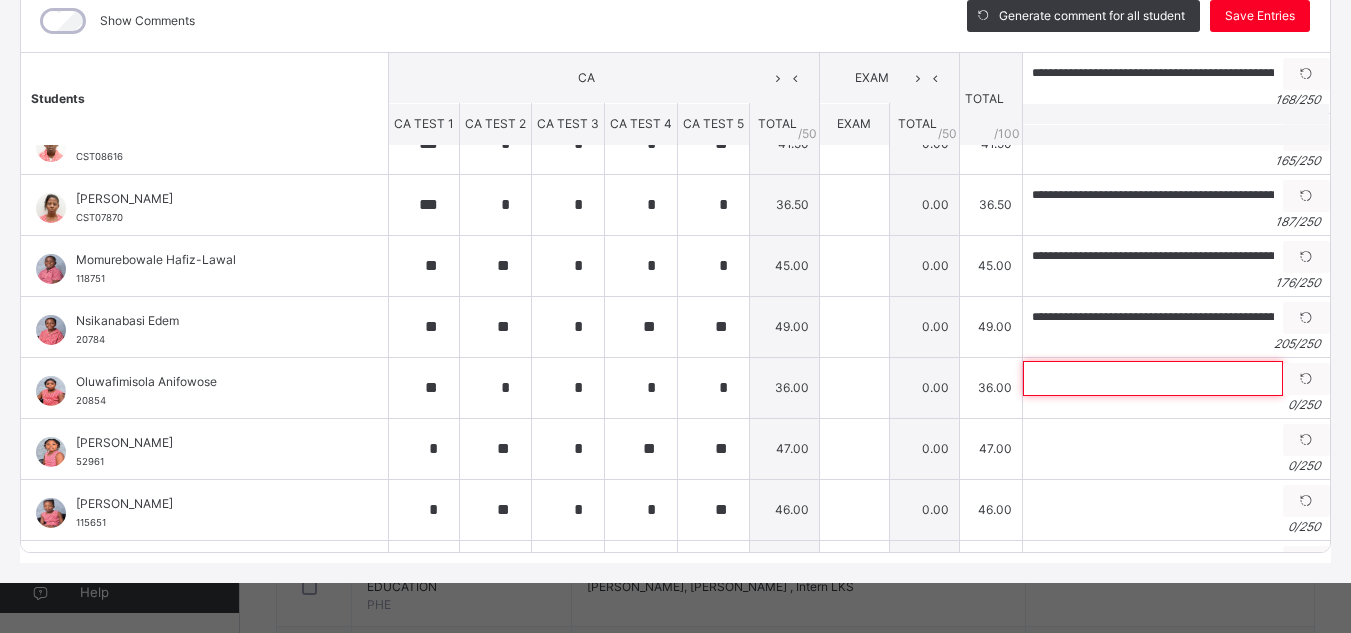 type 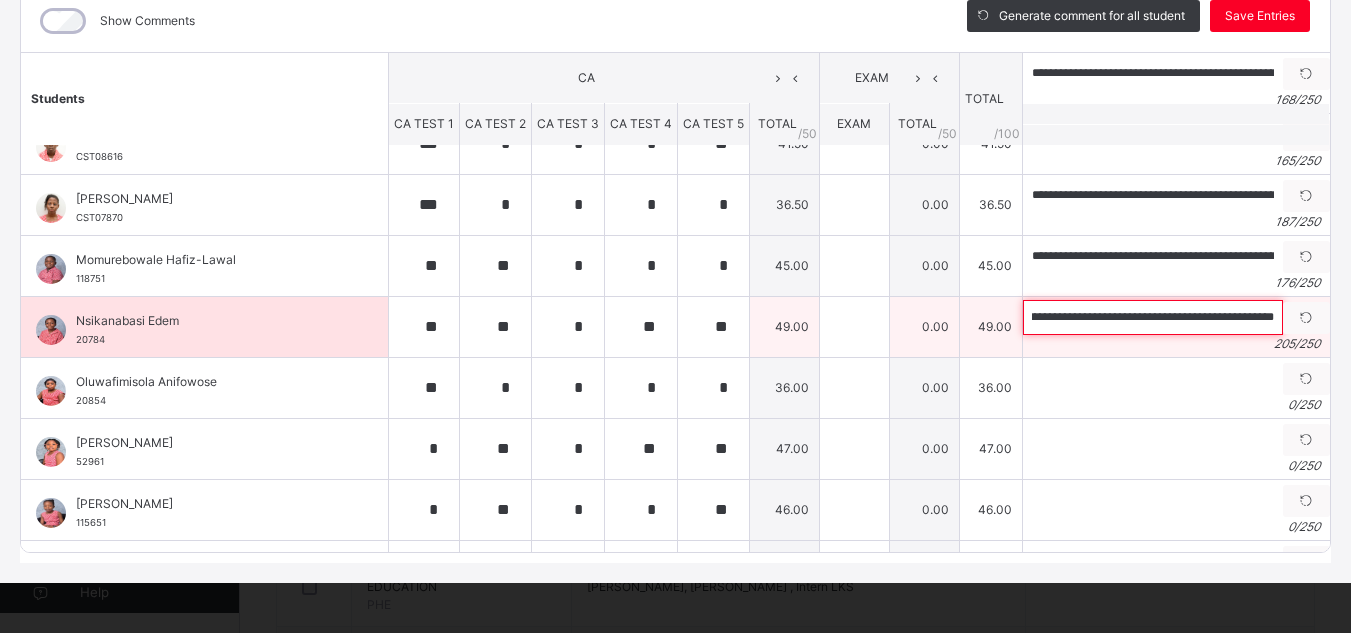 scroll, scrollTop: 0, scrollLeft: 945, axis: horizontal 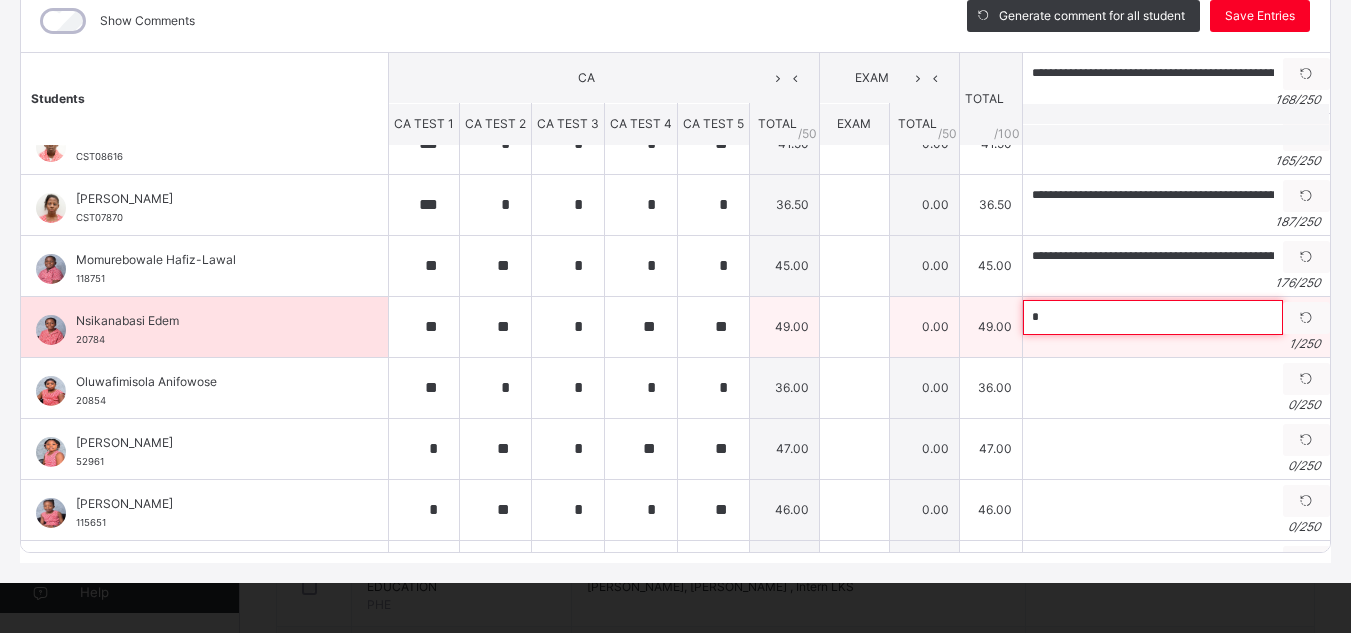 paste on "**********" 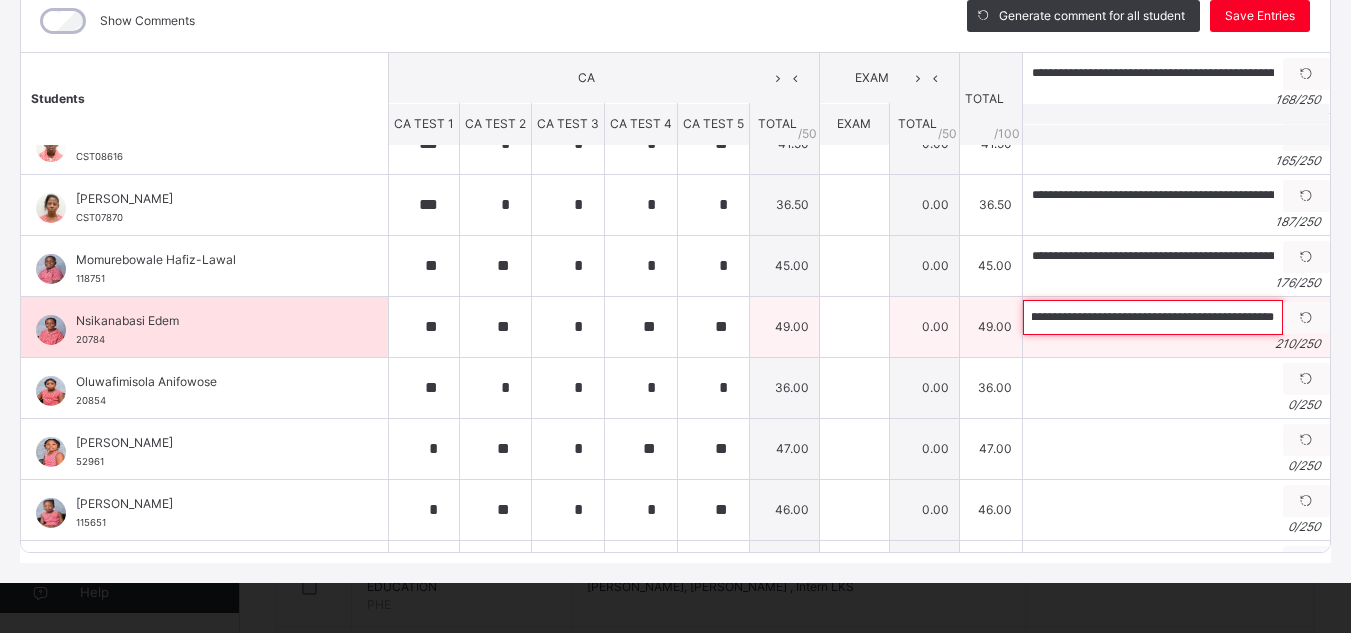 scroll, scrollTop: 0, scrollLeft: 931, axis: horizontal 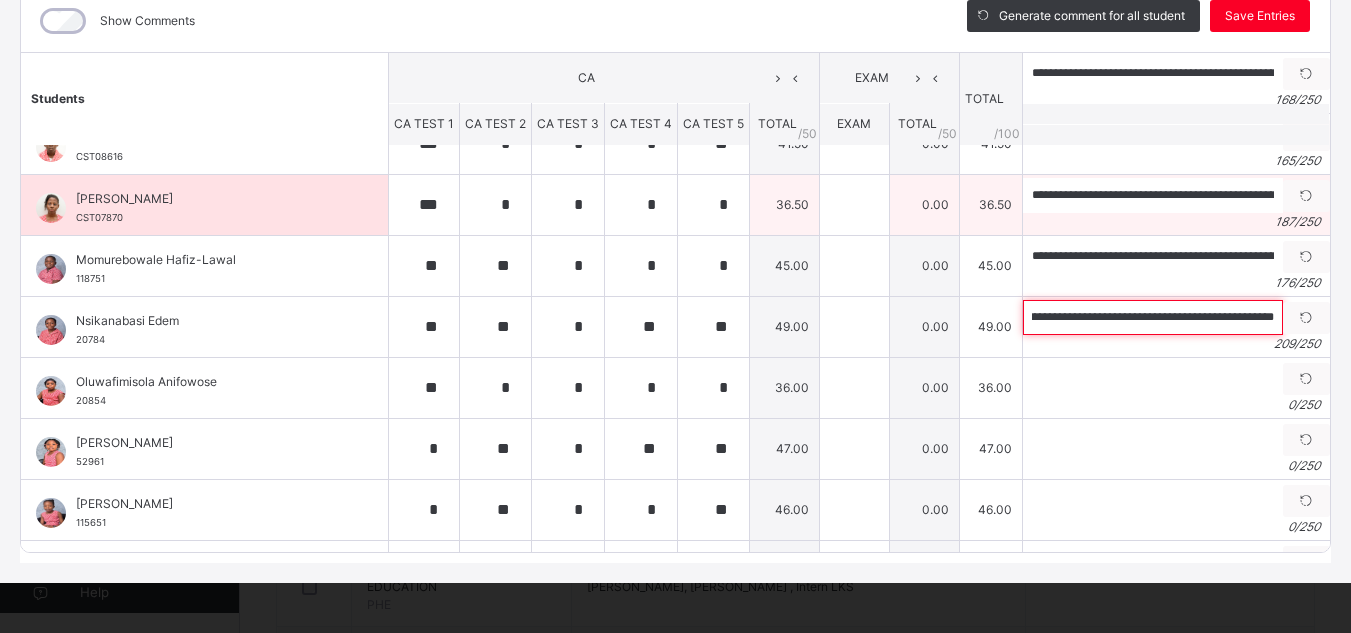 type on "**********" 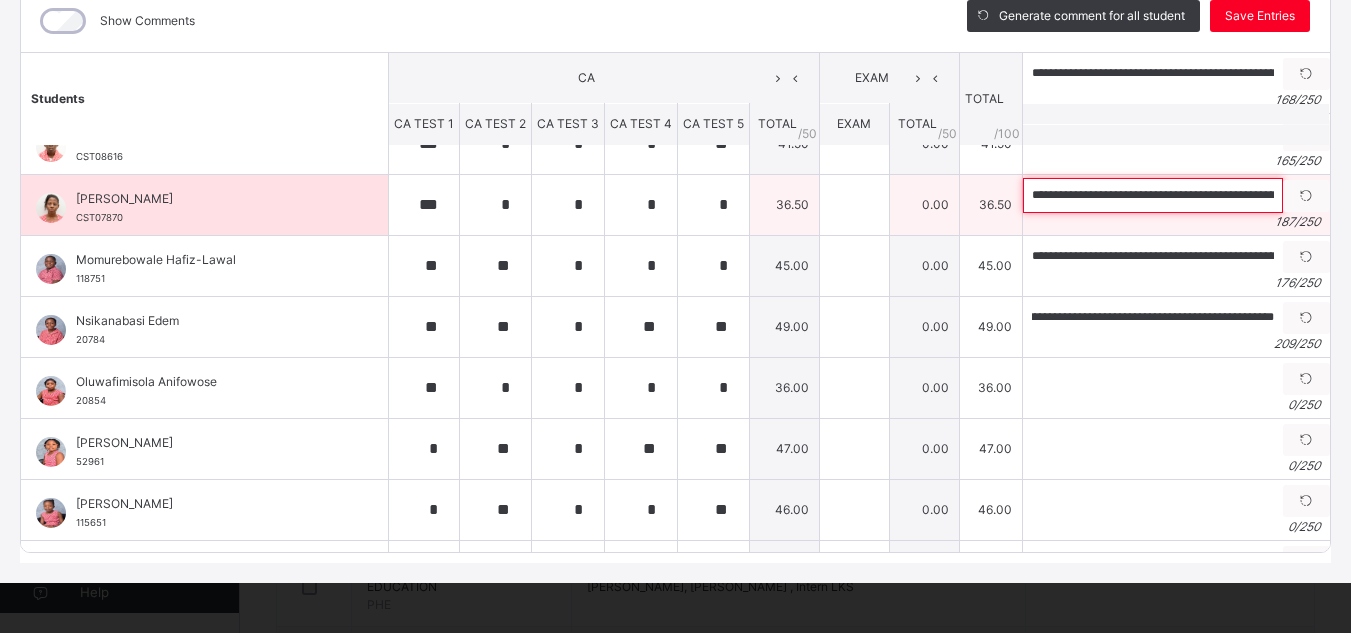 scroll, scrollTop: 0, scrollLeft: 0, axis: both 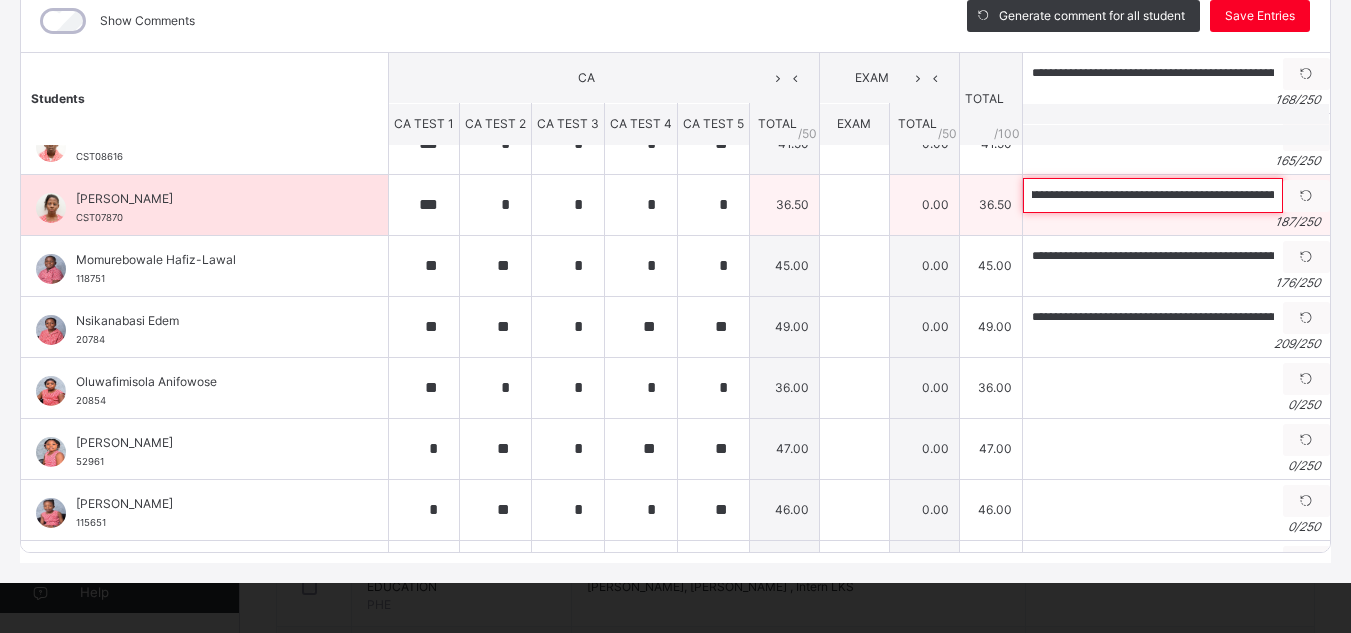 drag, startPoint x: 999, startPoint y: 199, endPoint x: 1198, endPoint y: 207, distance: 199.16074 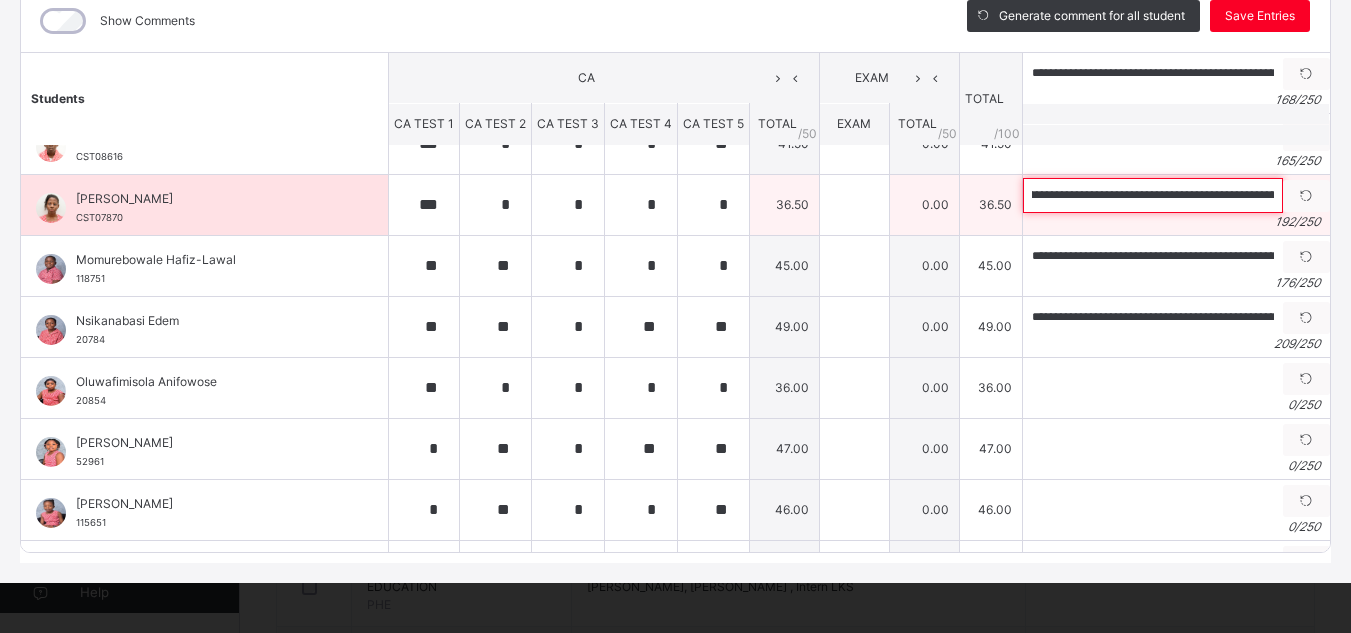 scroll, scrollTop: 0, scrollLeft: 222, axis: horizontal 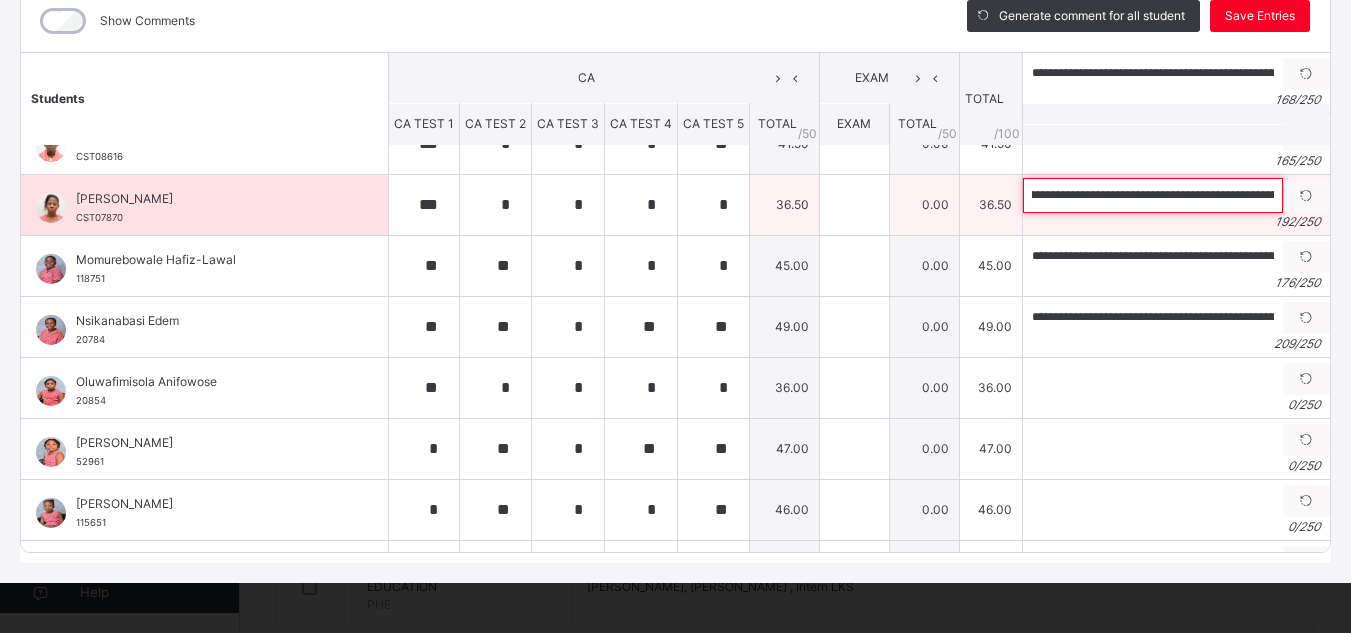 drag, startPoint x: 1001, startPoint y: 194, endPoint x: 1059, endPoint y: 205, distance: 59.03389 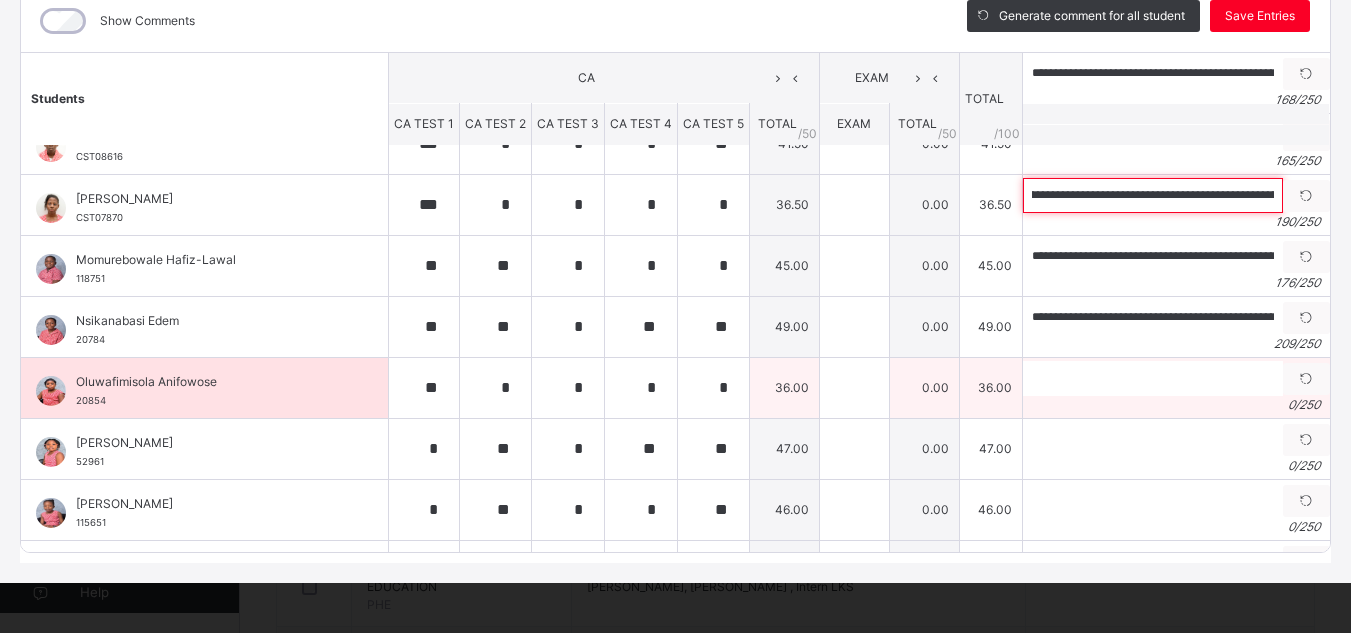 type on "**********" 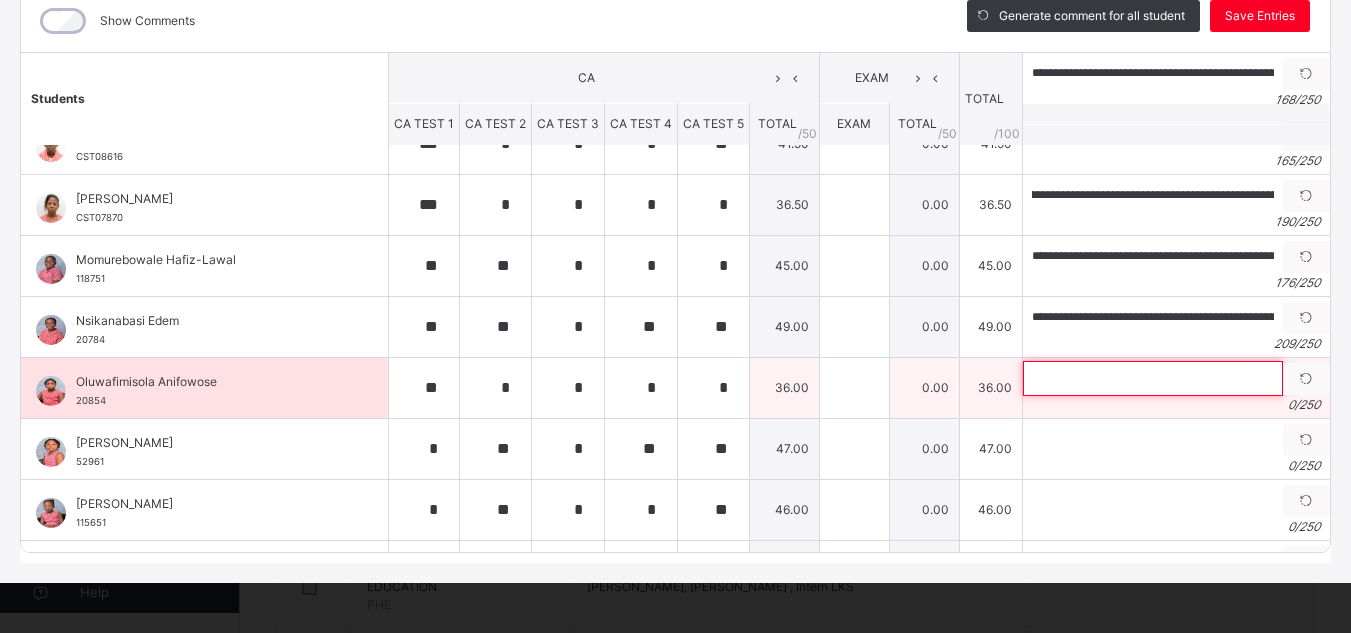 scroll, scrollTop: 0, scrollLeft: 0, axis: both 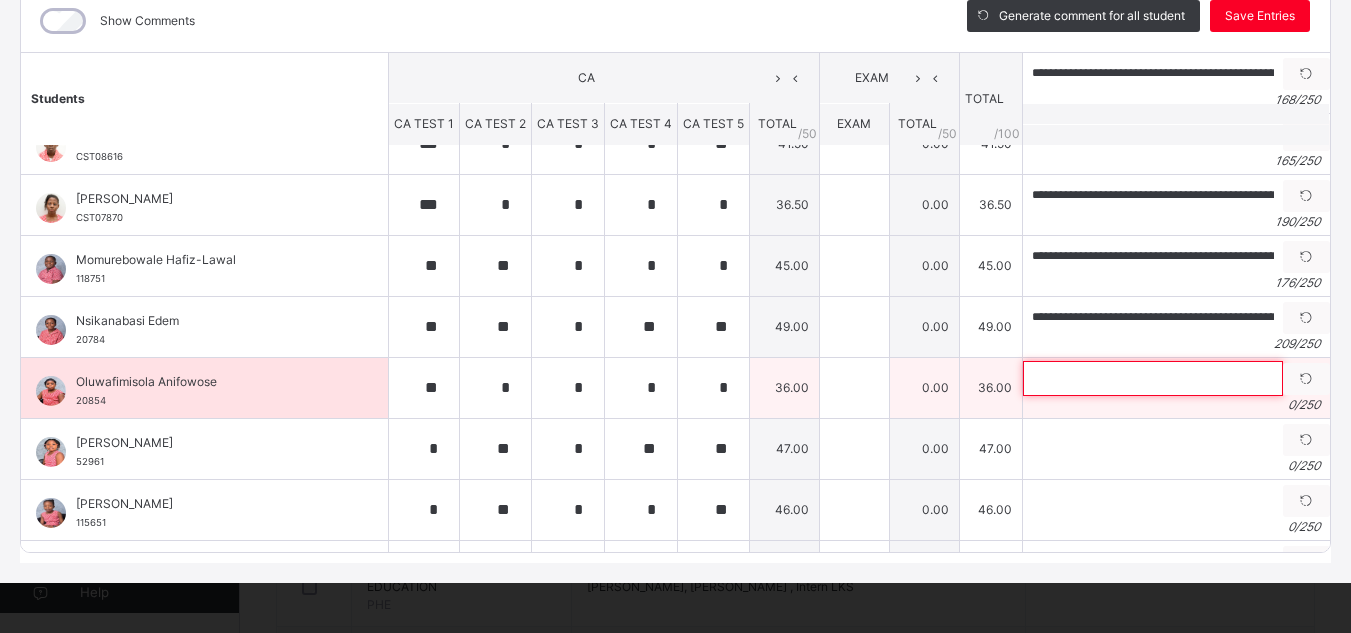 click at bounding box center (1153, 378) 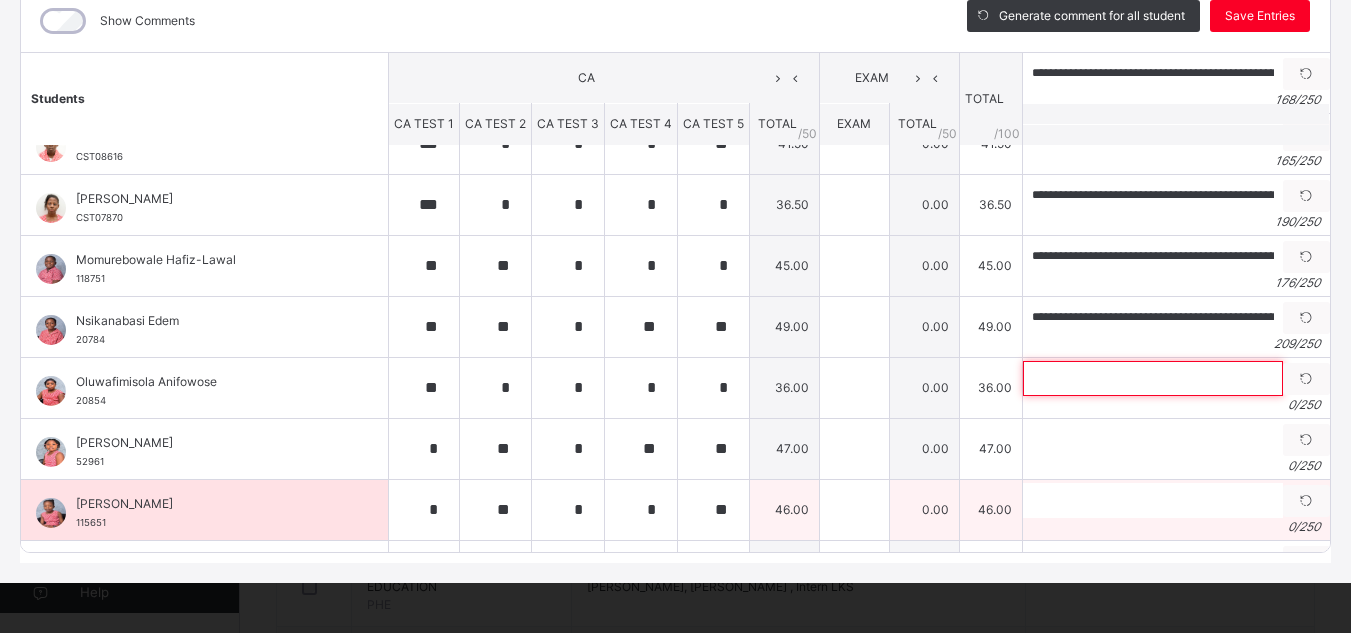 paste on "**********" 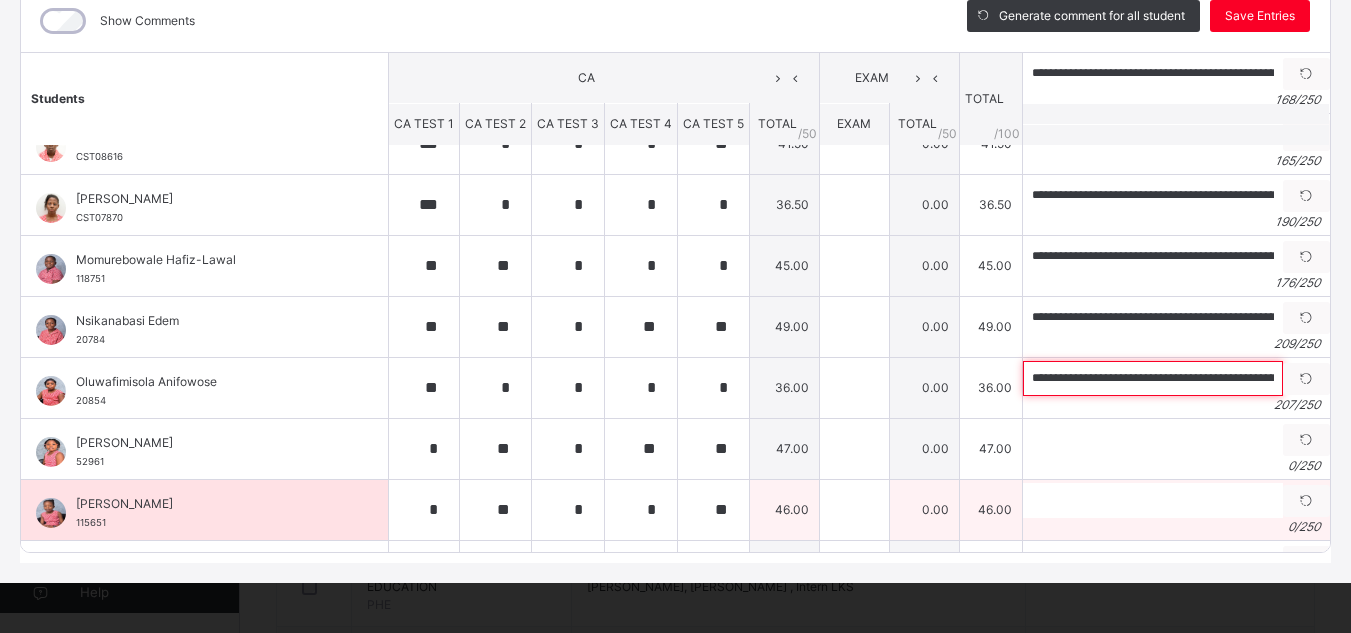 scroll, scrollTop: 0, scrollLeft: 956, axis: horizontal 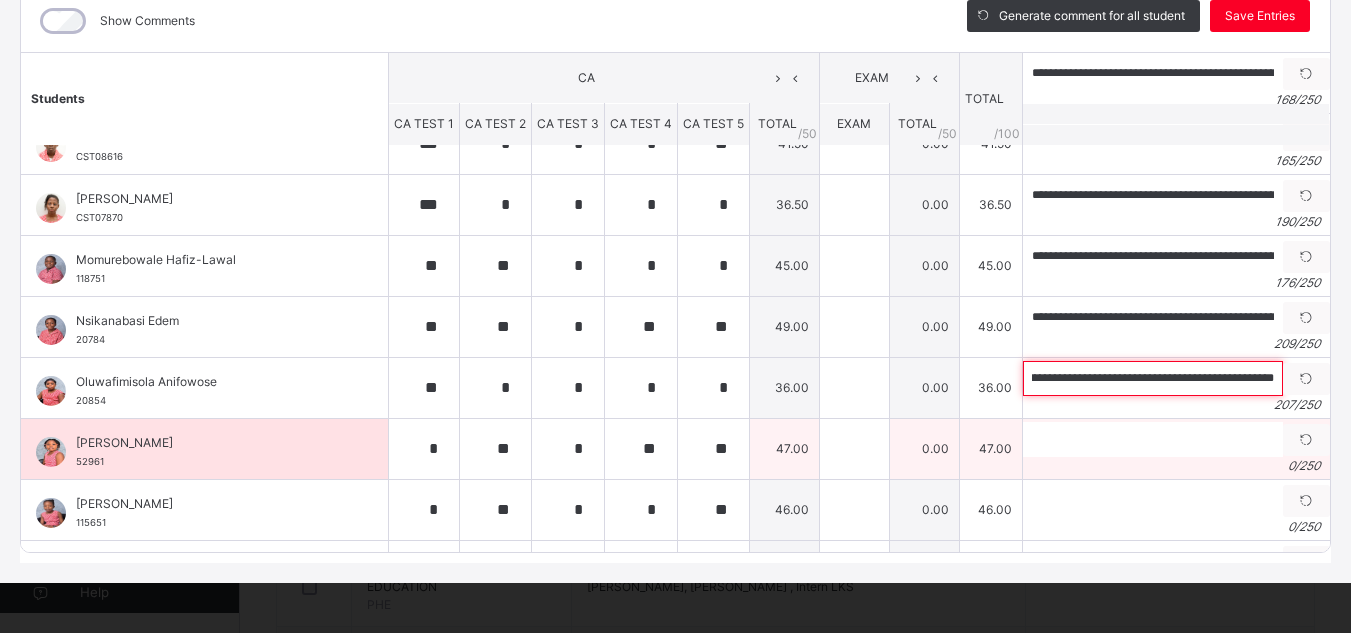 type on "**********" 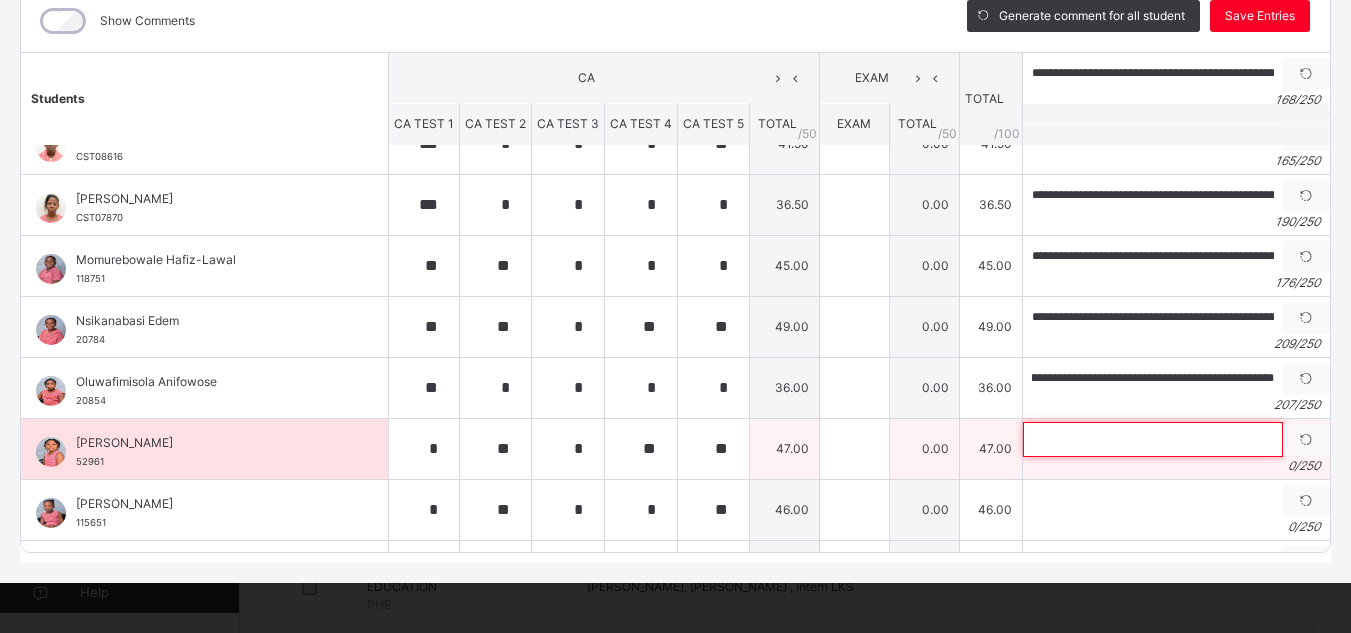 scroll, scrollTop: 0, scrollLeft: 0, axis: both 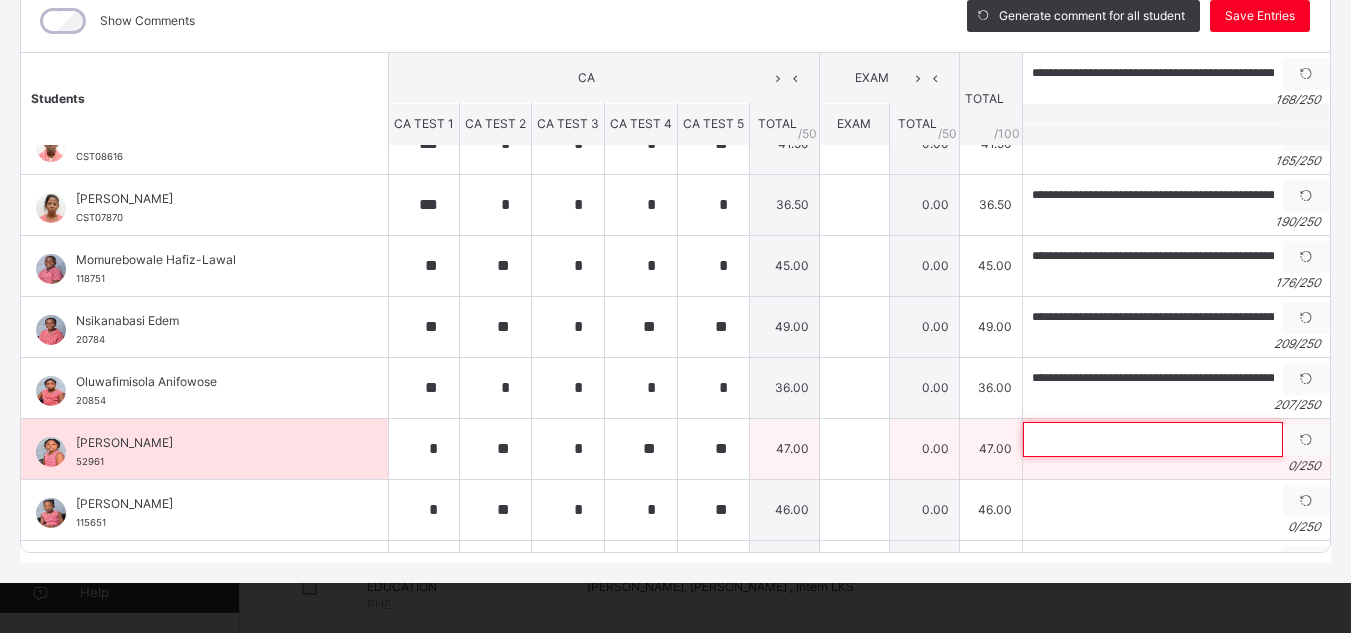 click at bounding box center [1153, 439] 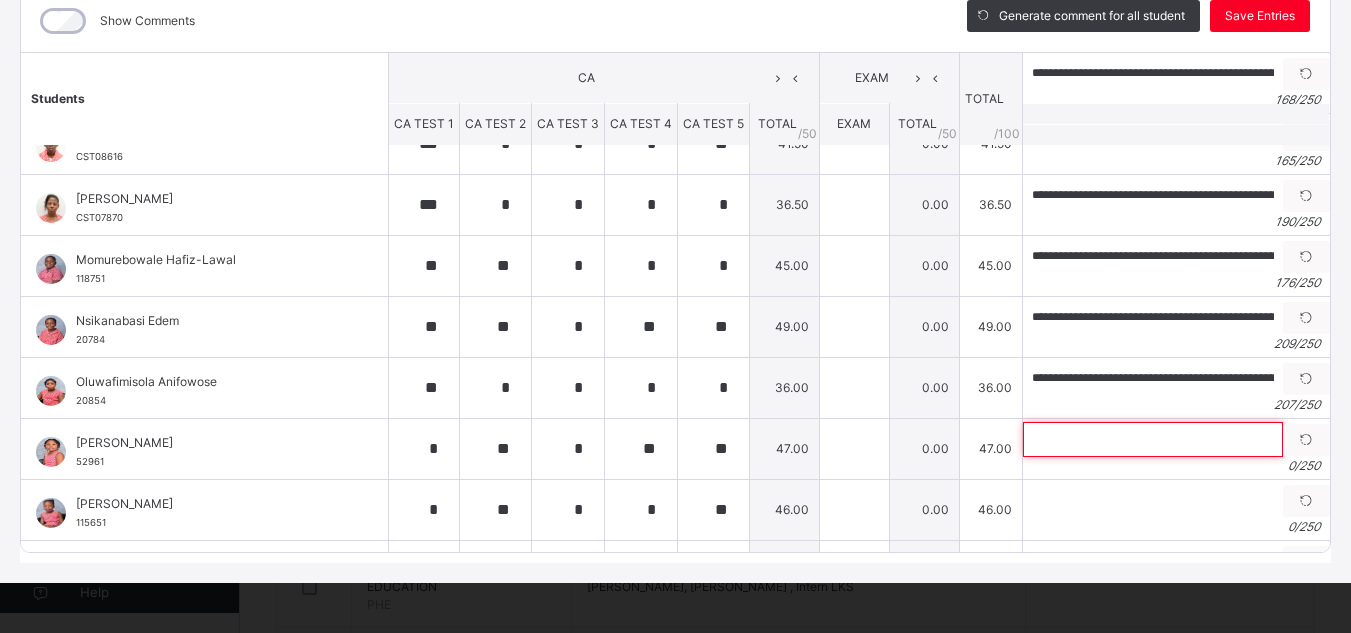 paste on "**********" 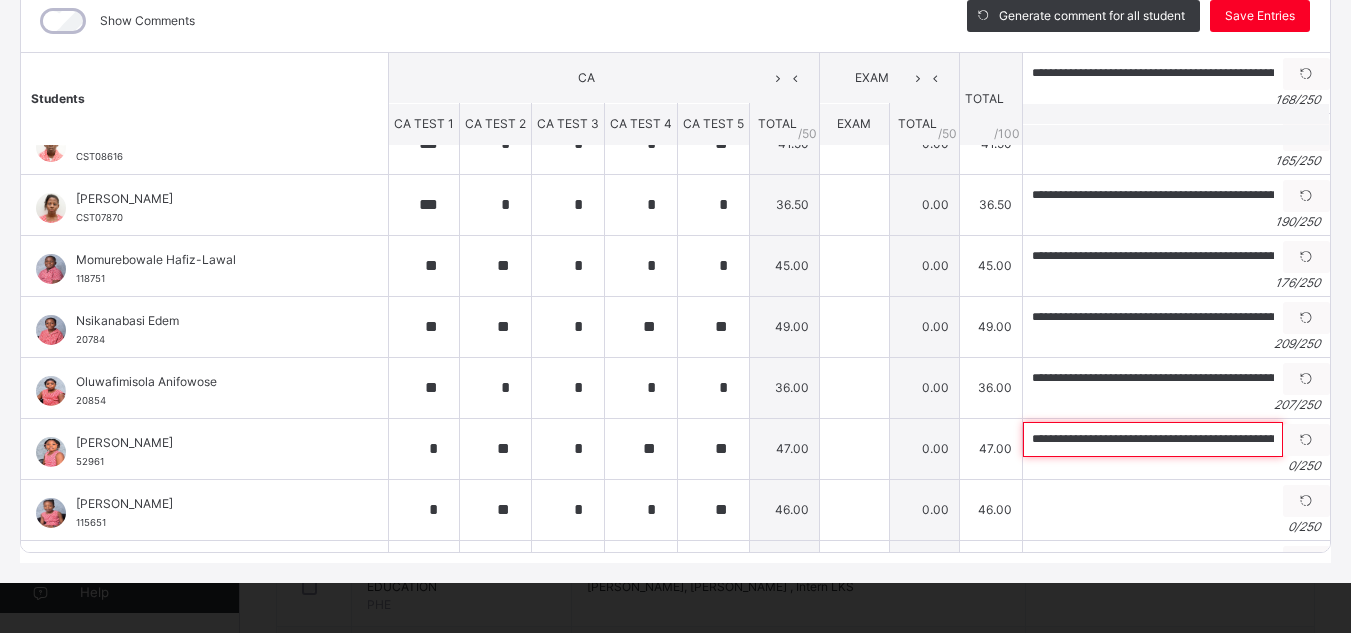 scroll, scrollTop: 0, scrollLeft: 746, axis: horizontal 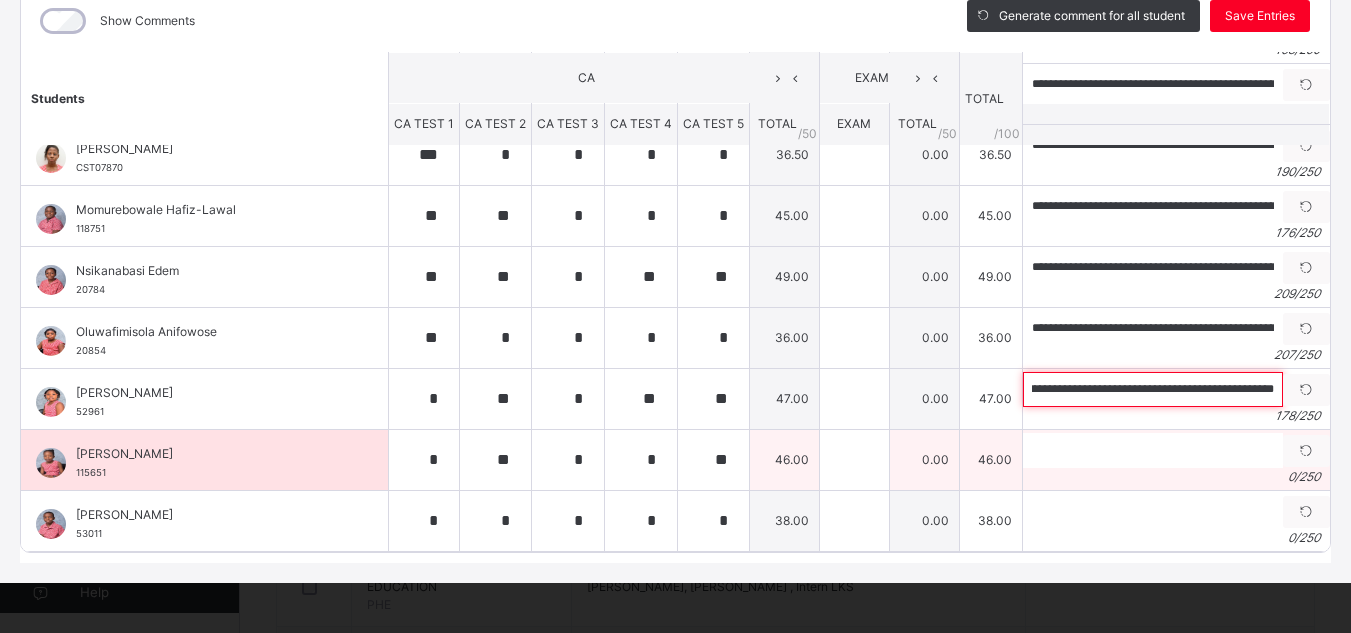 type on "**********" 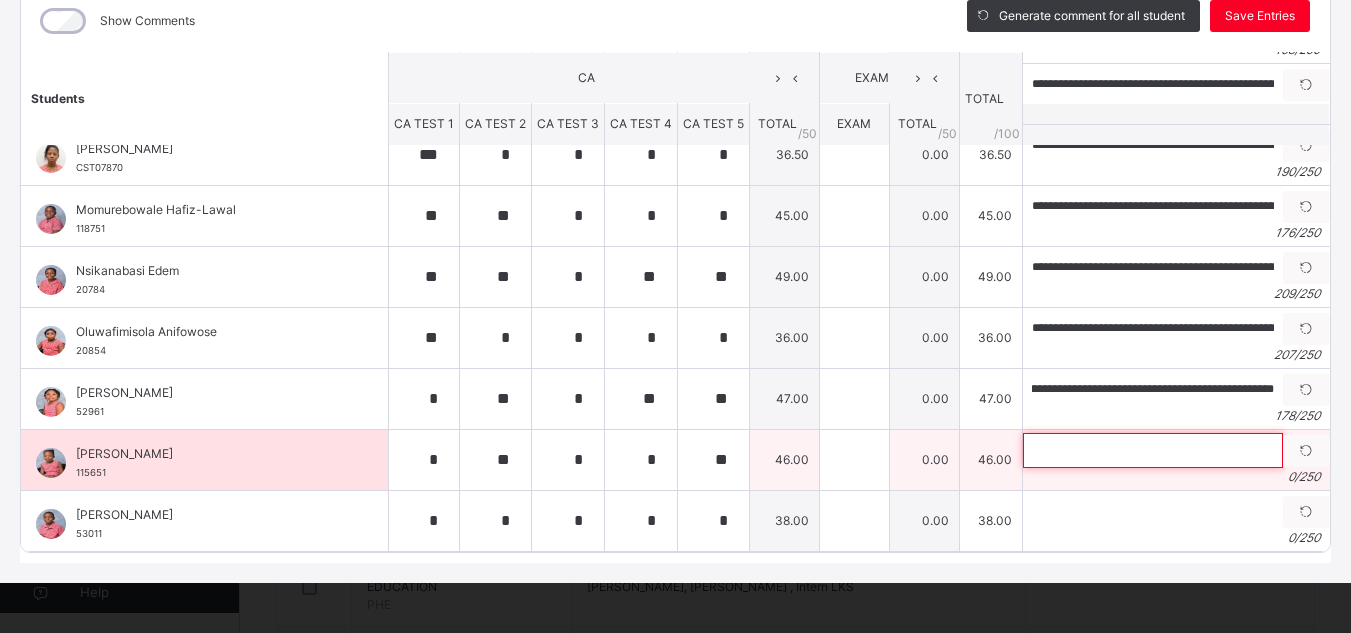 scroll, scrollTop: 0, scrollLeft: 0, axis: both 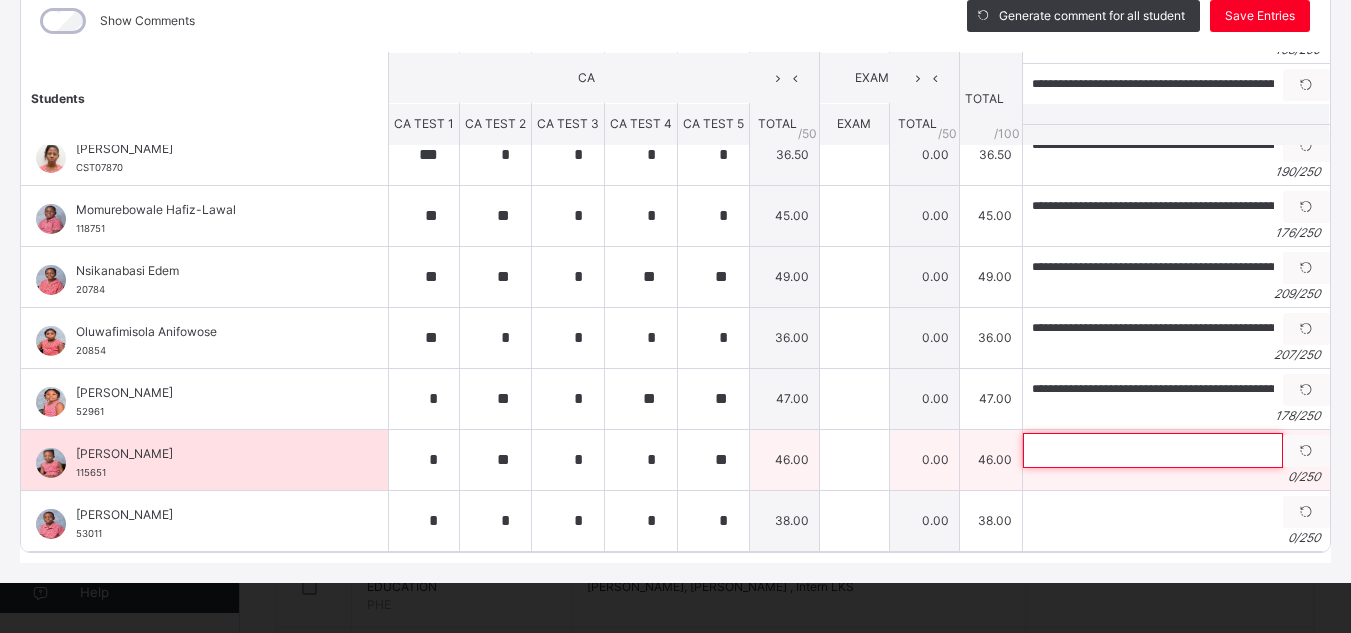 click at bounding box center (1153, 450) 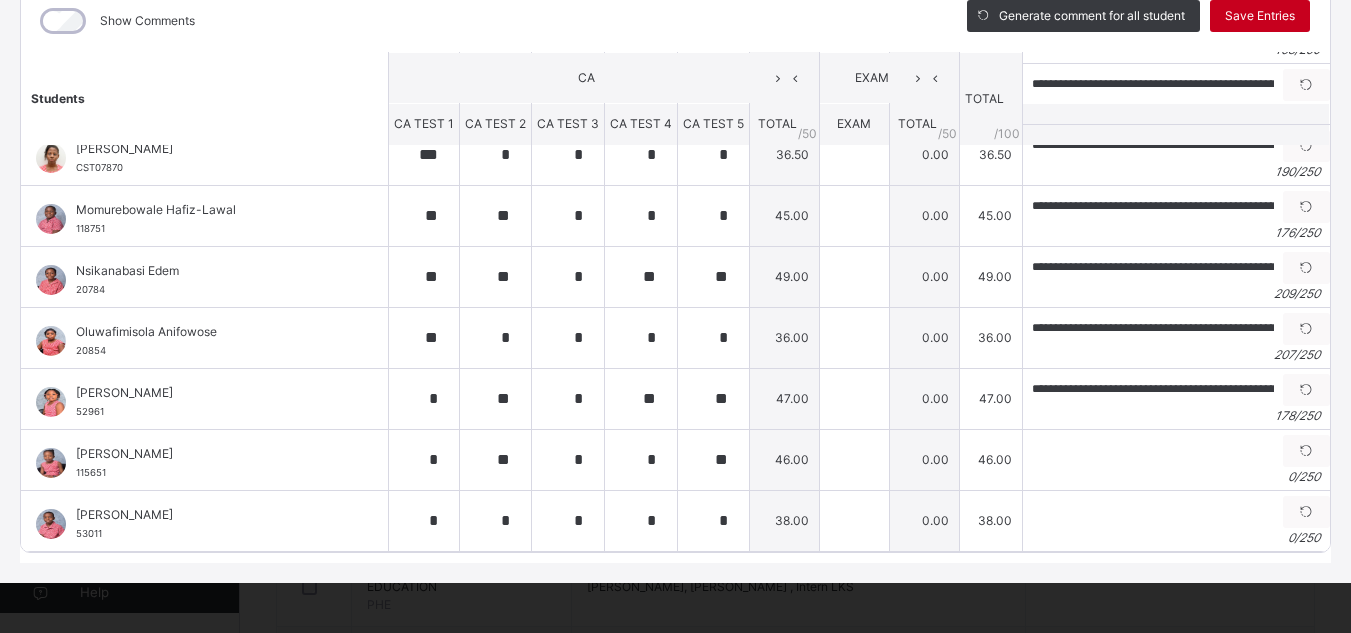 click on "Save Entries" at bounding box center (1260, 16) 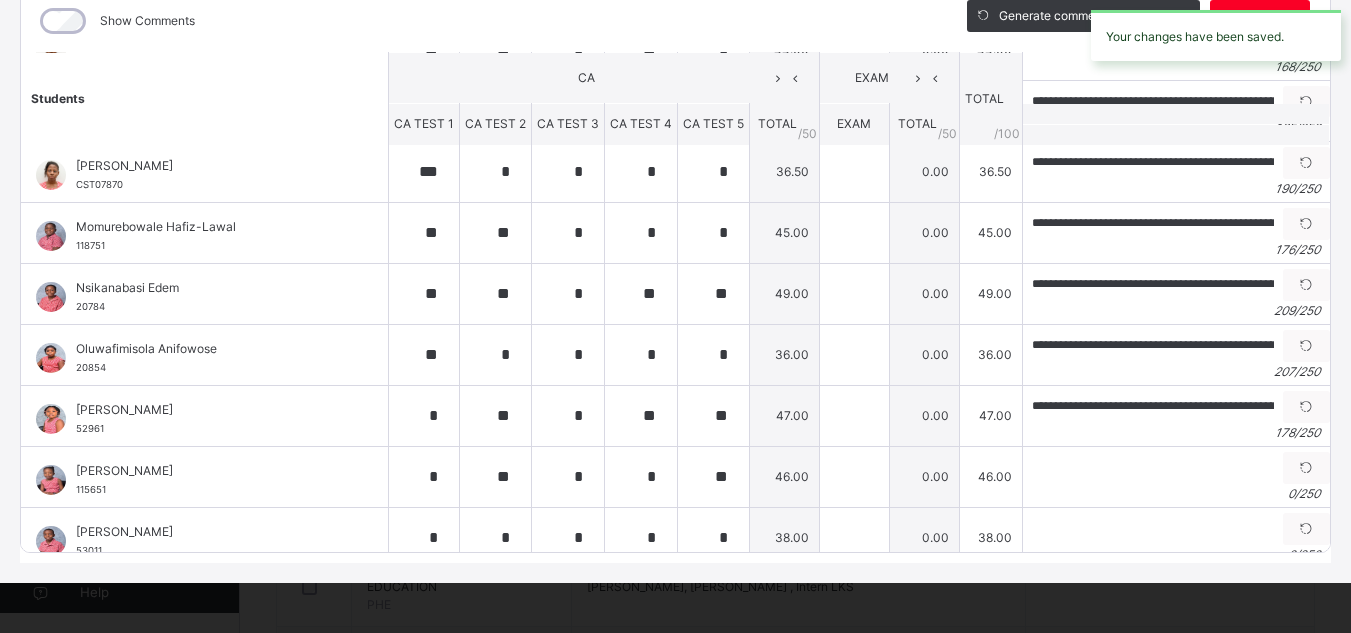 scroll, scrollTop: 402, scrollLeft: 0, axis: vertical 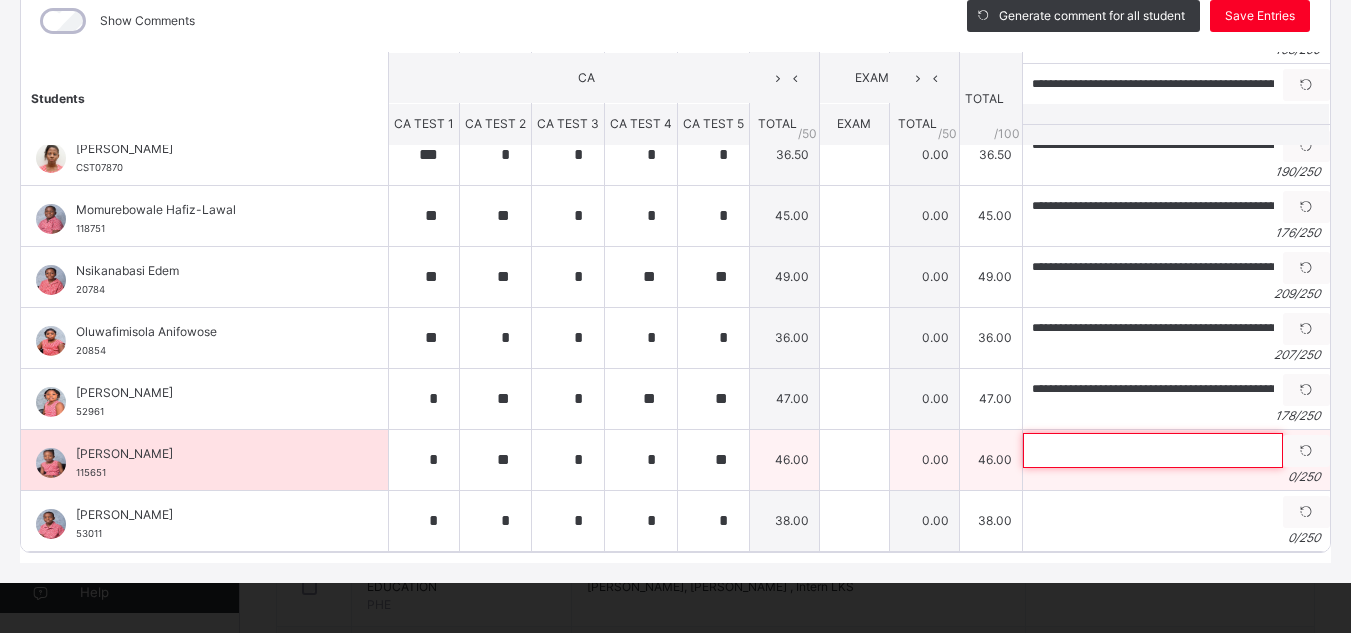 click at bounding box center (1153, 450) 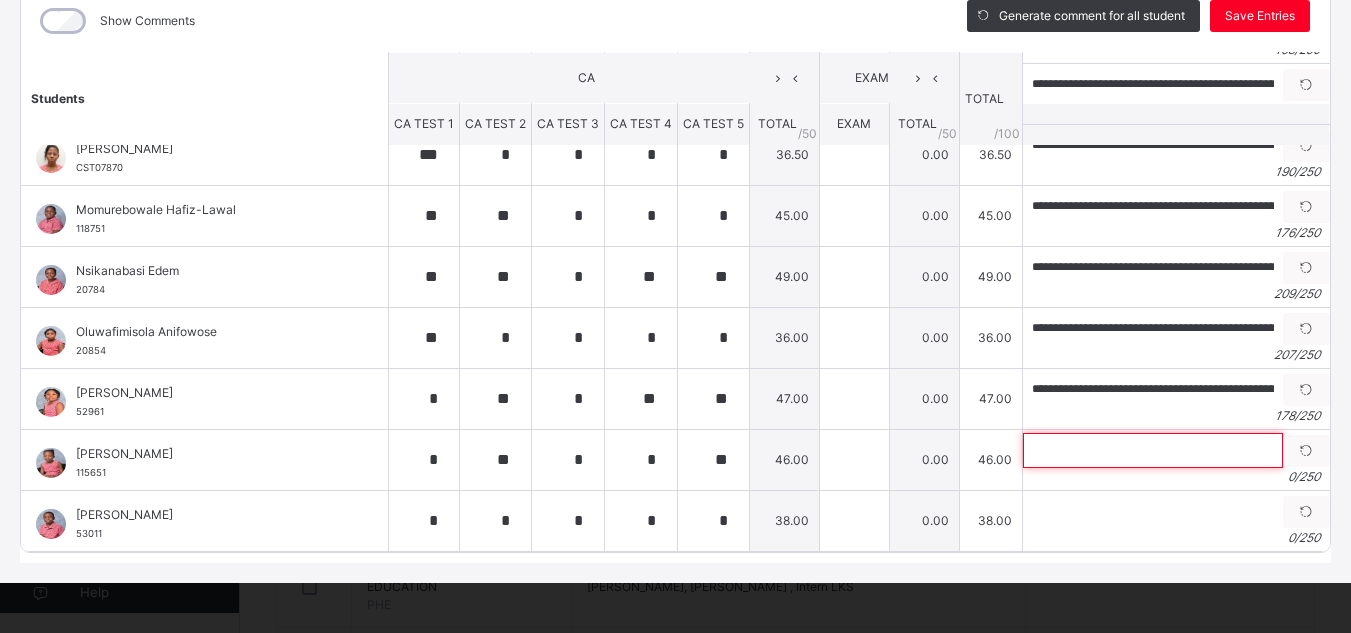 paste on "**********" 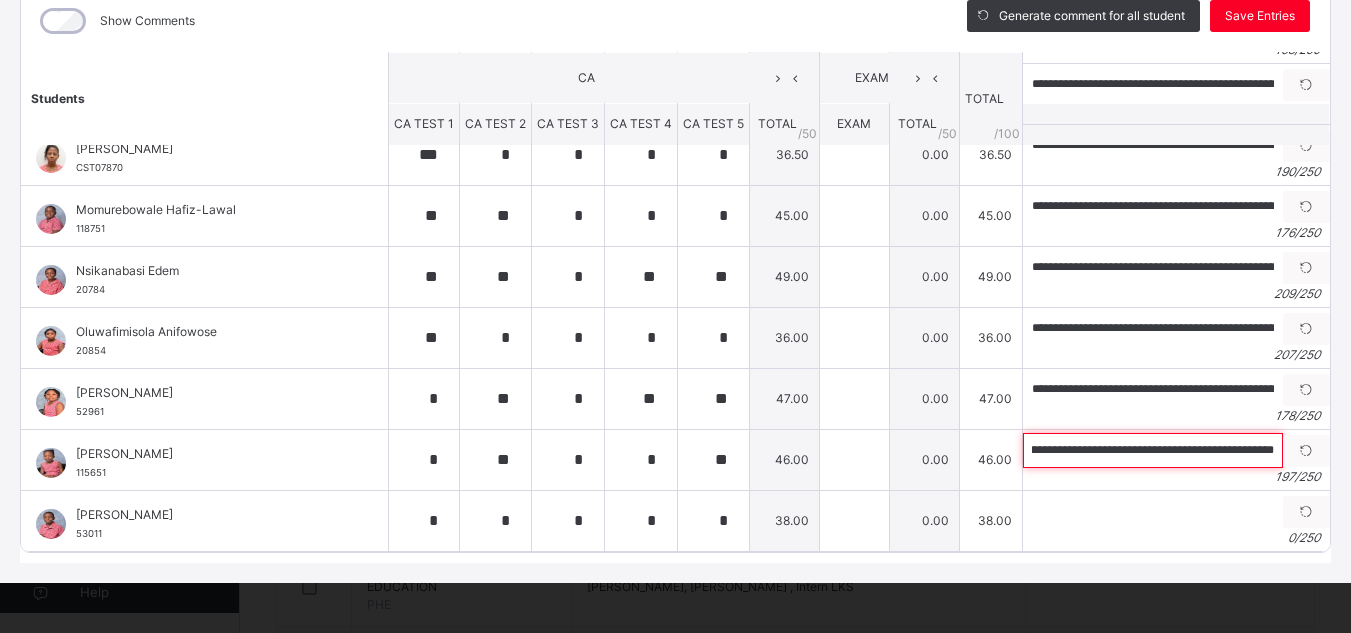 scroll, scrollTop: 0, scrollLeft: 848, axis: horizontal 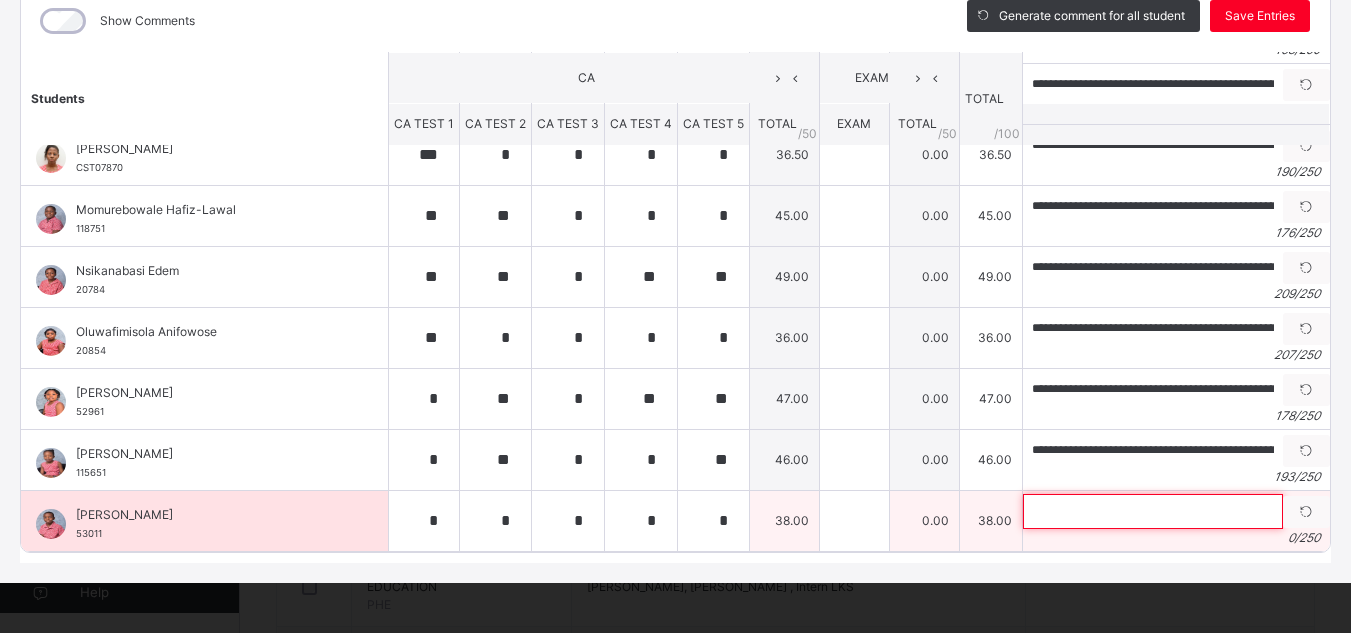 click at bounding box center [1153, 511] 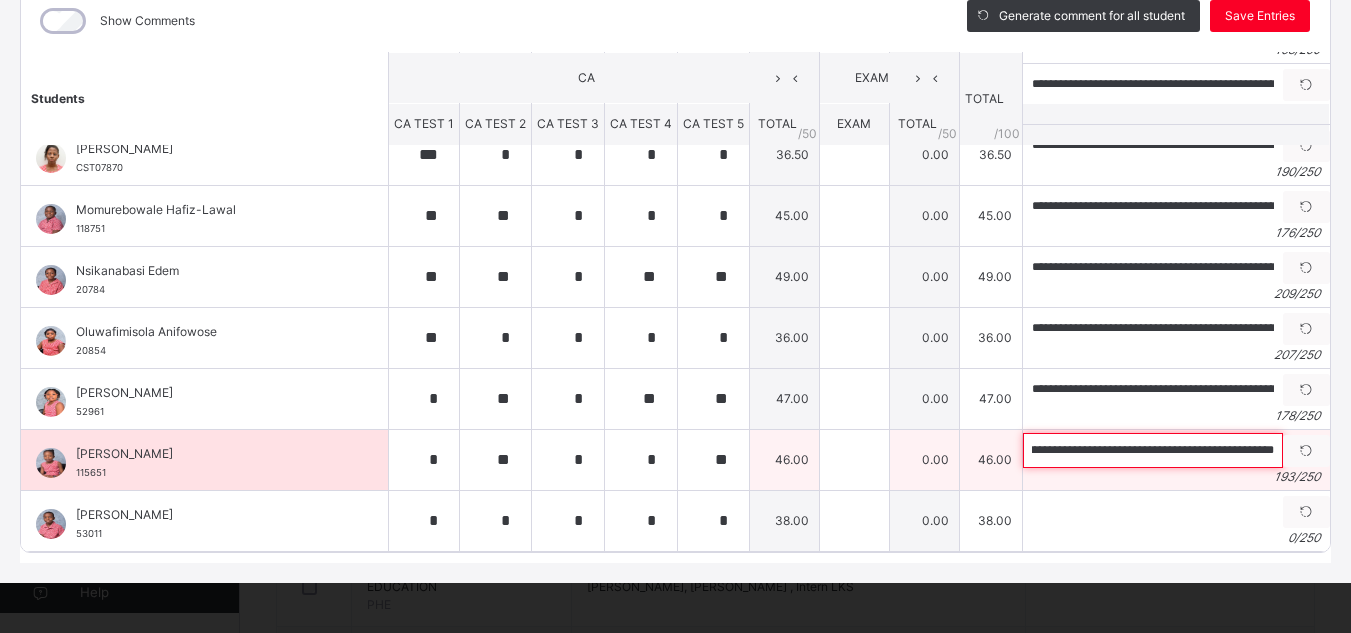 scroll, scrollTop: 0, scrollLeft: 848, axis: horizontal 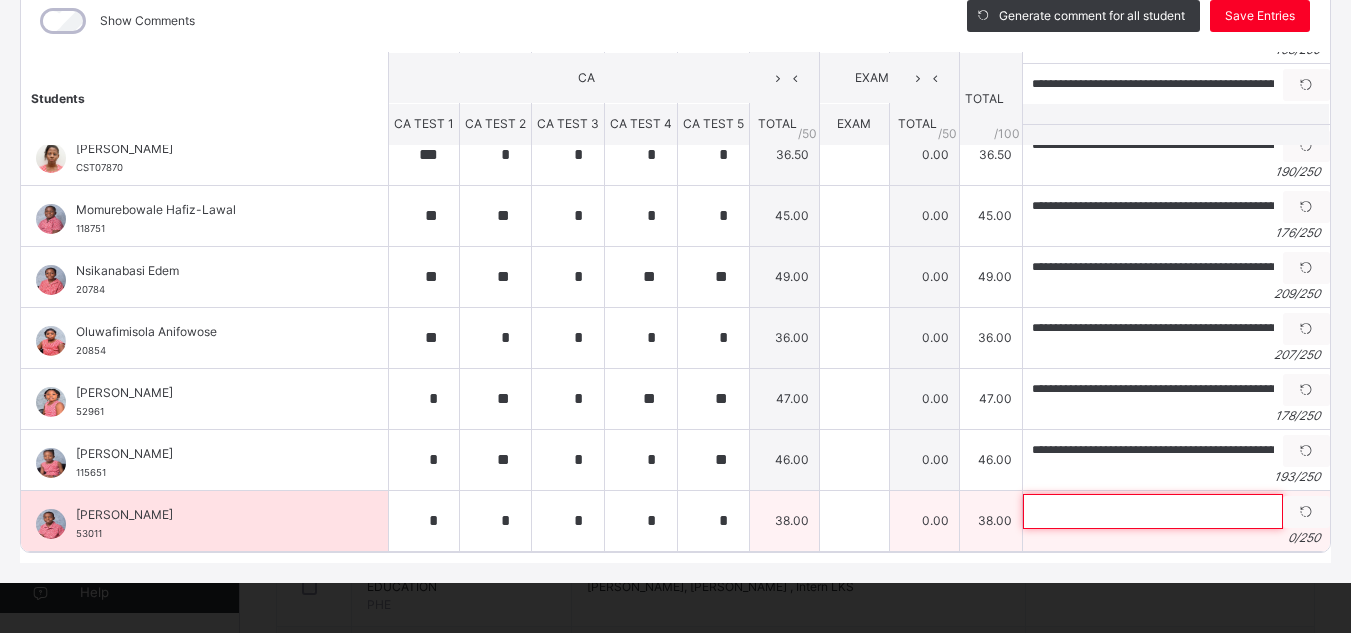 click at bounding box center [1153, 511] 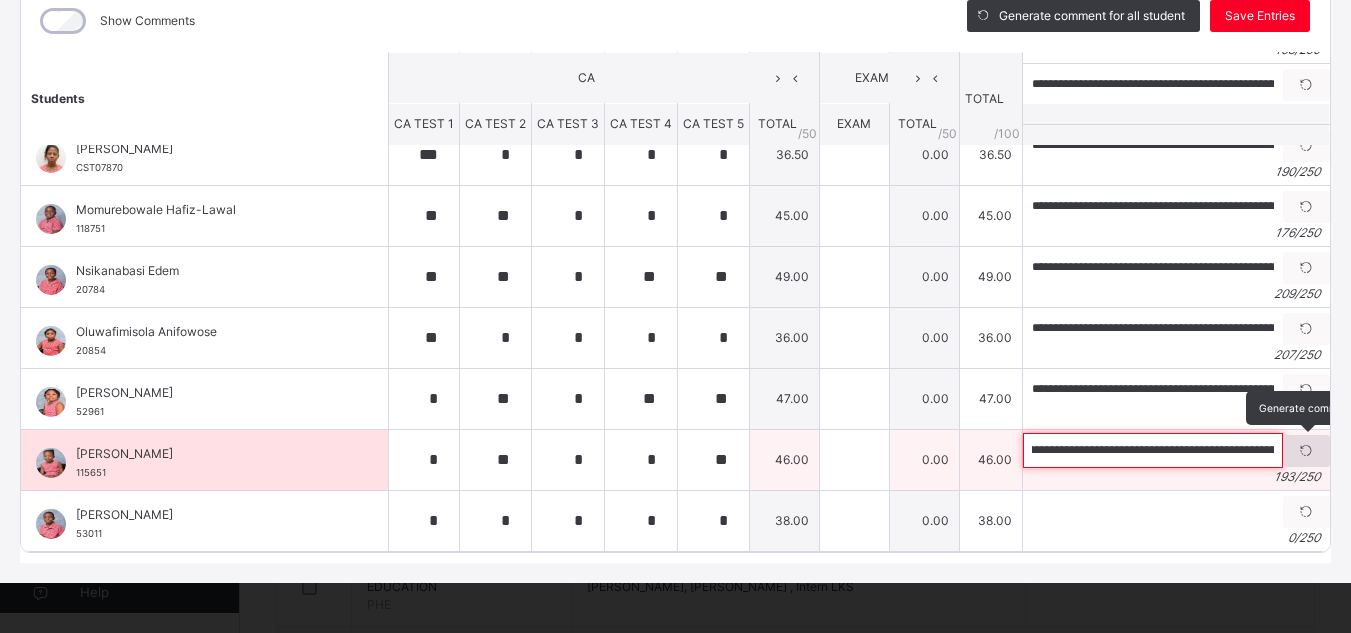 scroll, scrollTop: 0, scrollLeft: 848, axis: horizontal 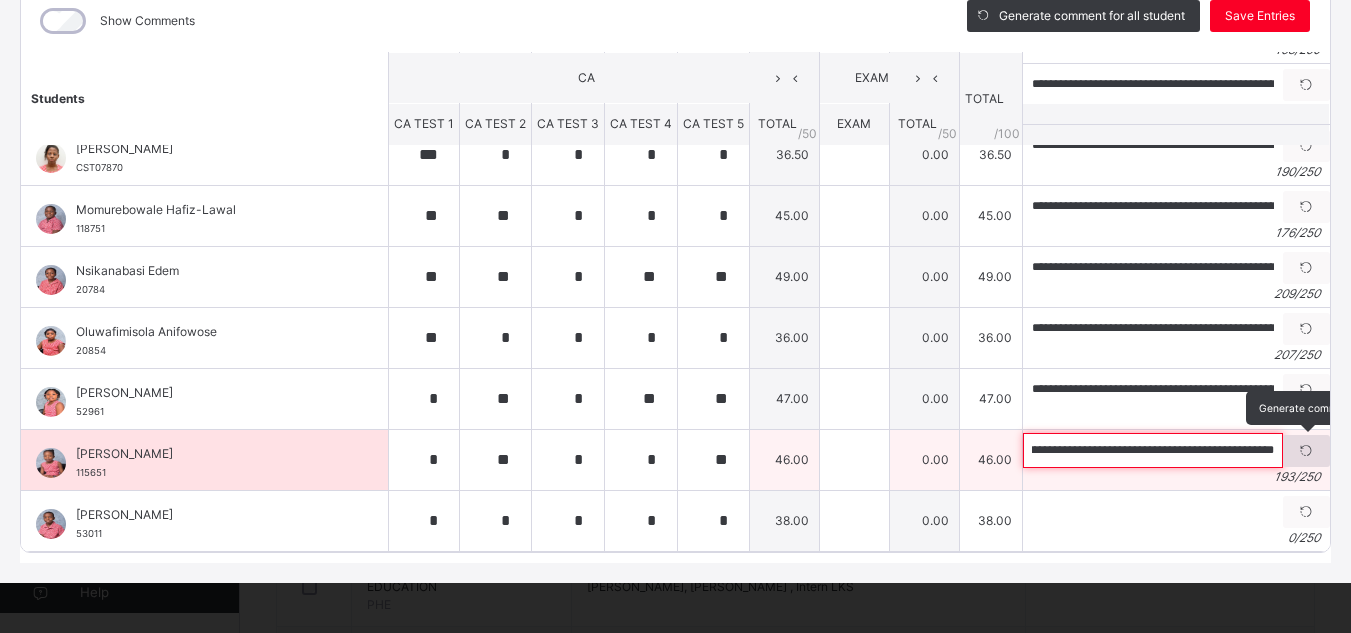 drag, startPoint x: 1013, startPoint y: 432, endPoint x: 1258, endPoint y: 442, distance: 245.204 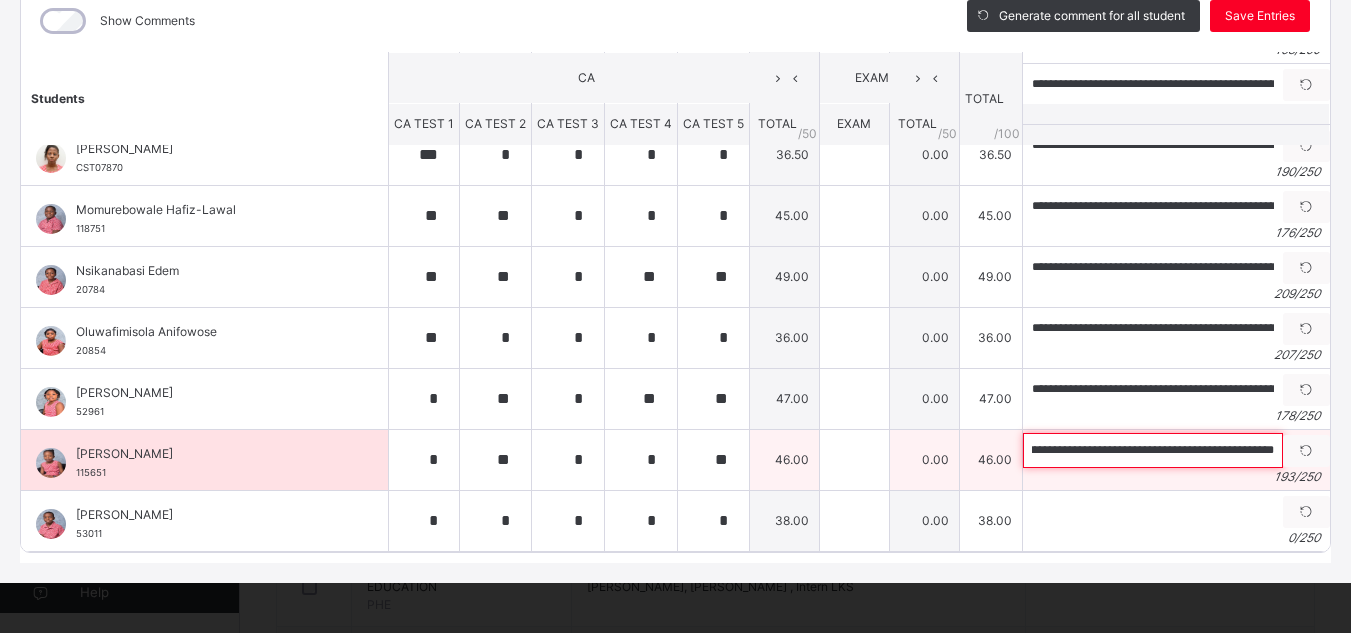 click on "**********" at bounding box center [1153, 450] 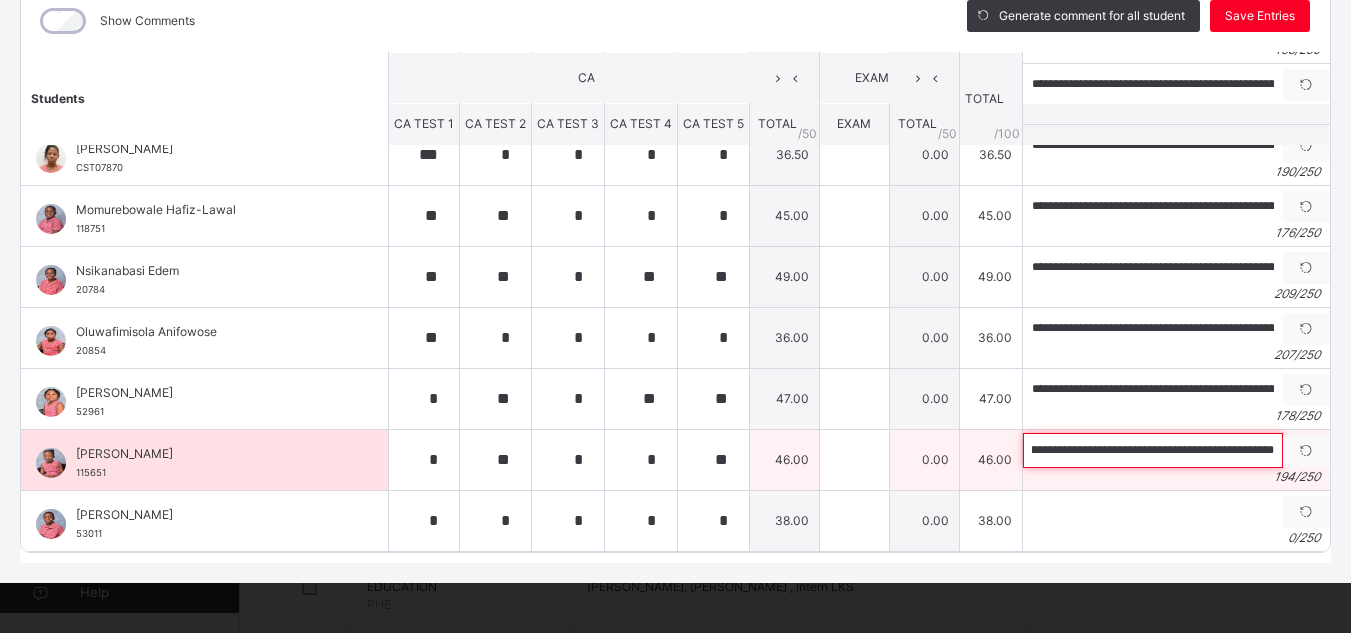 scroll, scrollTop: 0, scrollLeft: 851, axis: horizontal 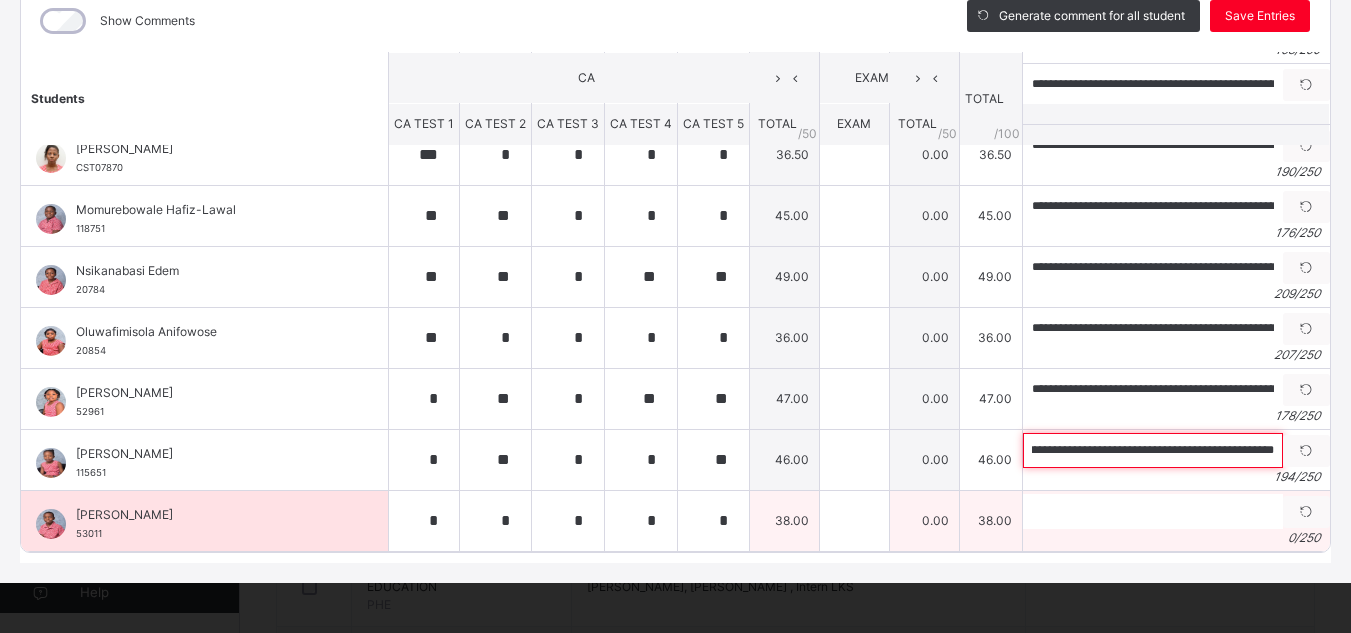 type on "**********" 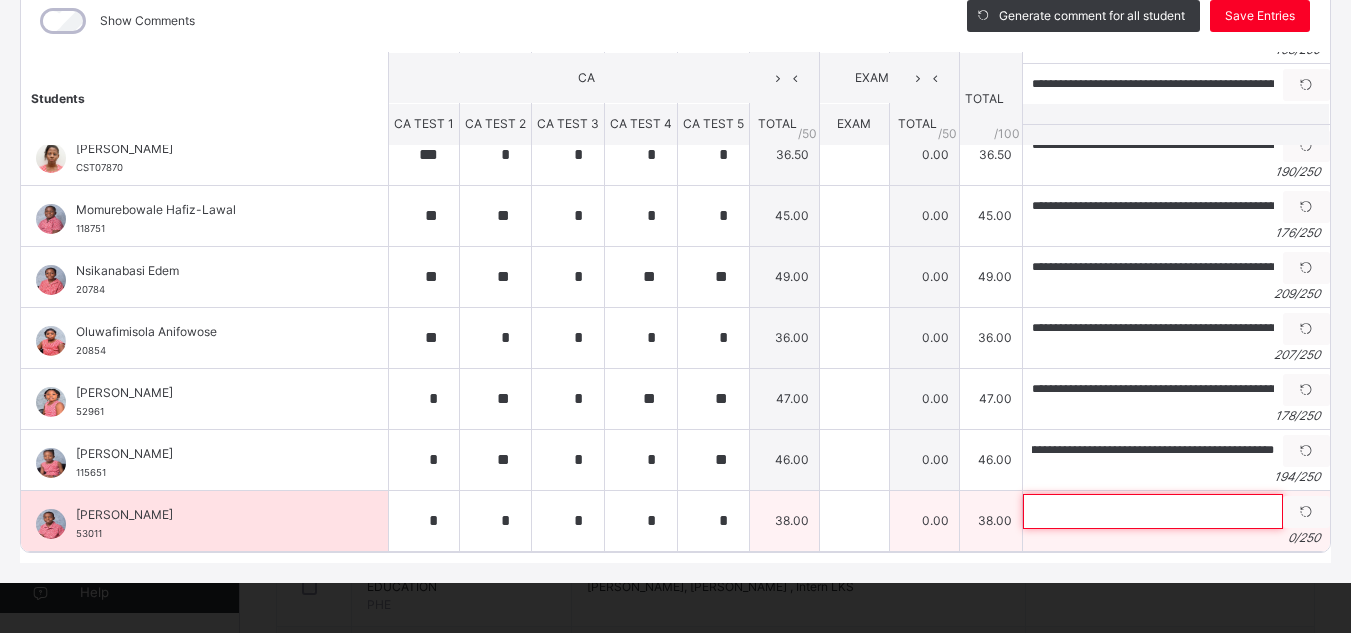 scroll, scrollTop: 0, scrollLeft: 0, axis: both 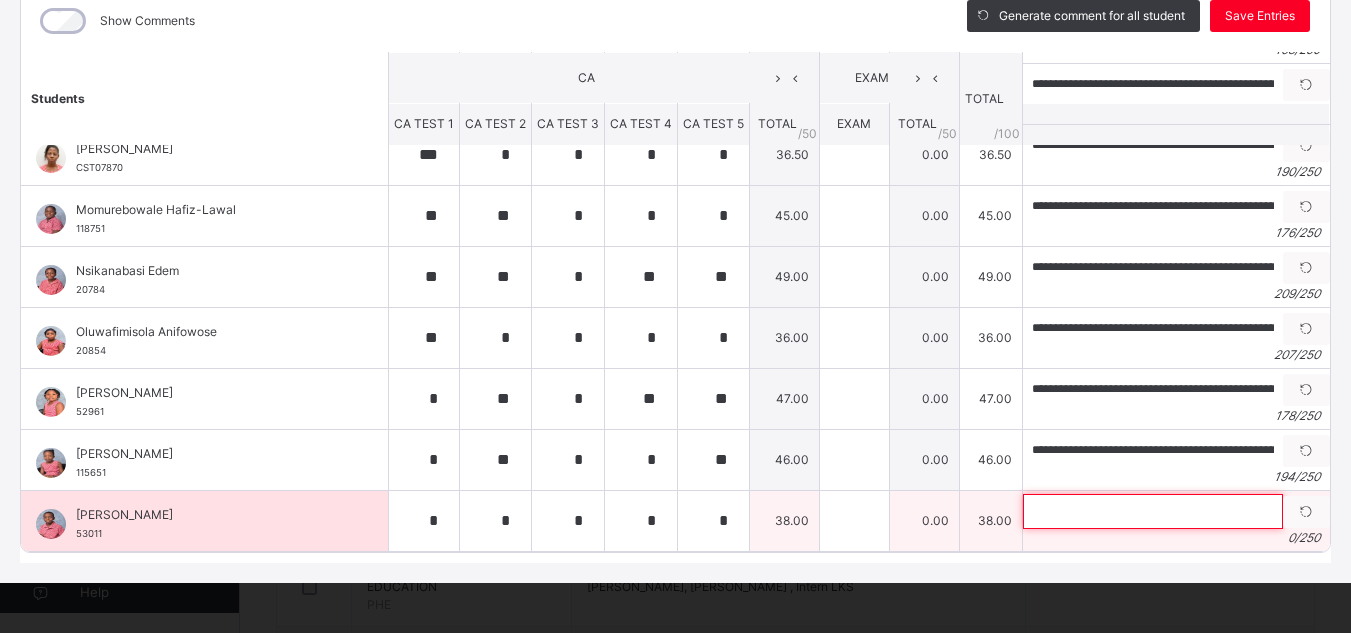click at bounding box center [1153, 511] 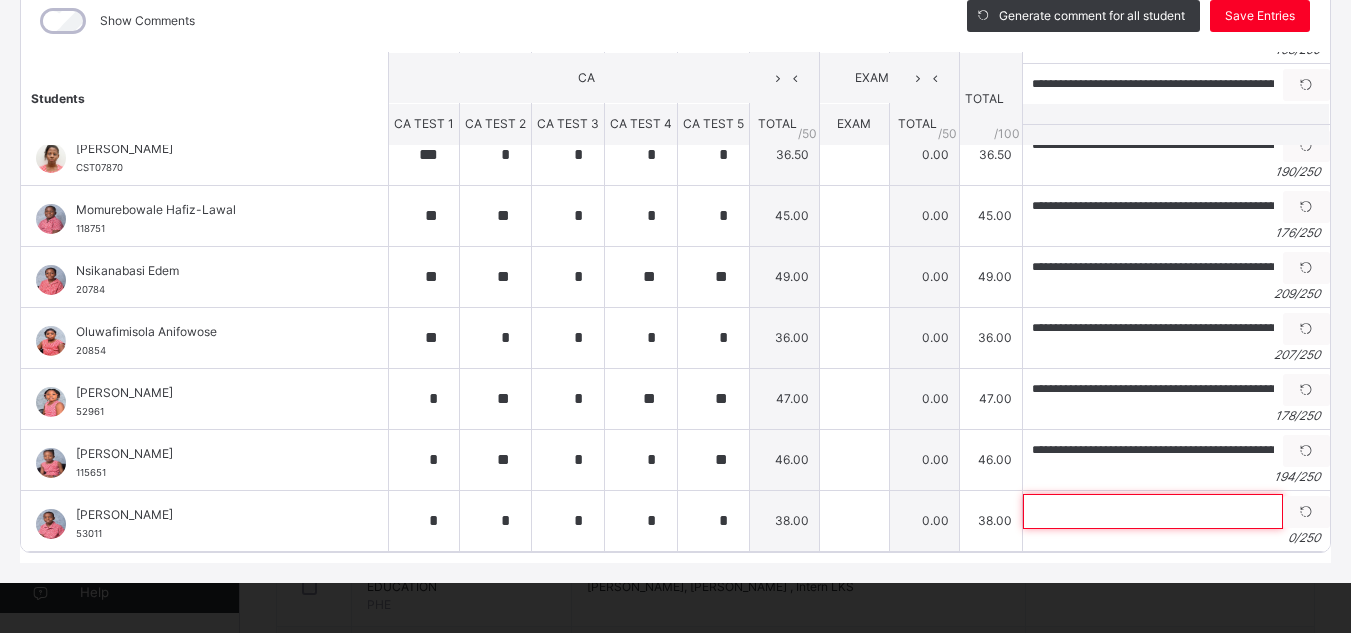 paste on "**********" 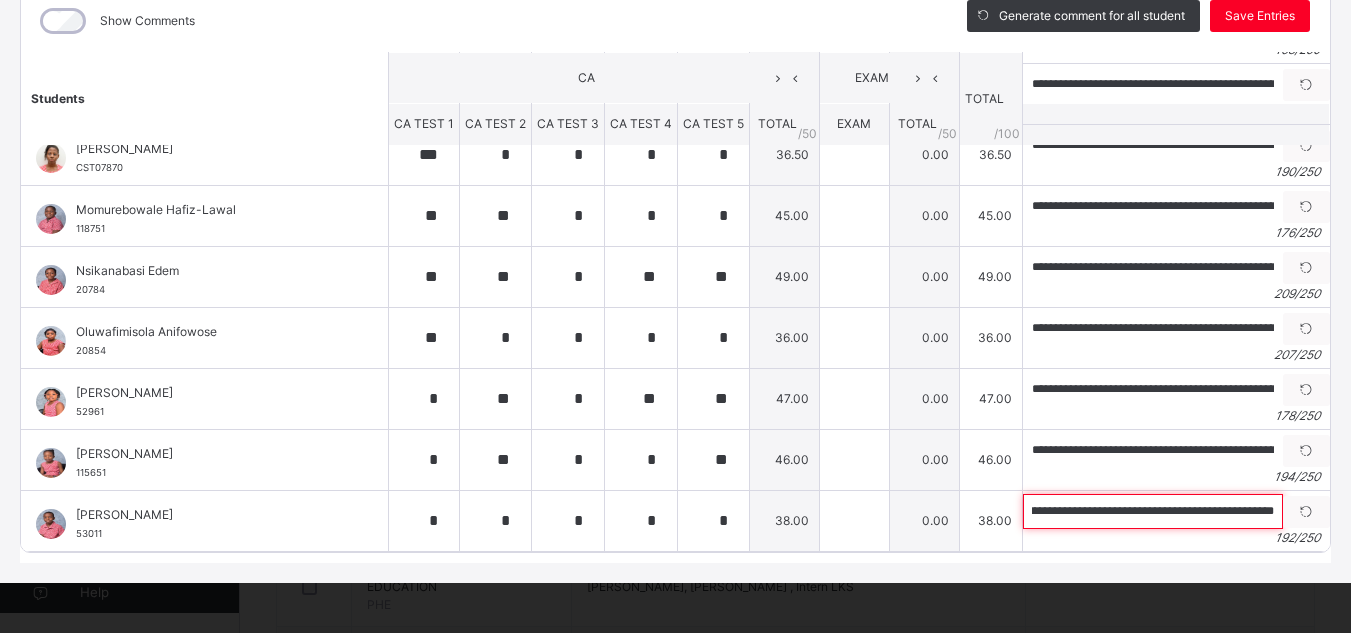 scroll, scrollTop: 0, scrollLeft: 831, axis: horizontal 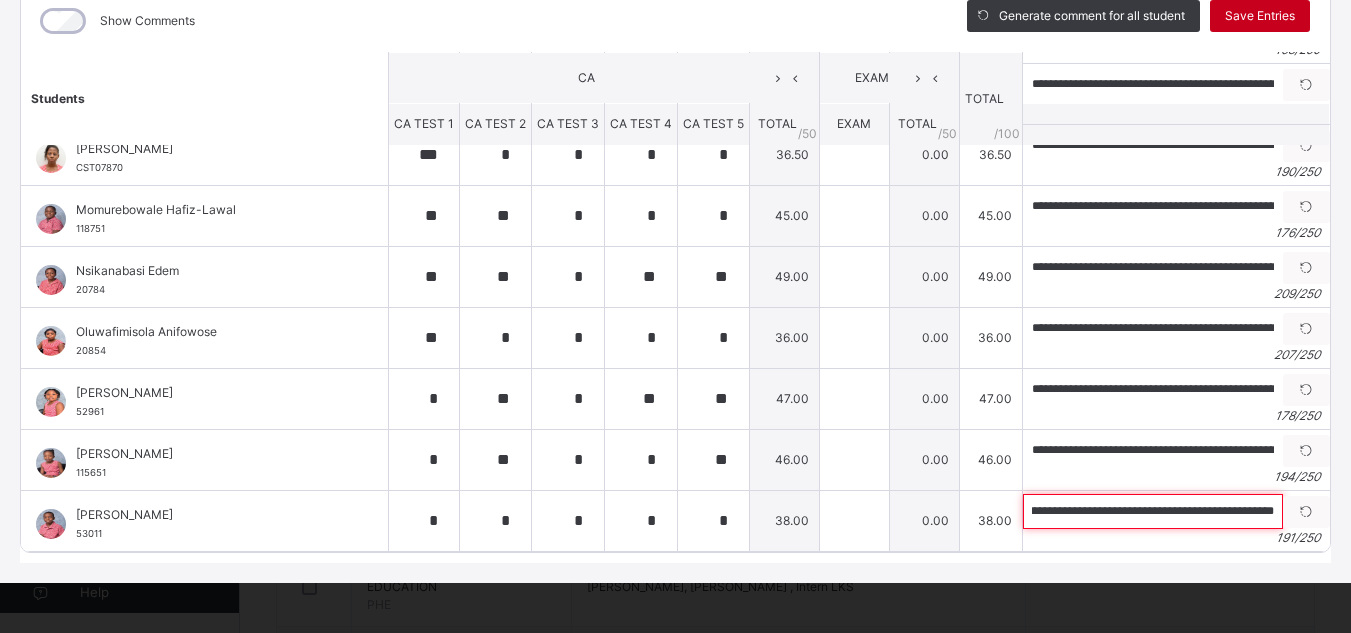 type on "**********" 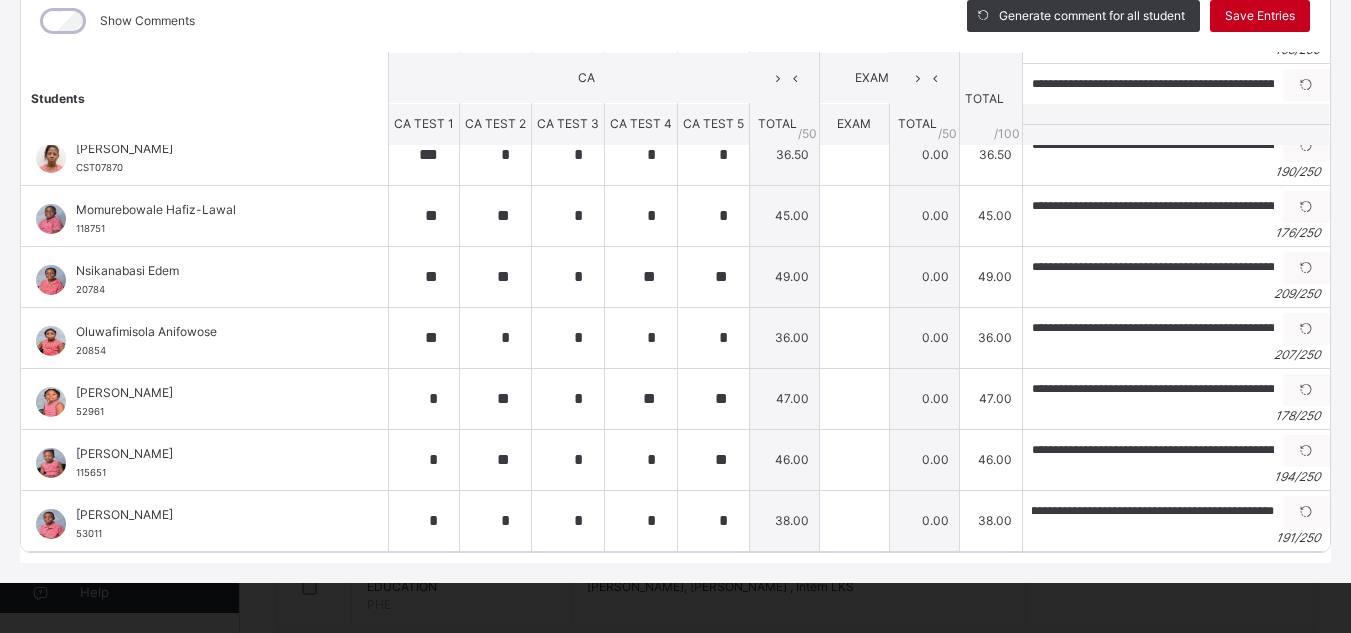 scroll, scrollTop: 0, scrollLeft: 0, axis: both 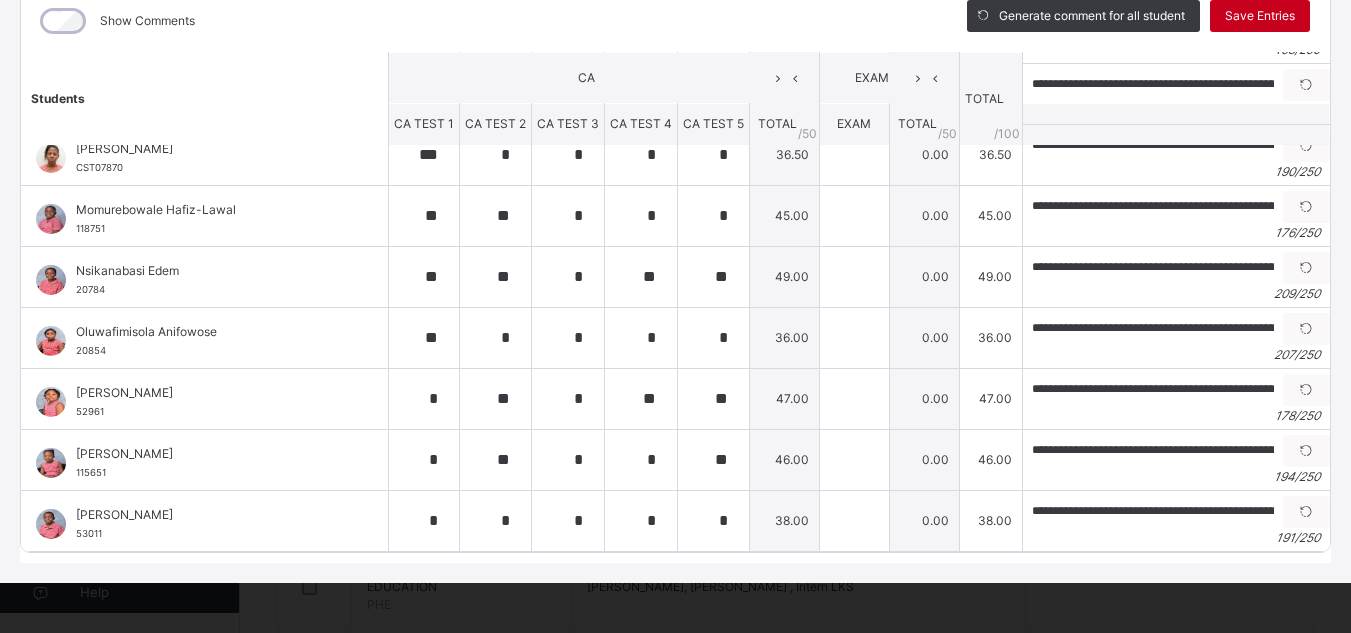 click on "Save Entries" at bounding box center [1260, 16] 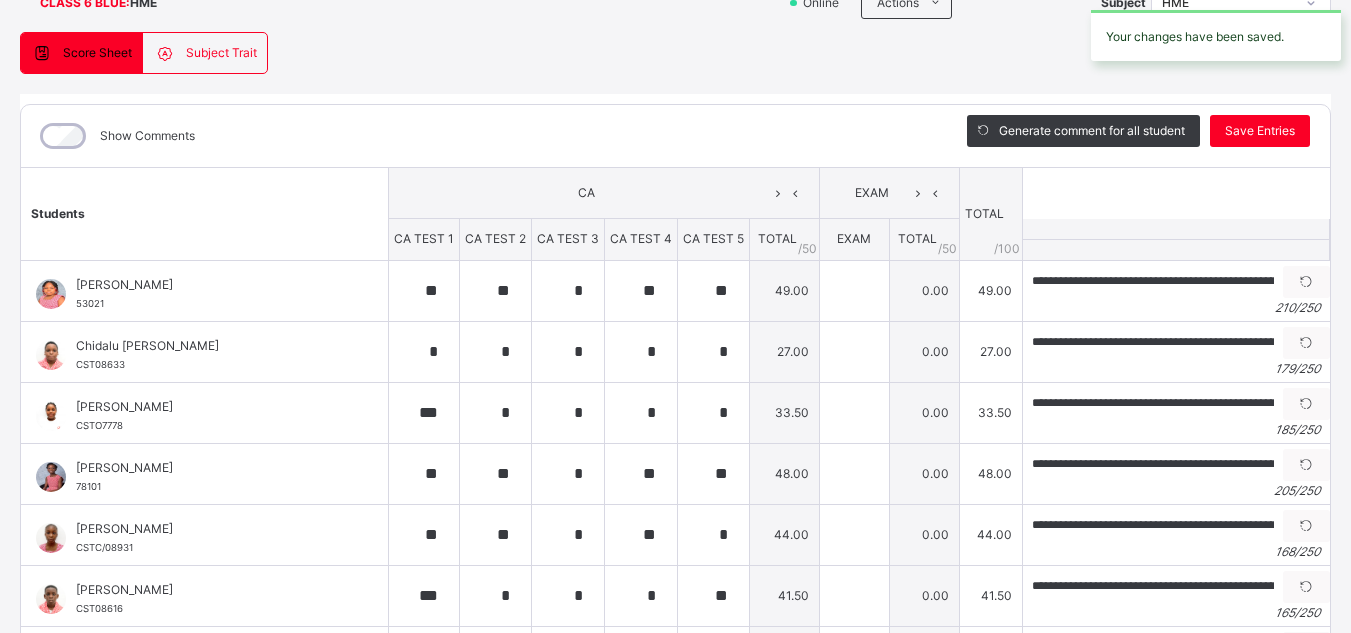 scroll, scrollTop: 159, scrollLeft: 0, axis: vertical 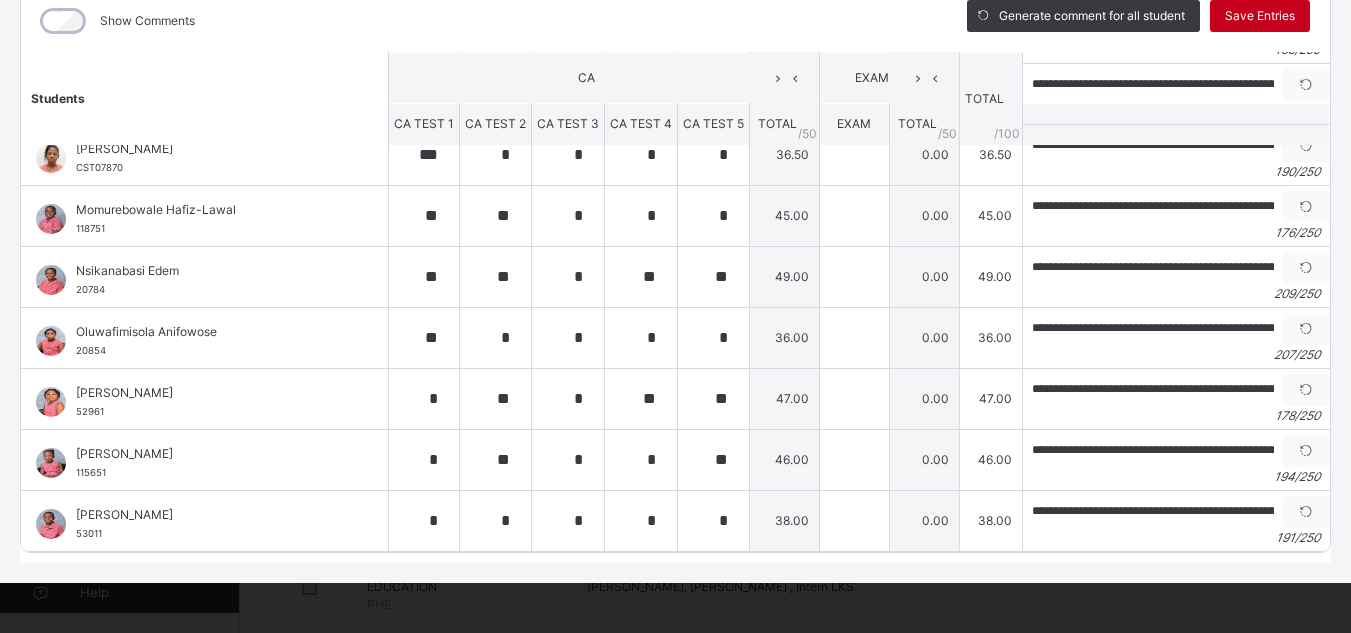 click on "Save Entries" at bounding box center [1260, 16] 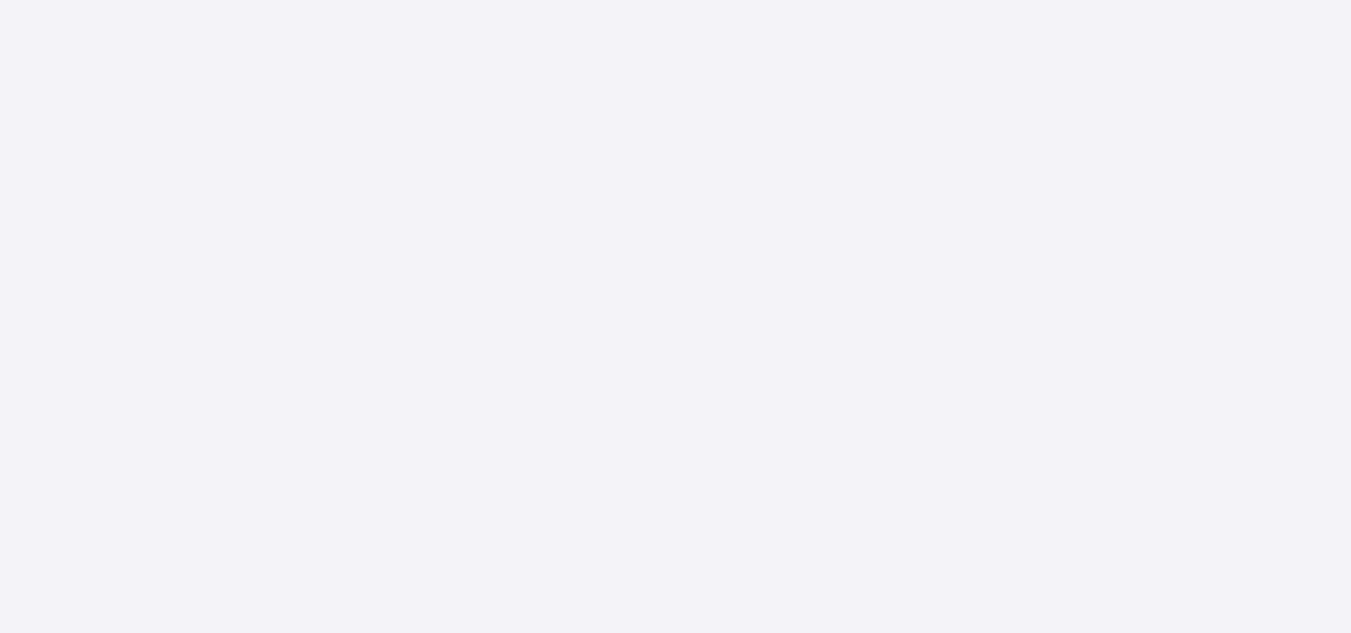 scroll, scrollTop: 0, scrollLeft: 0, axis: both 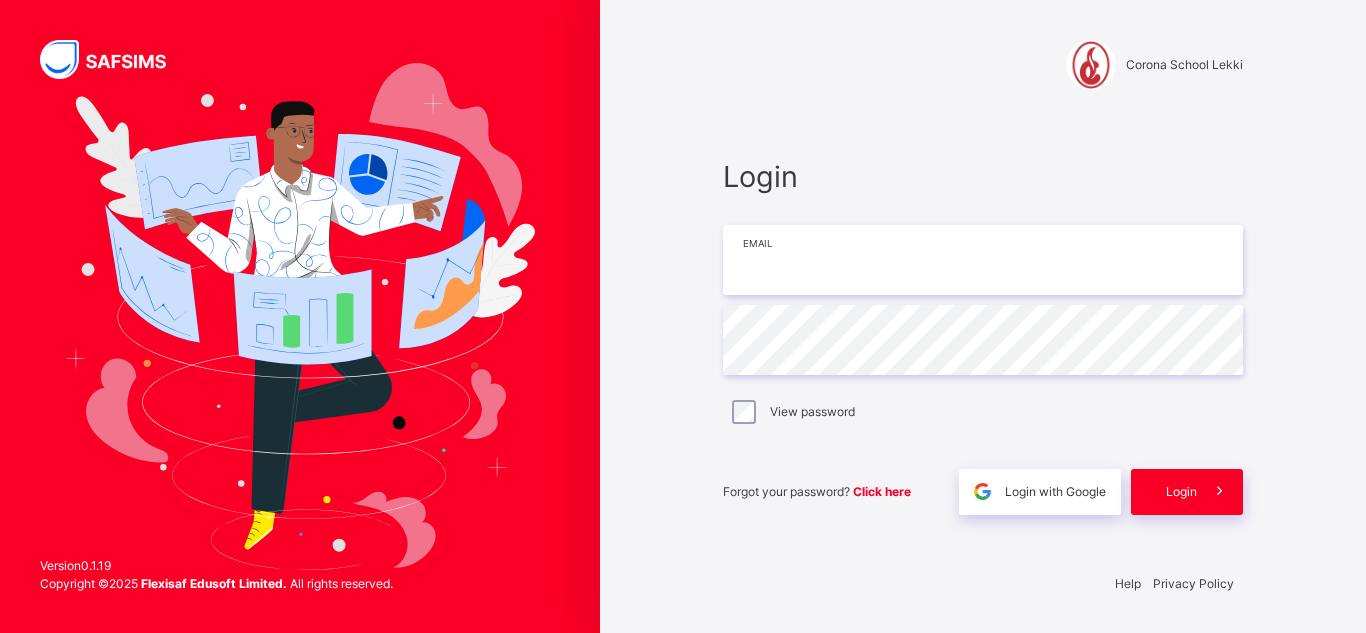 type on "**********" 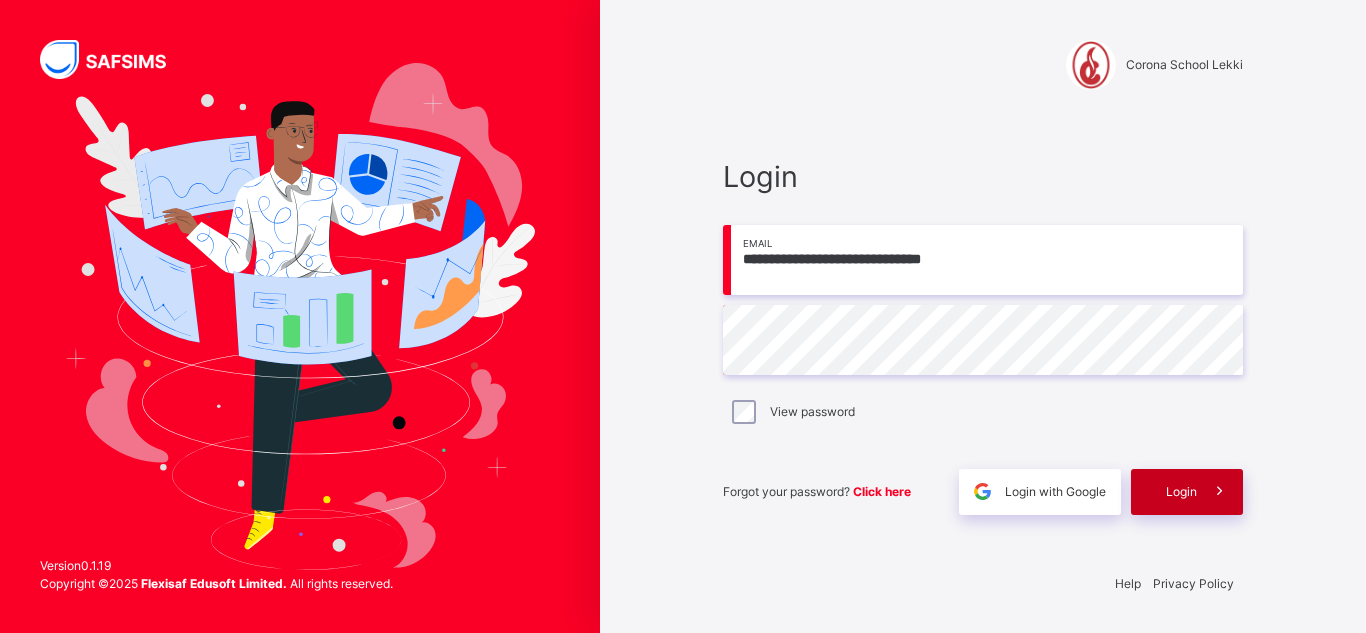 click on "Login" at bounding box center (1181, 492) 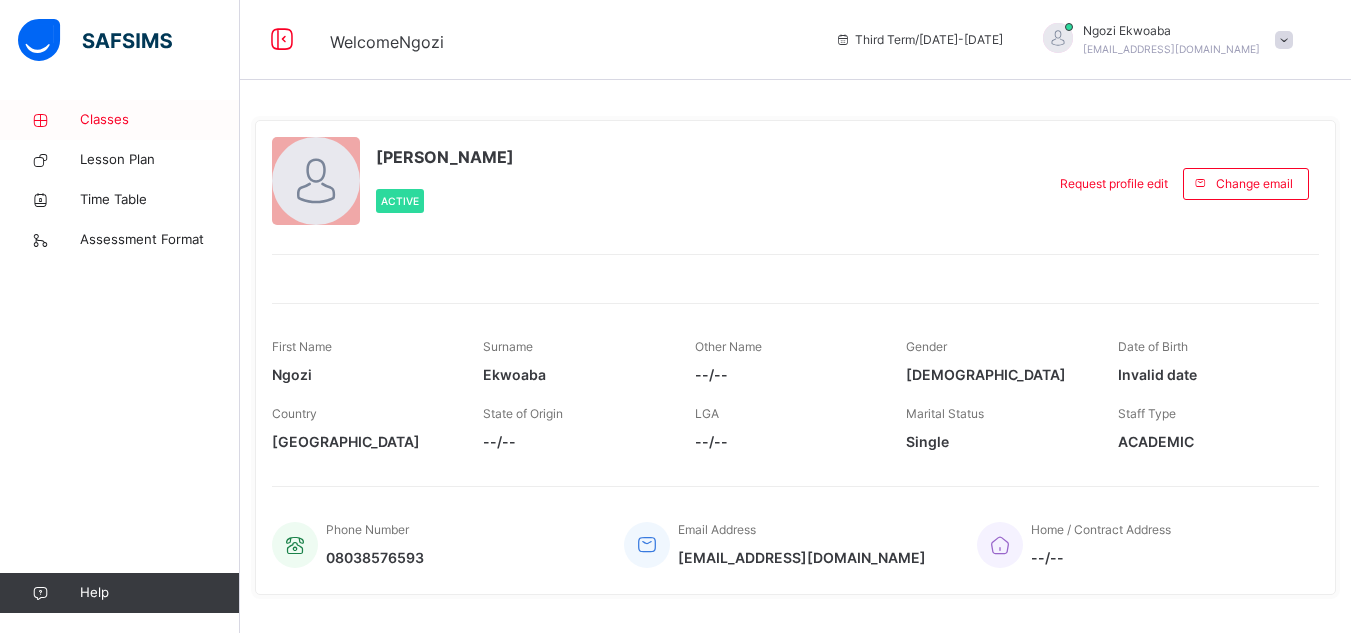 click on "Classes" at bounding box center (160, 120) 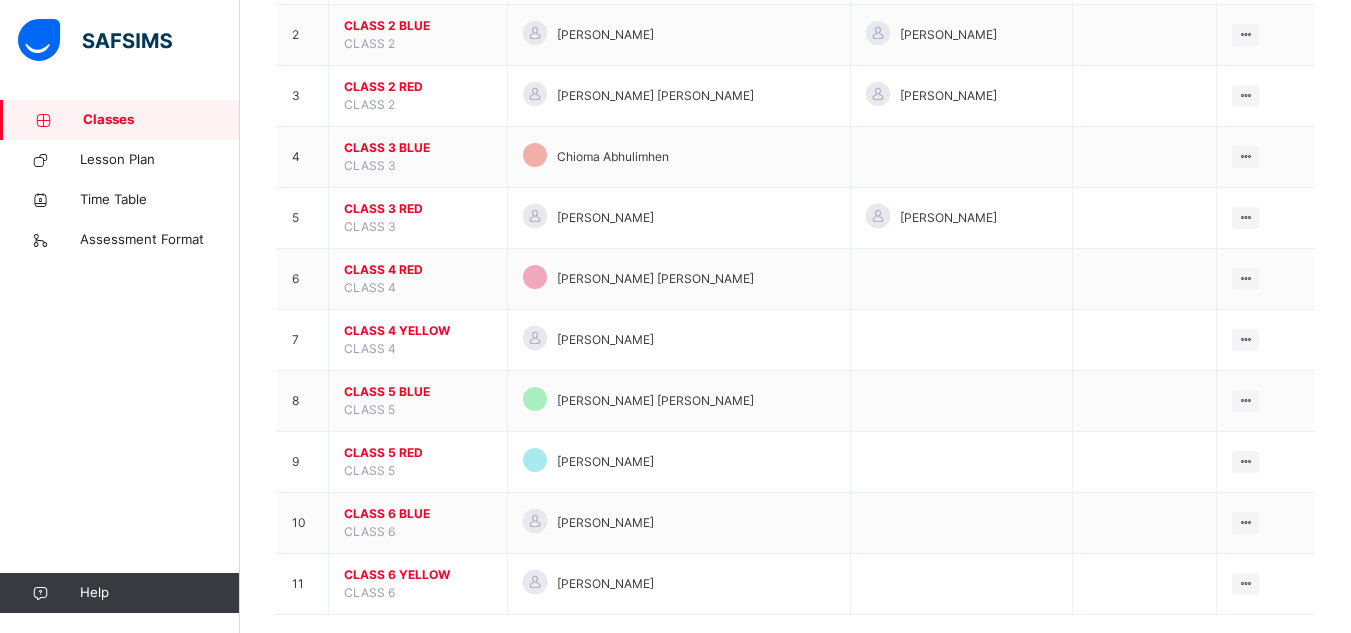 scroll, scrollTop: 326, scrollLeft: 0, axis: vertical 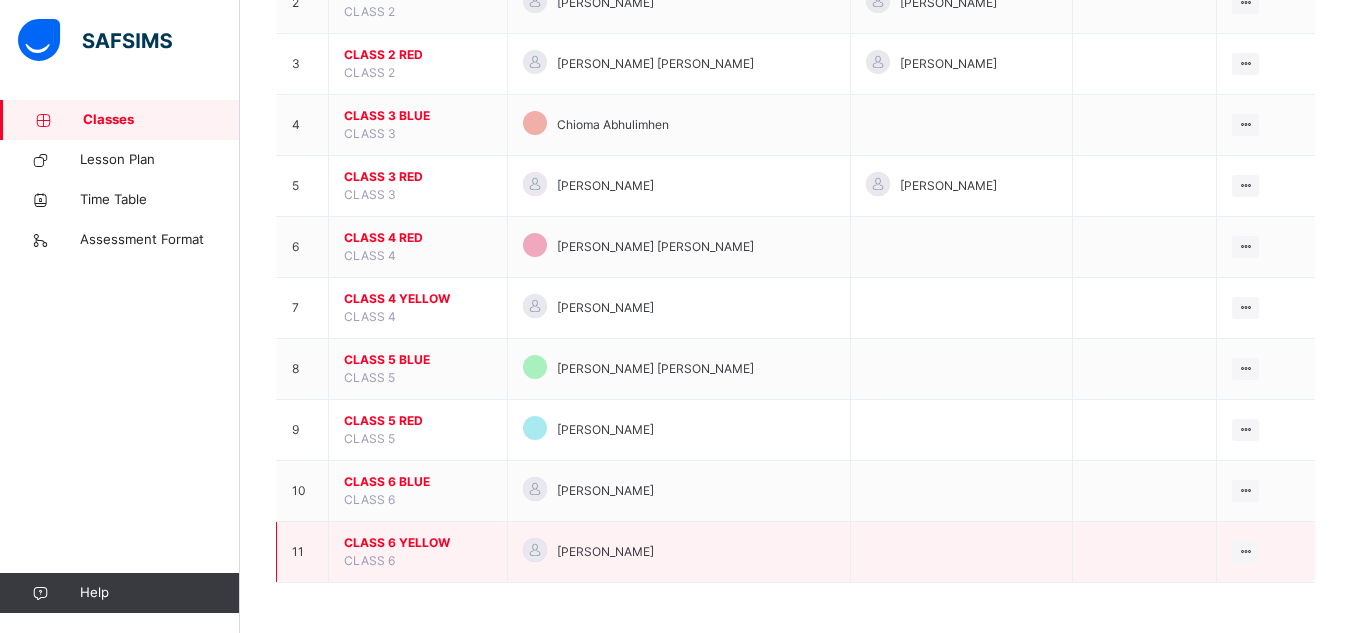 click on "CLASS 6   YELLOW   CLASS 6" at bounding box center [418, 552] 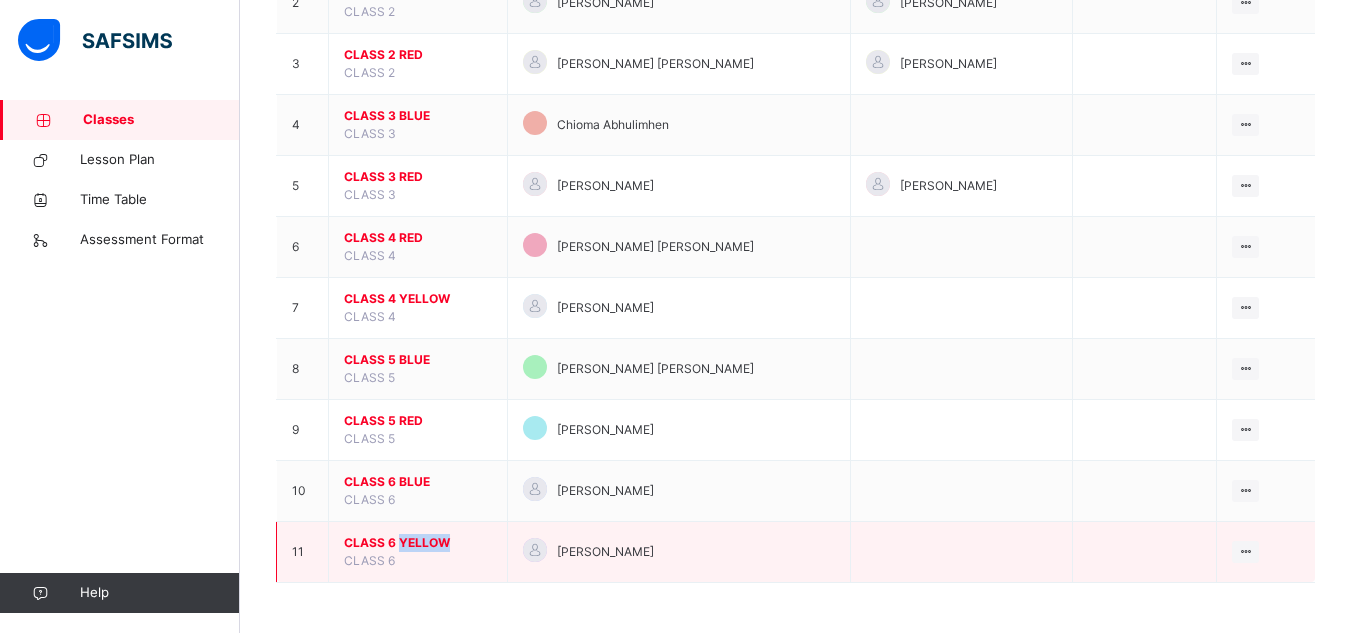 click on "CLASS 6   YELLOW   CLASS 6" at bounding box center (418, 552) 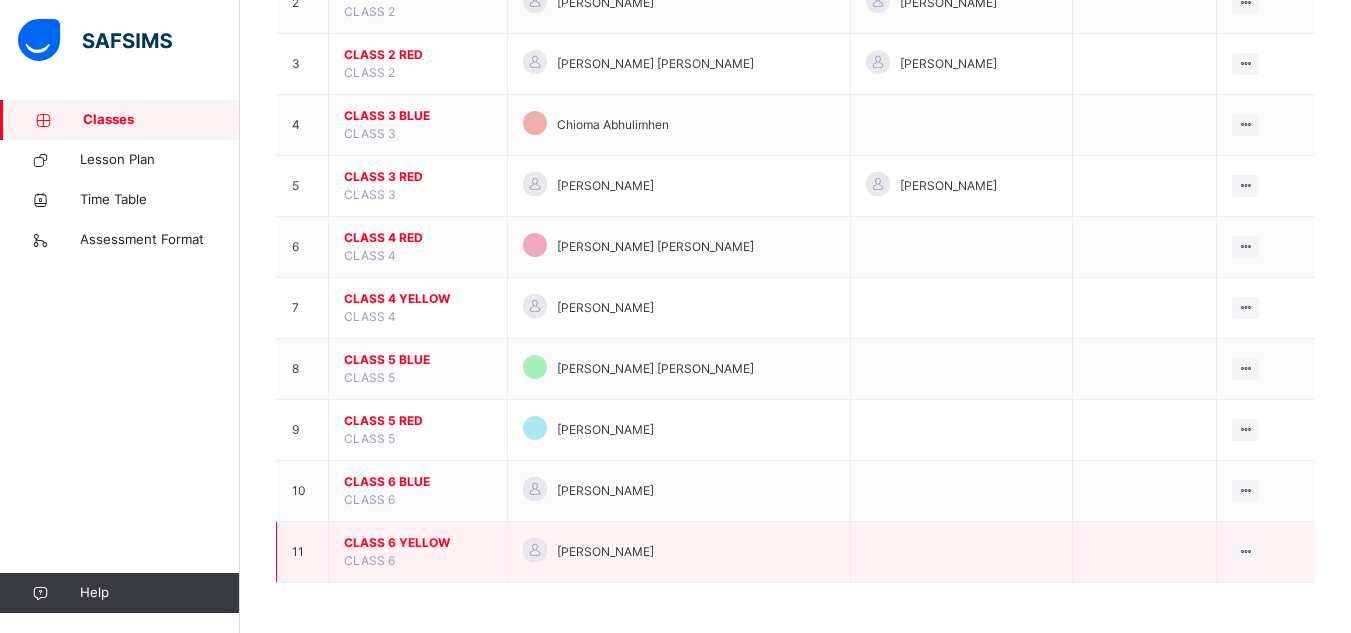 click on "CLASS 6   YELLOW" at bounding box center (418, 543) 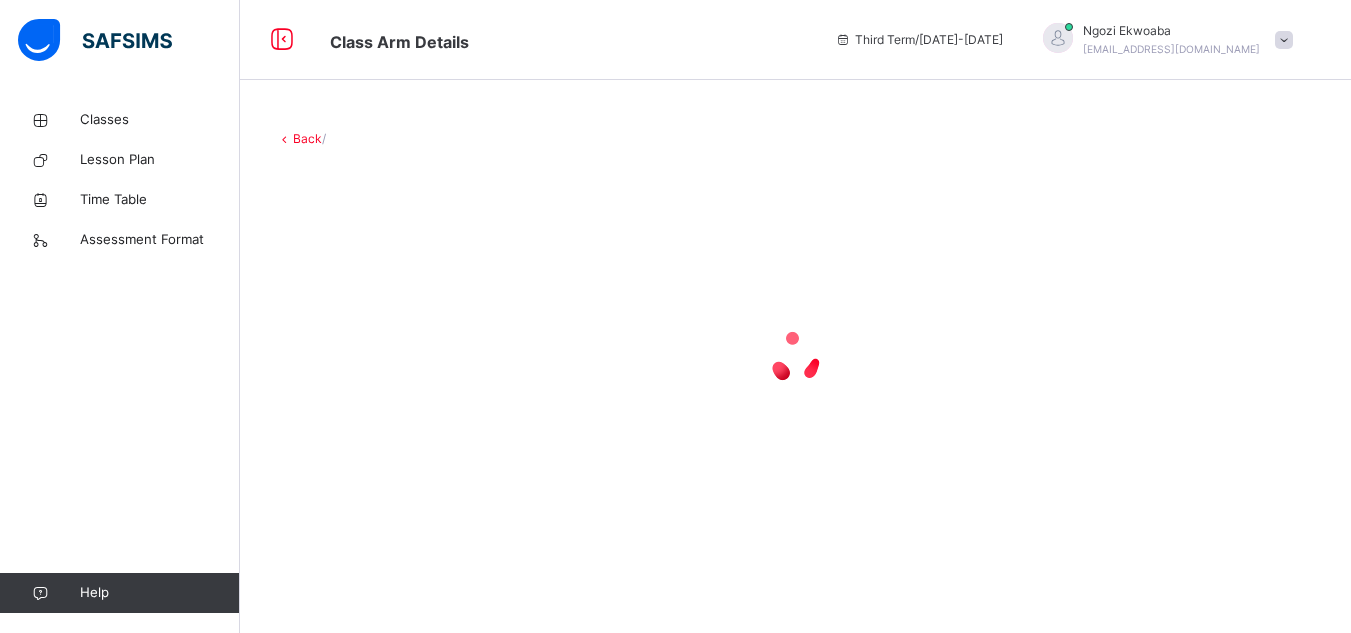 scroll, scrollTop: 0, scrollLeft: 0, axis: both 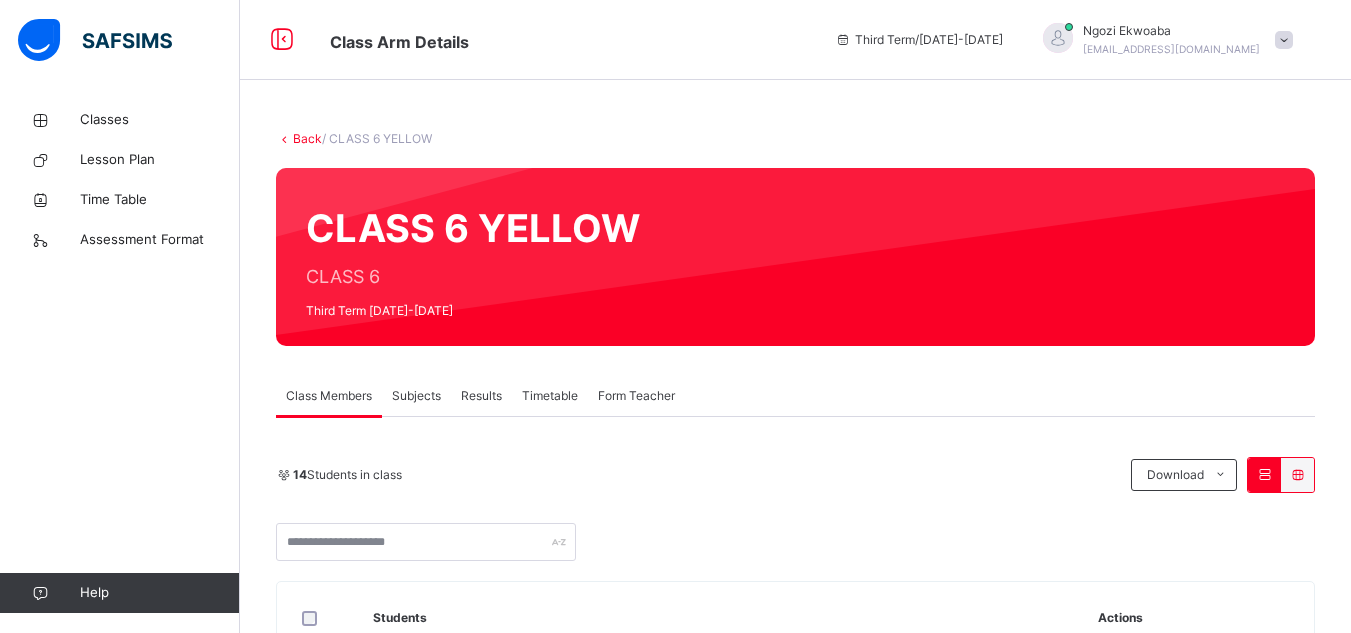 click on "Subjects" at bounding box center (416, 396) 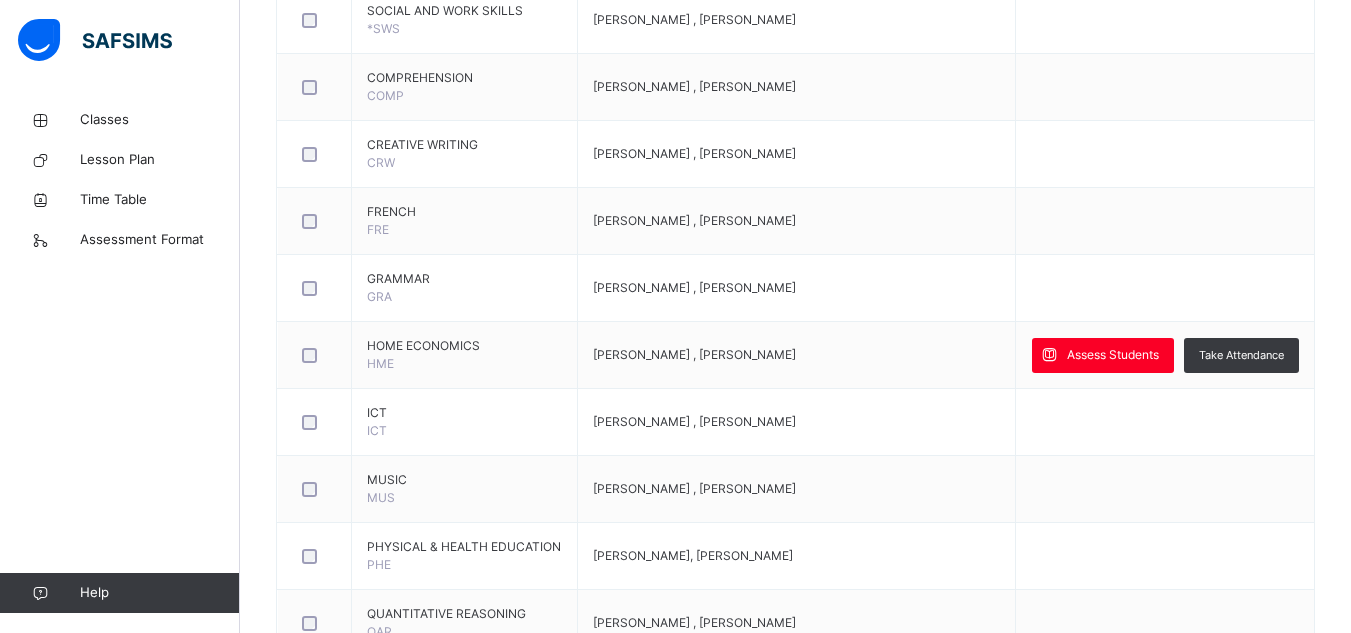 scroll, scrollTop: 730, scrollLeft: 0, axis: vertical 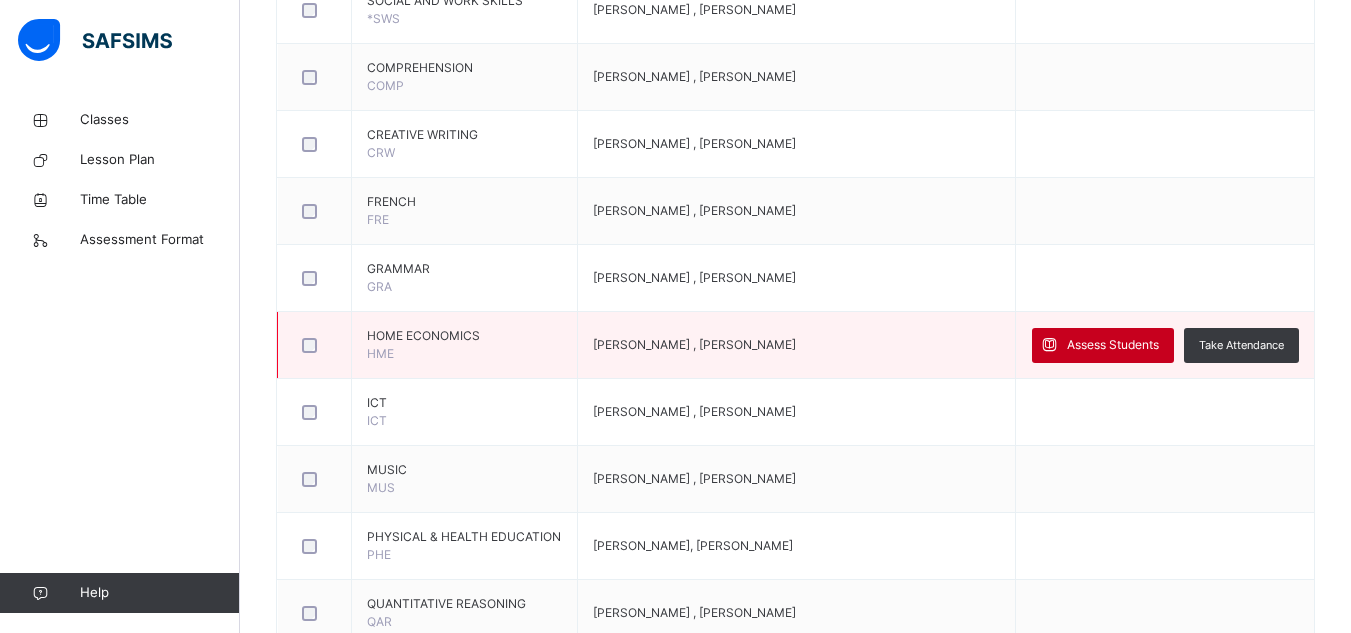 click on "Assess Students" at bounding box center [1113, 345] 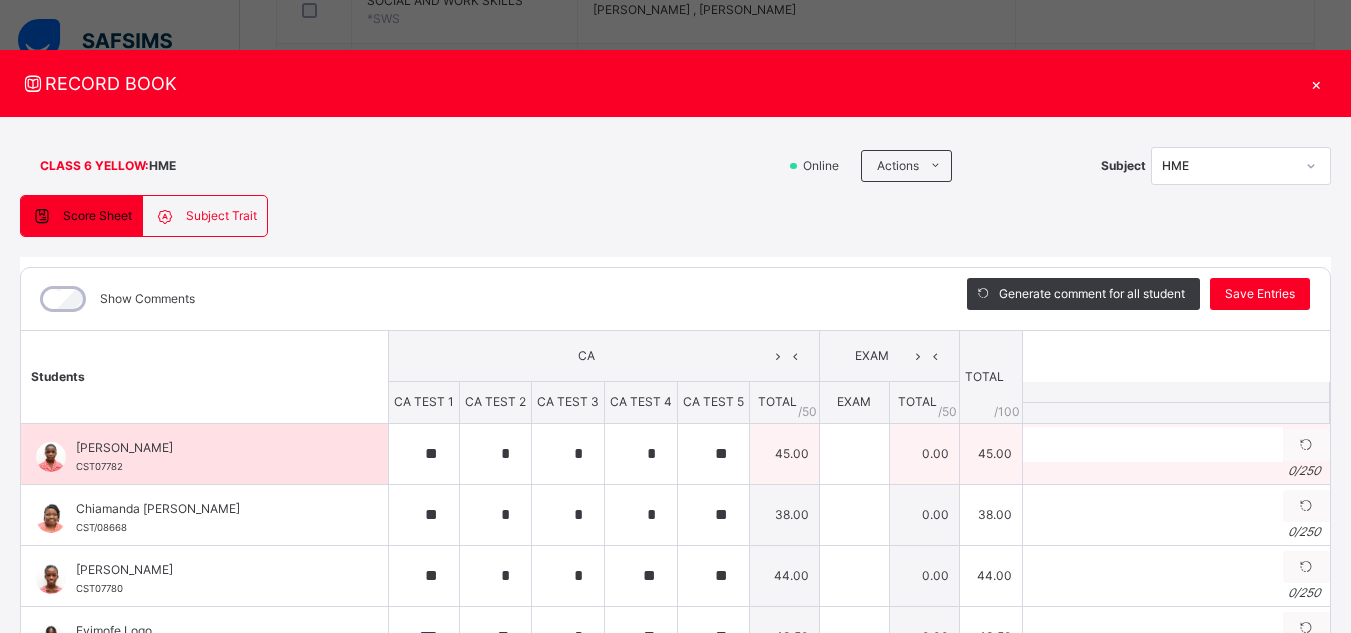 click on "0 / 250" at bounding box center (1176, 471) 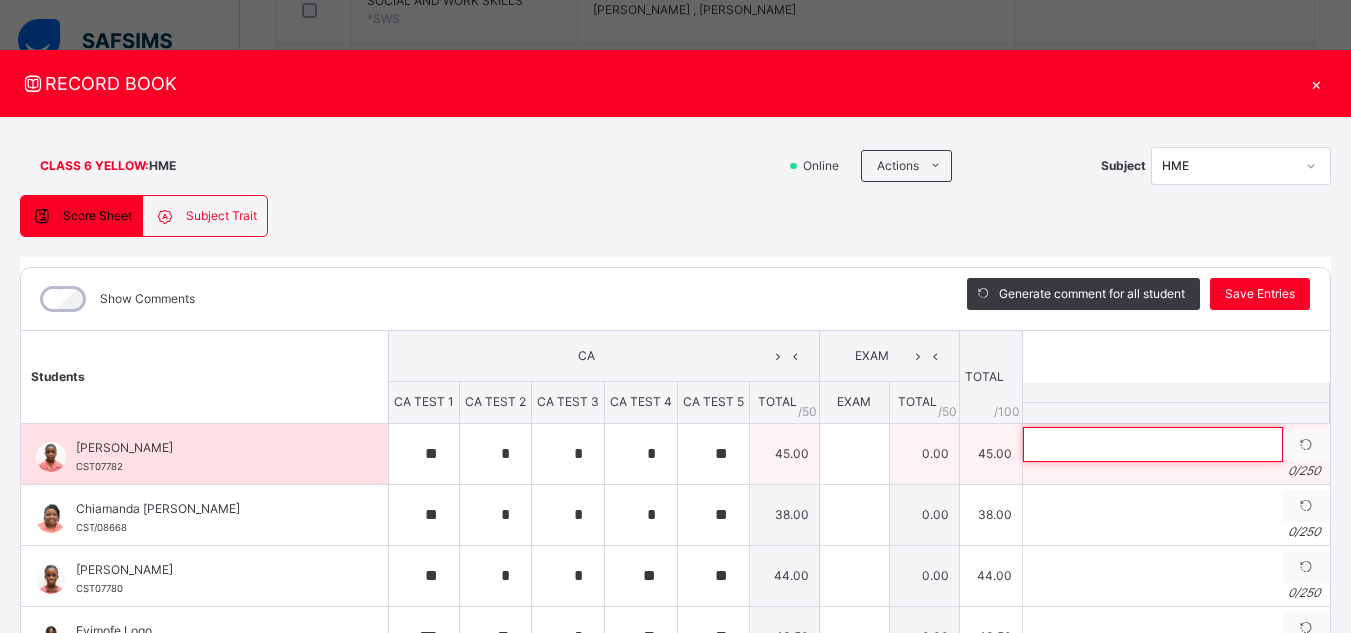 click at bounding box center (1153, 444) 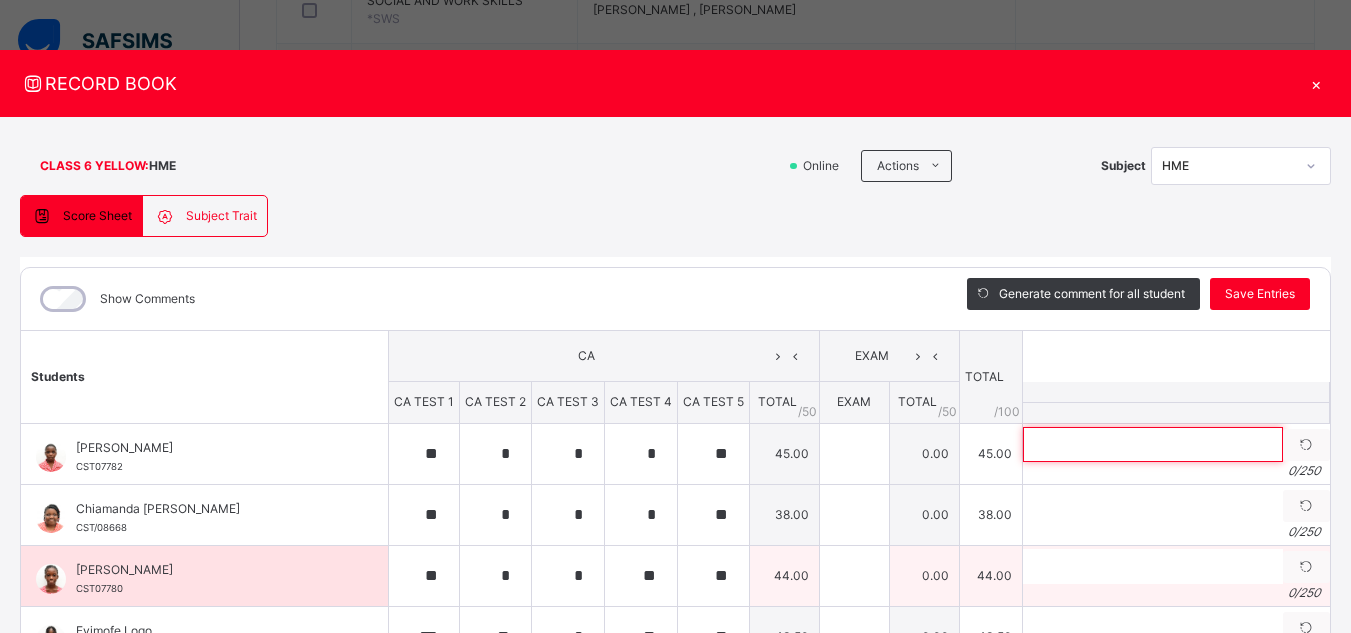 paste on "**********" 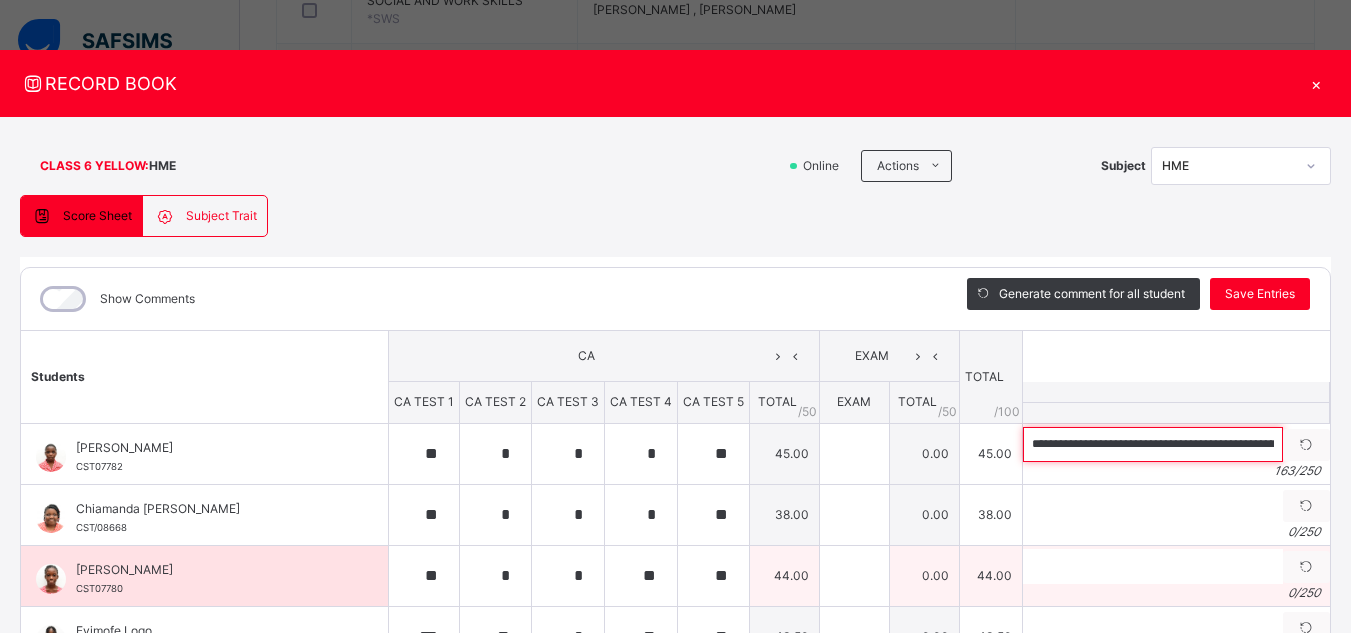 scroll, scrollTop: 0, scrollLeft: 678, axis: horizontal 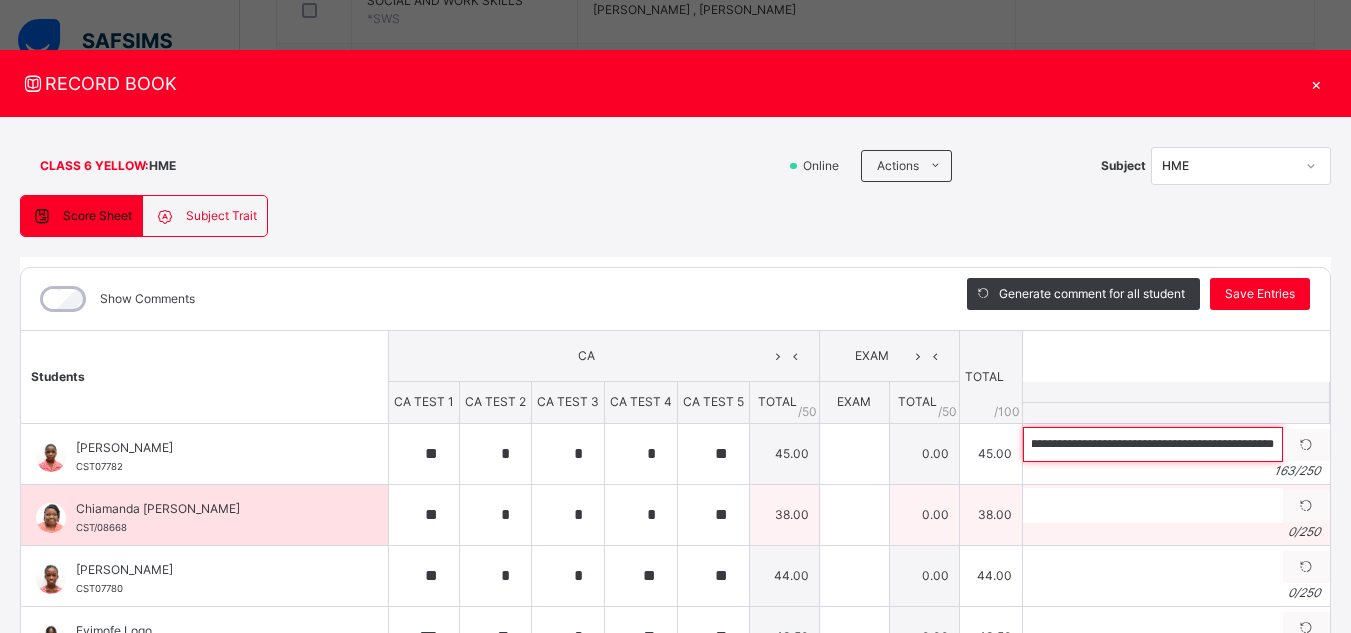type on "**********" 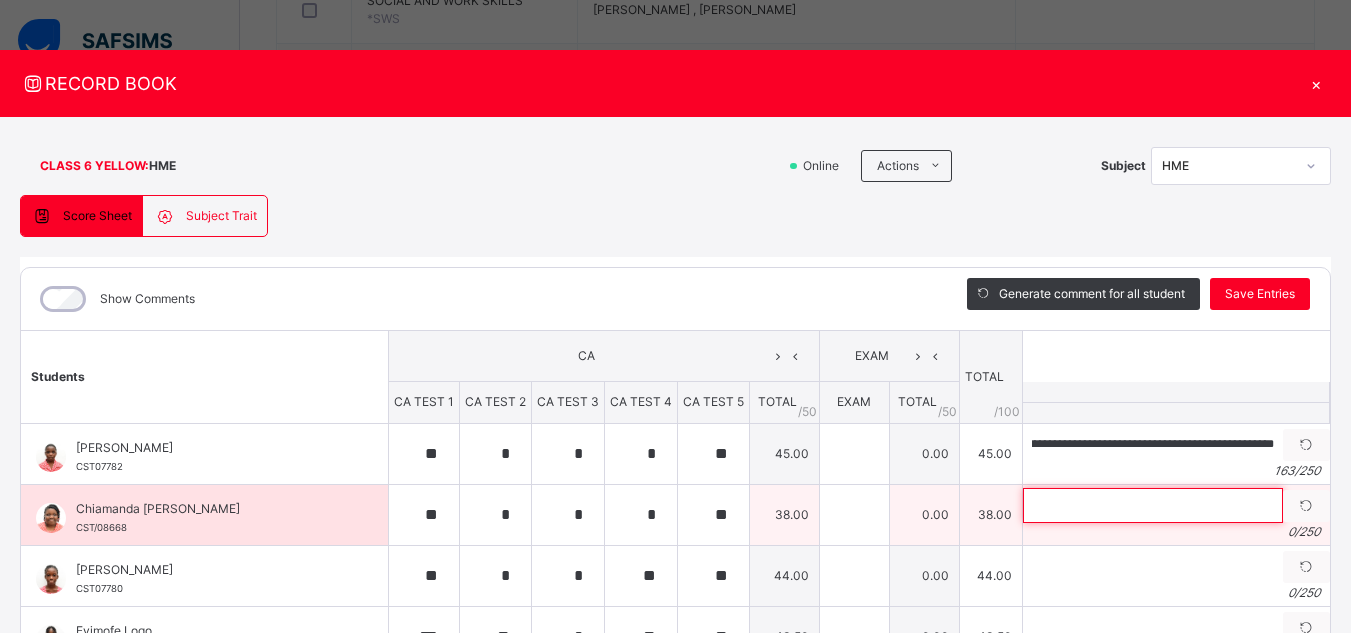 scroll, scrollTop: 0, scrollLeft: 0, axis: both 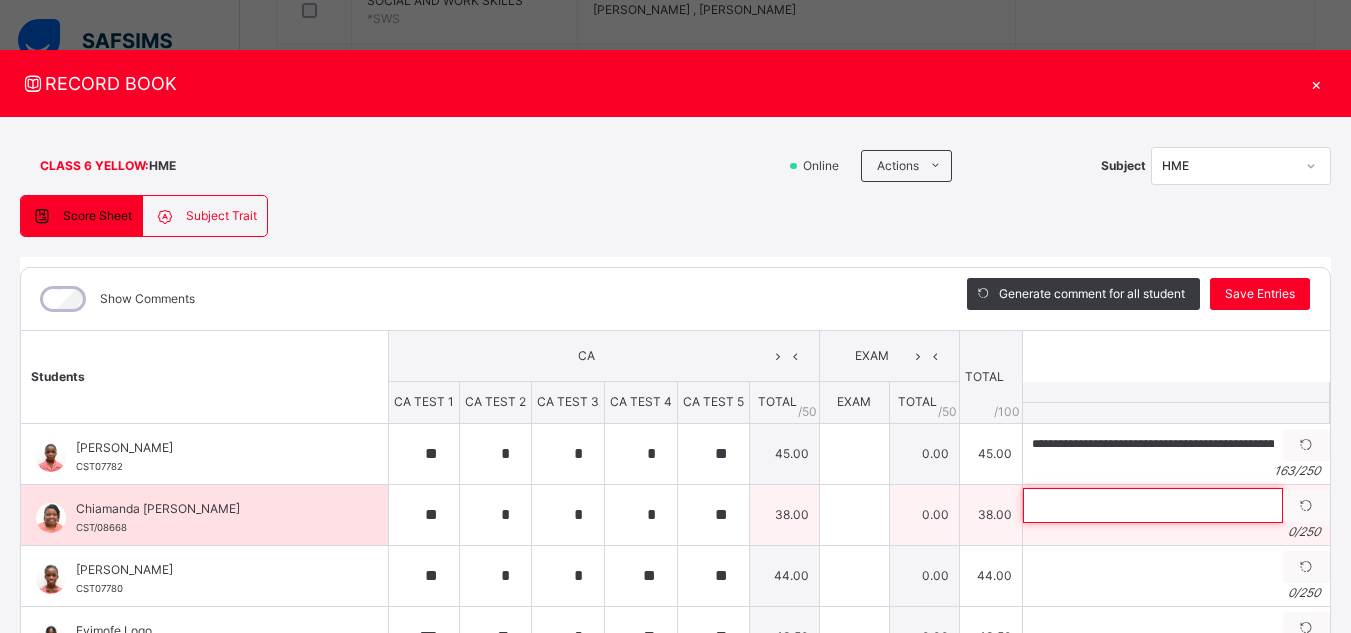 click at bounding box center (1153, 505) 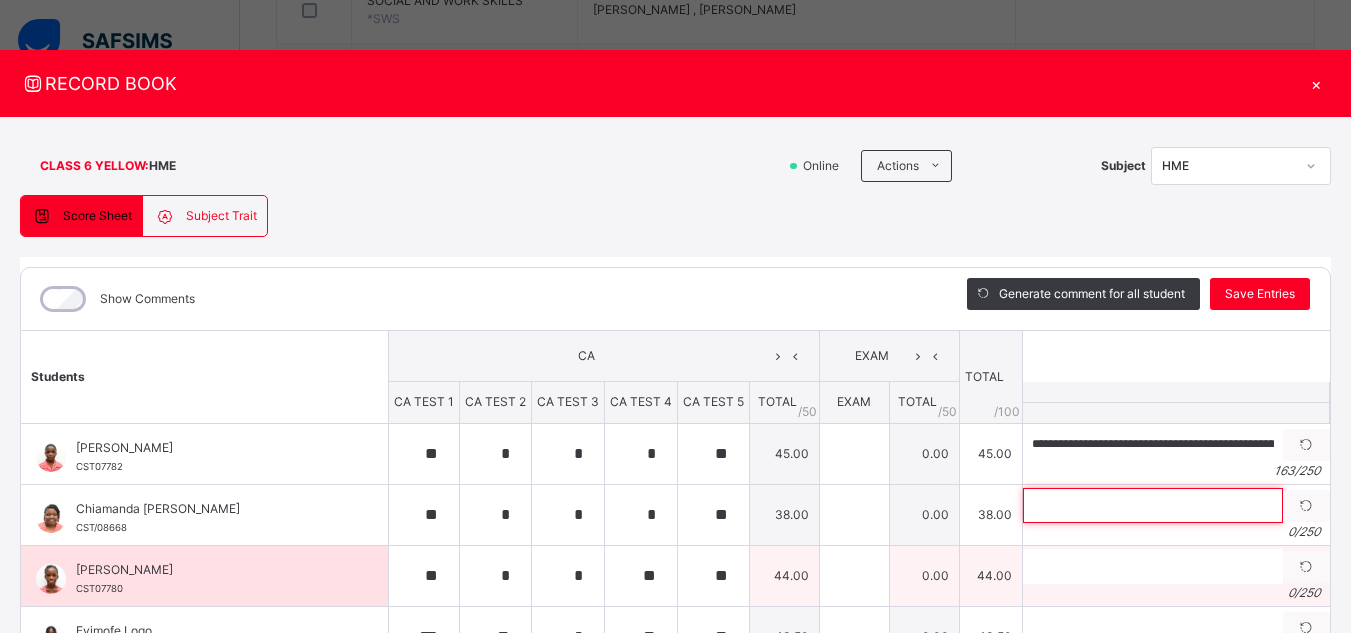 paste on "**********" 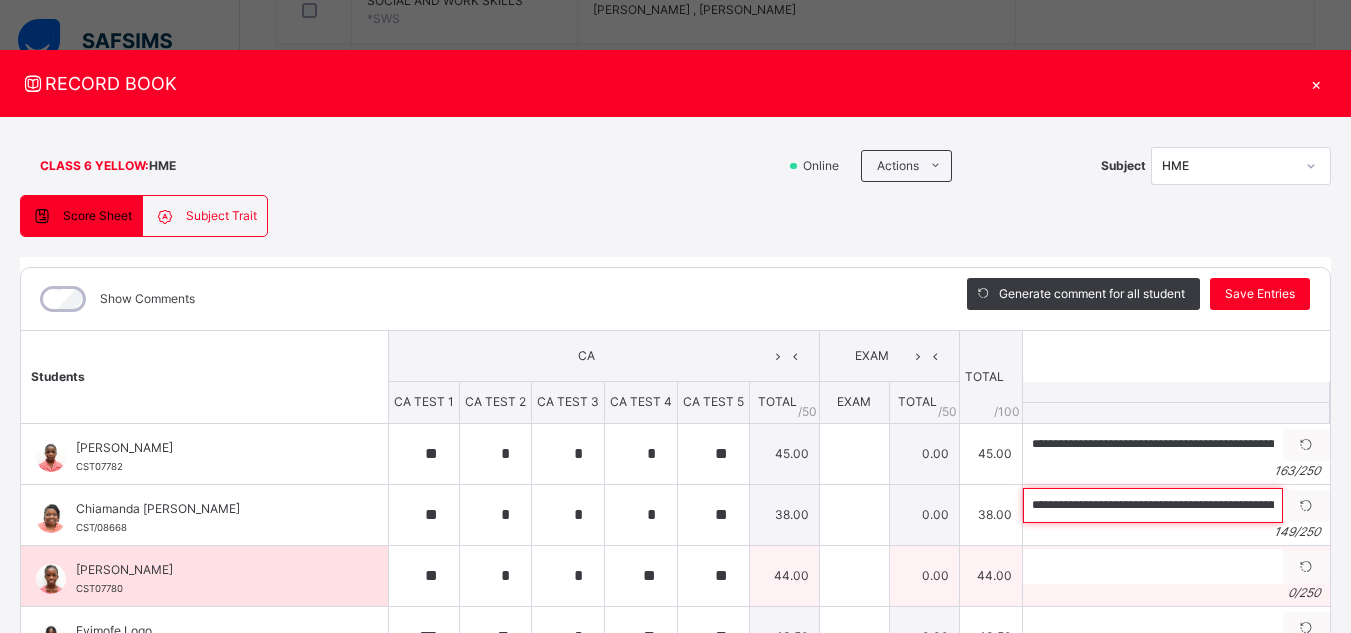 scroll, scrollTop: 0, scrollLeft: 597, axis: horizontal 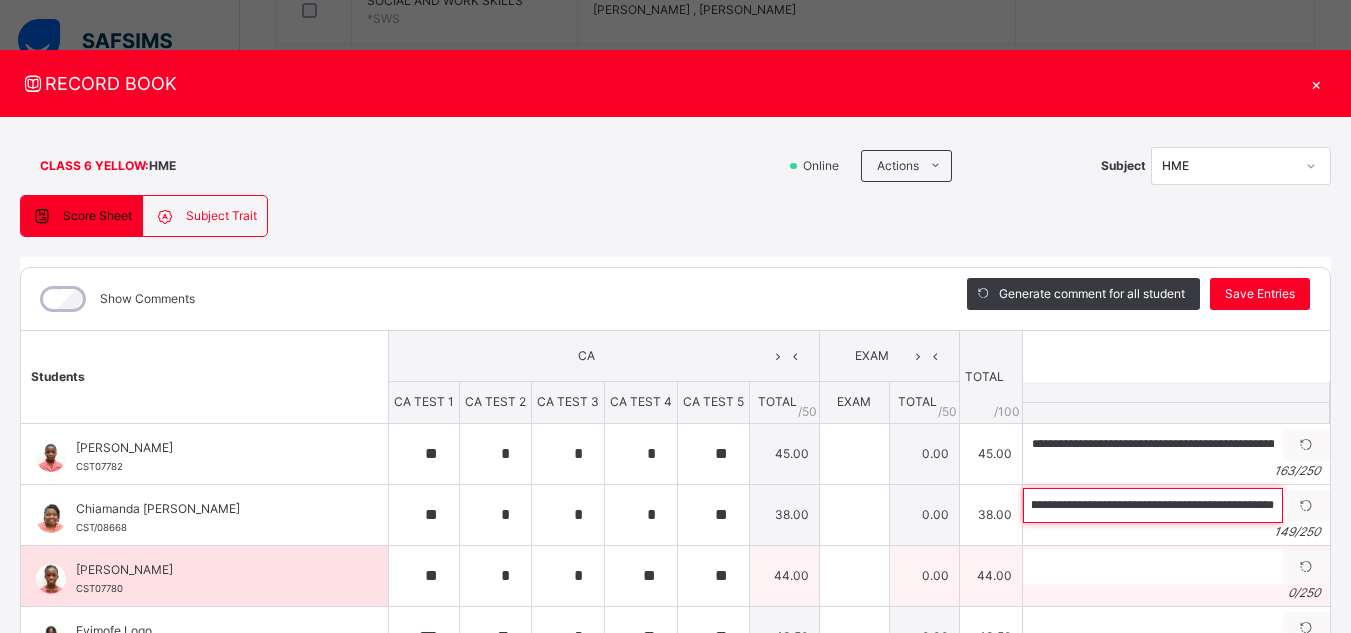 type on "**********" 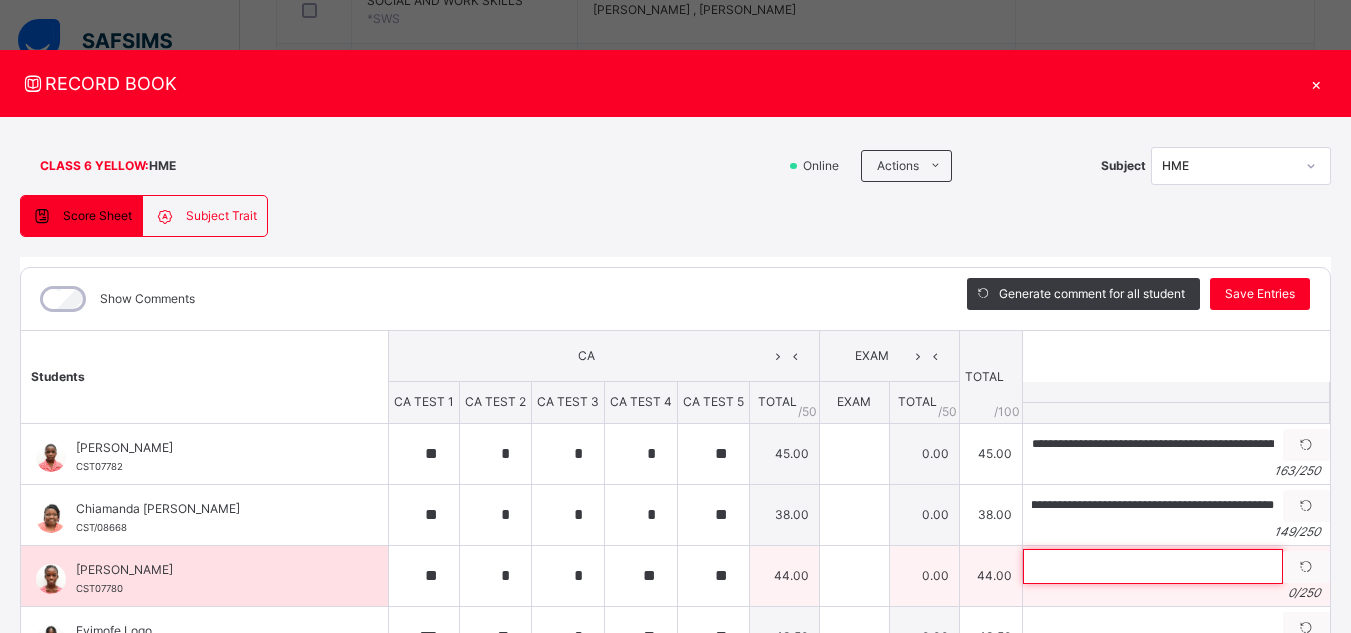 scroll, scrollTop: 0, scrollLeft: 0, axis: both 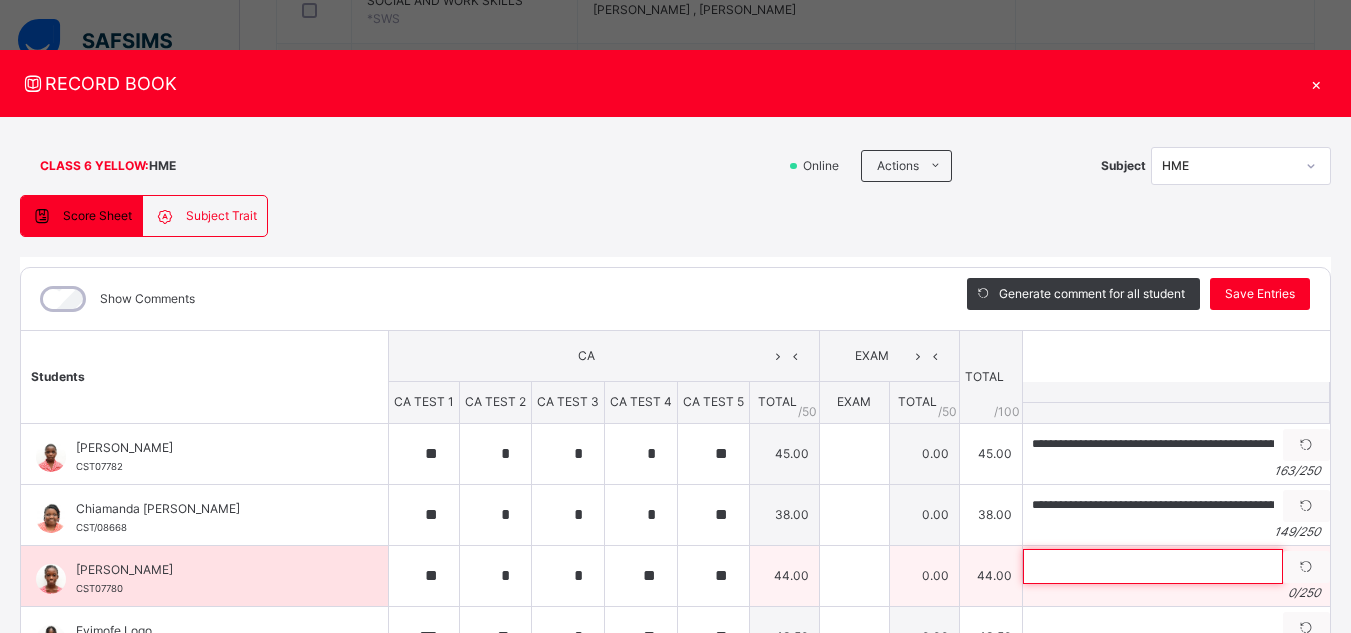 click at bounding box center [1153, 566] 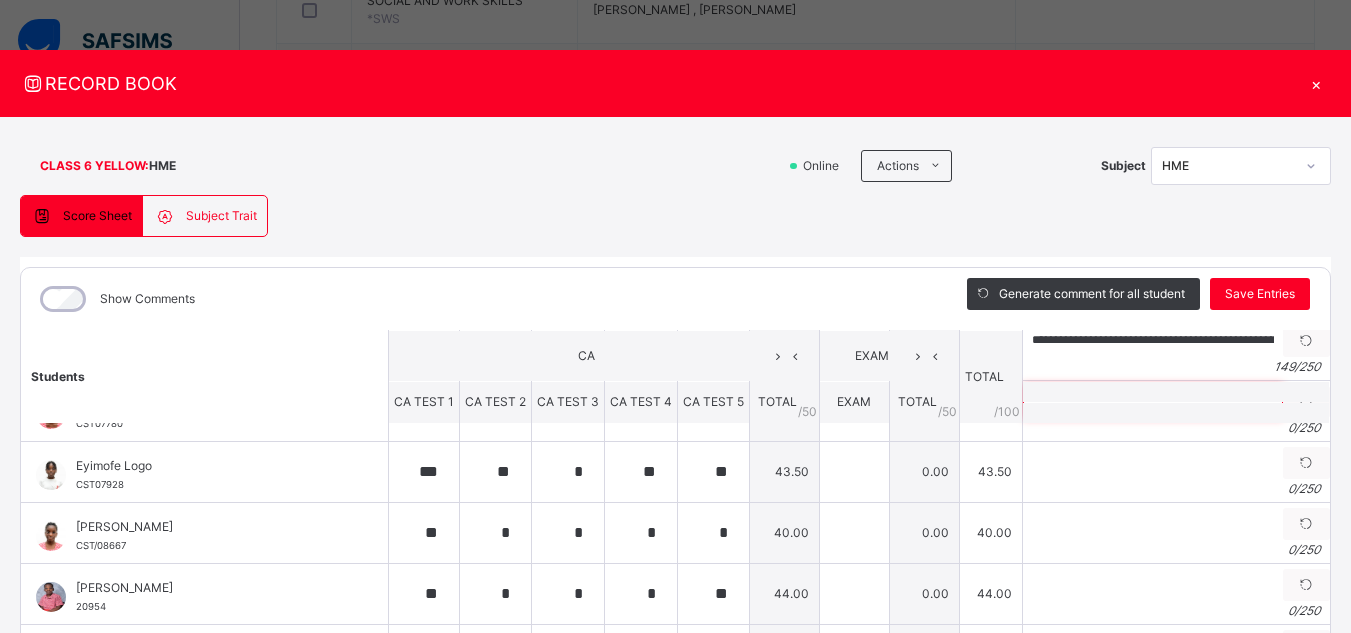 scroll, scrollTop: 171, scrollLeft: 0, axis: vertical 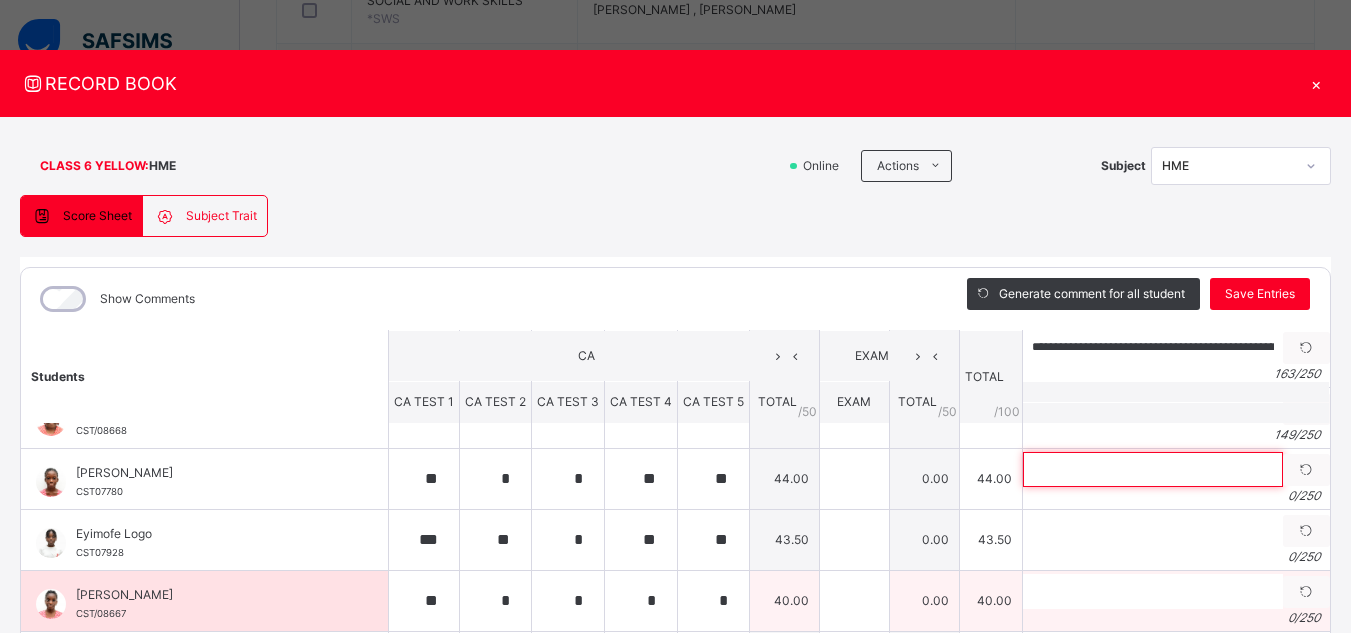 paste on "**********" 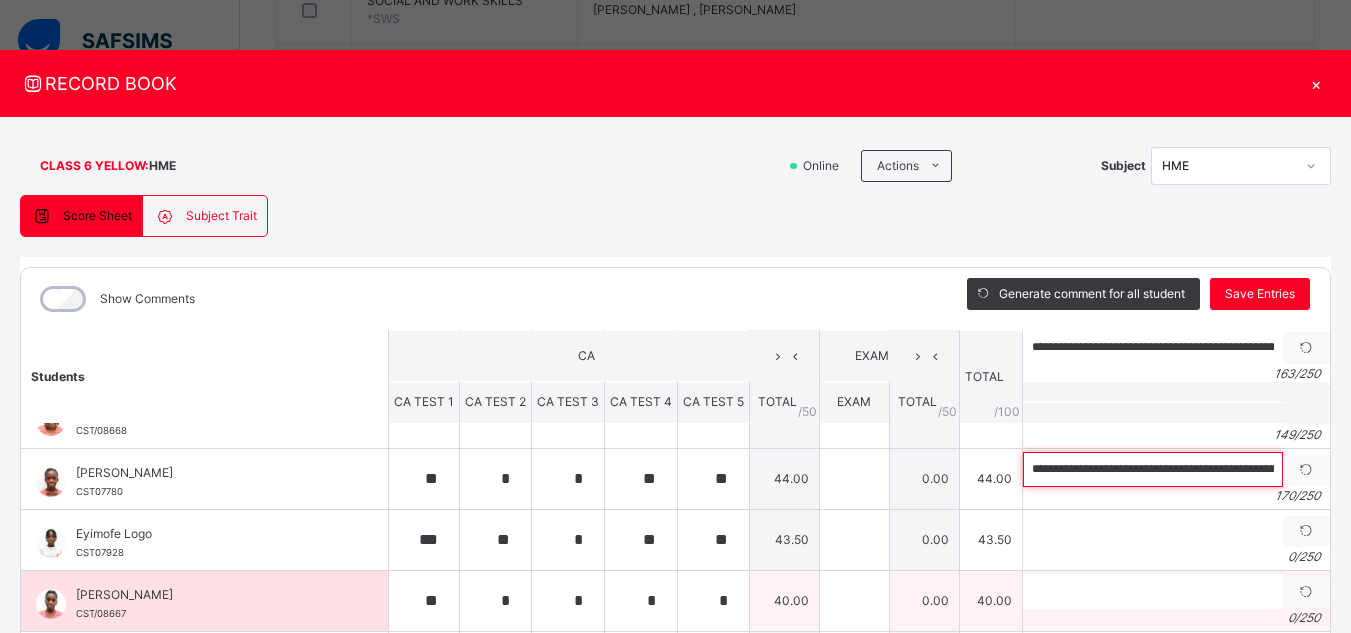 scroll, scrollTop: 0, scrollLeft: 742, axis: horizontal 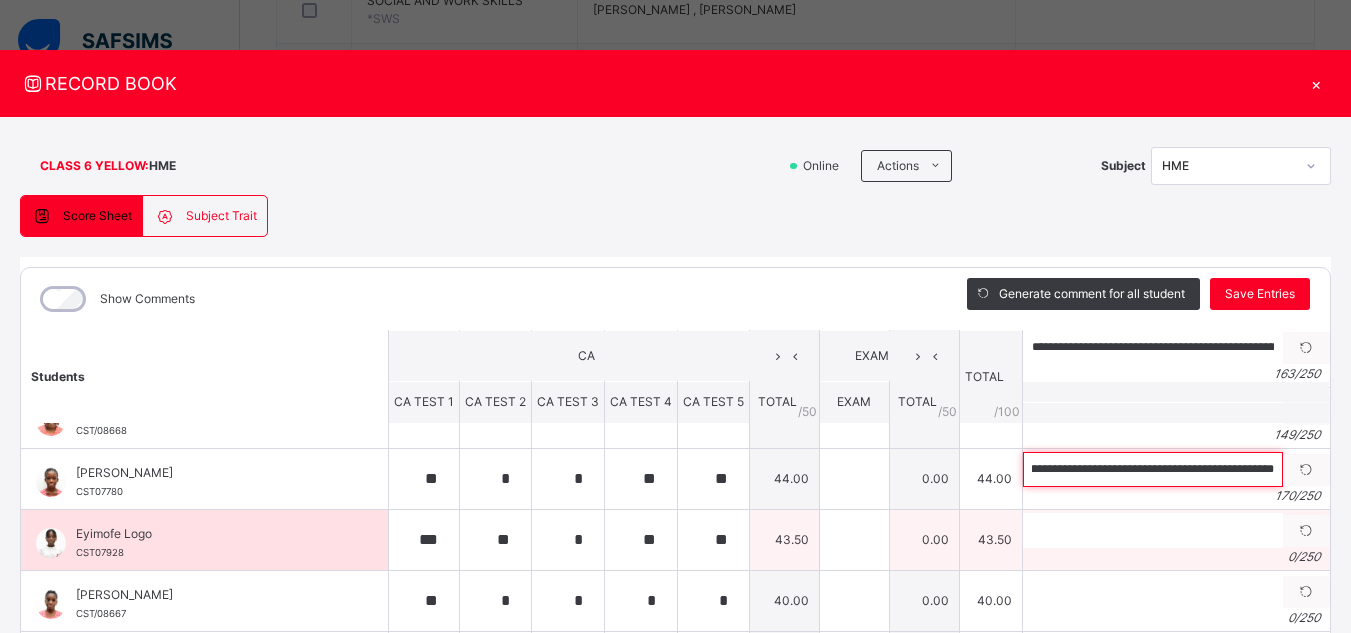 type on "**********" 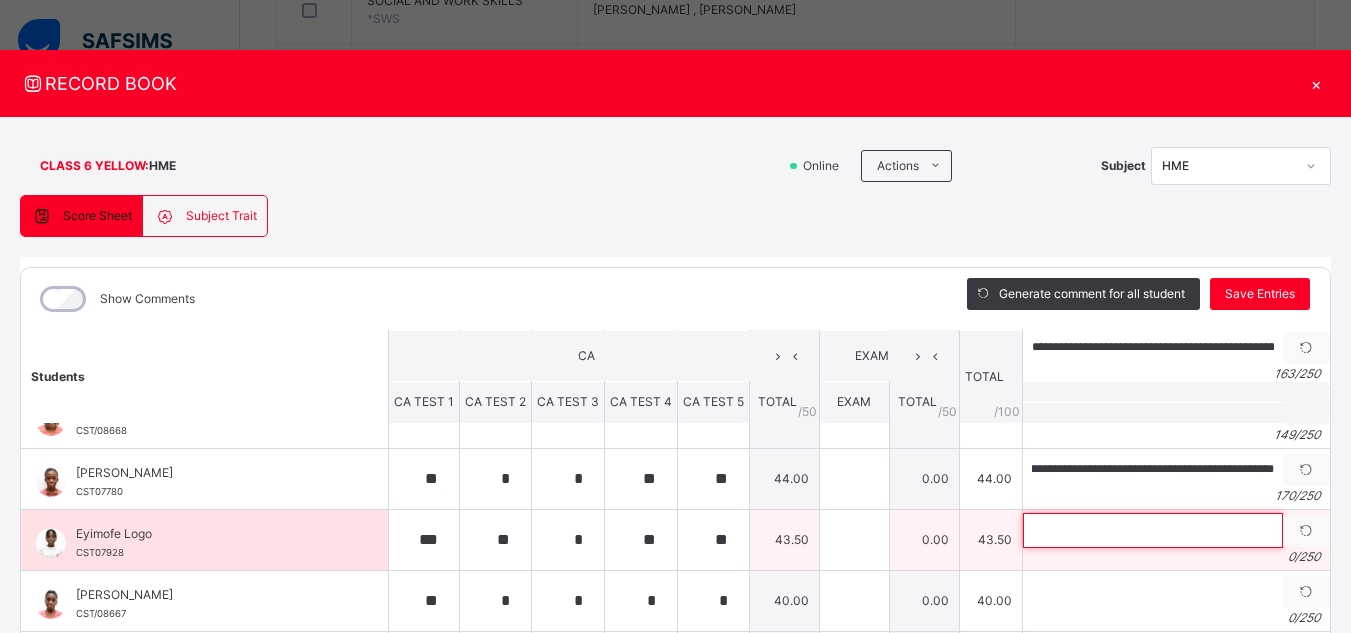 click at bounding box center (1153, 530) 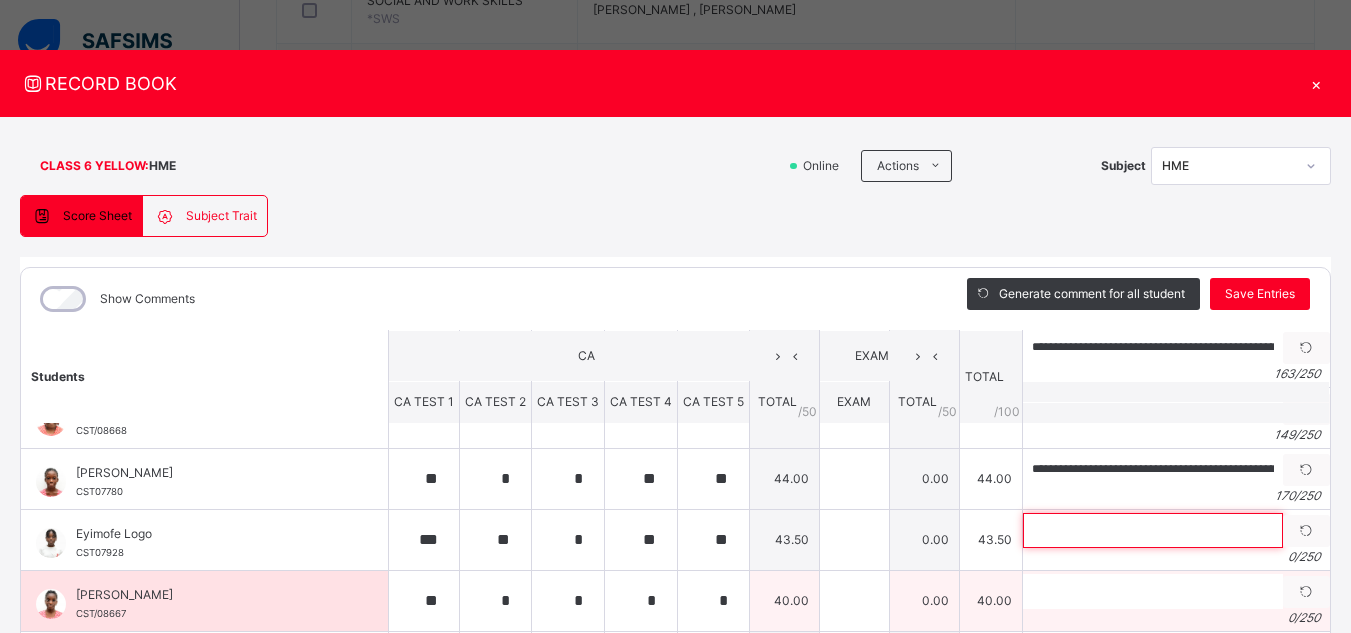 paste on "**********" 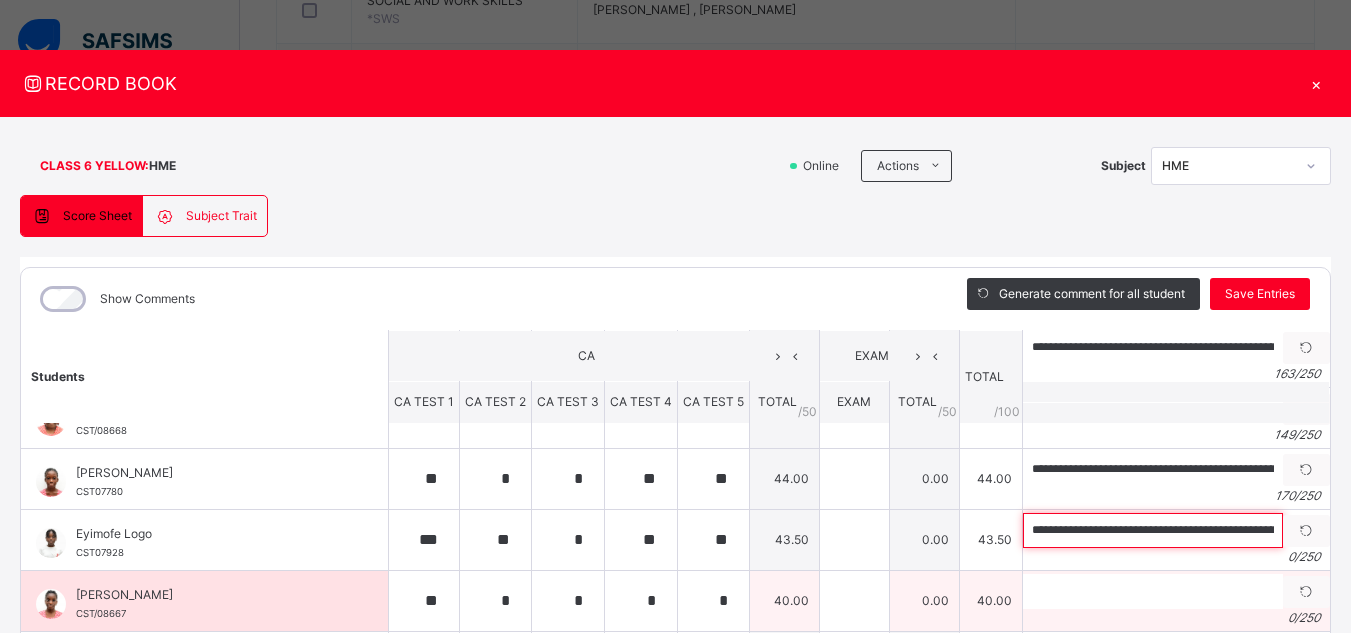 scroll, scrollTop: 0, scrollLeft: 709, axis: horizontal 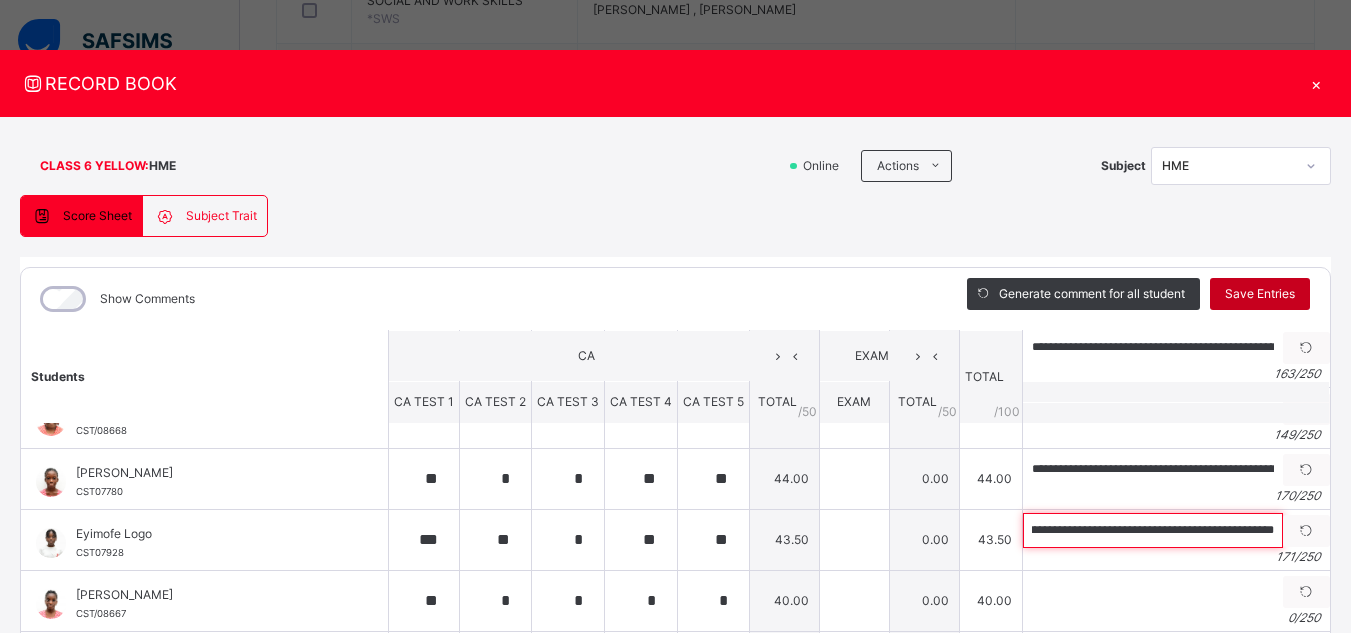type on "**********" 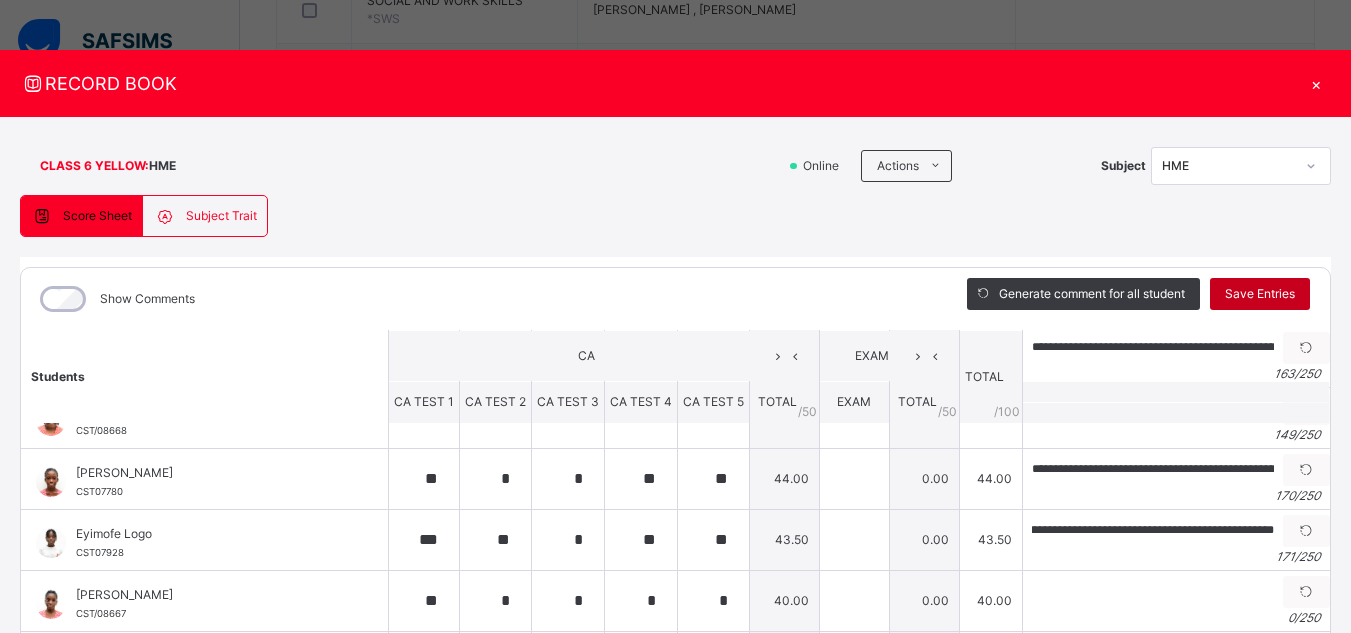 scroll, scrollTop: 0, scrollLeft: 0, axis: both 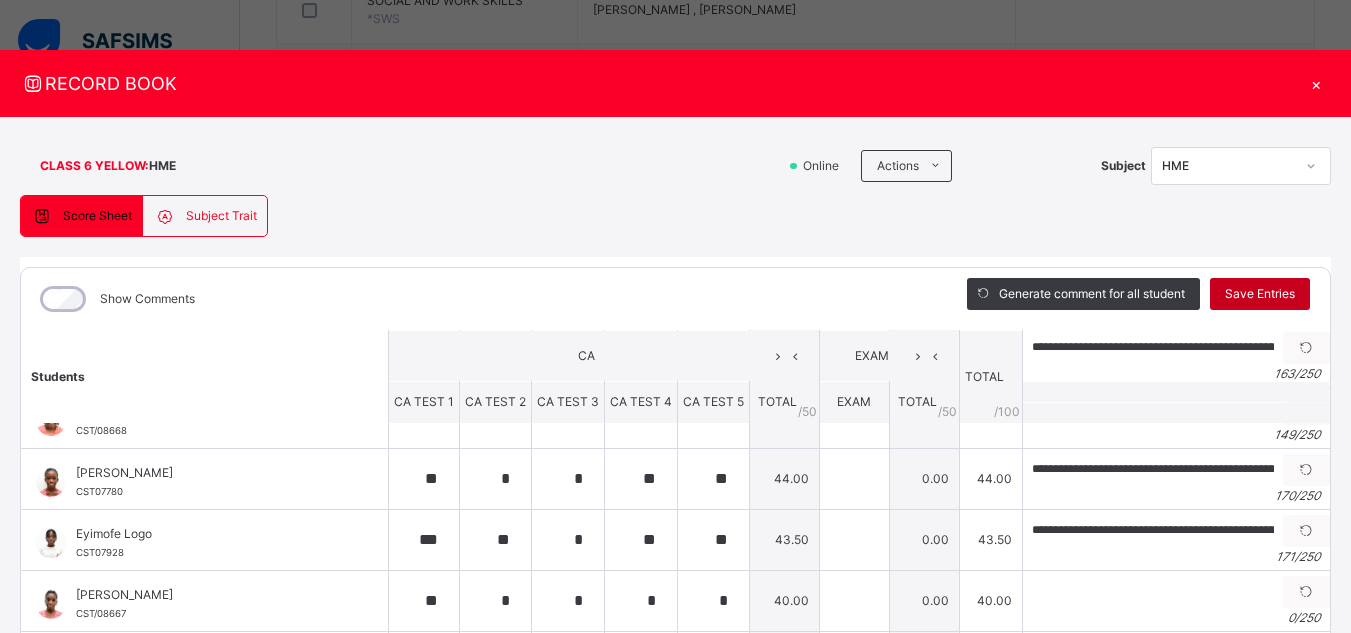 click on "Save Entries" at bounding box center [1260, 294] 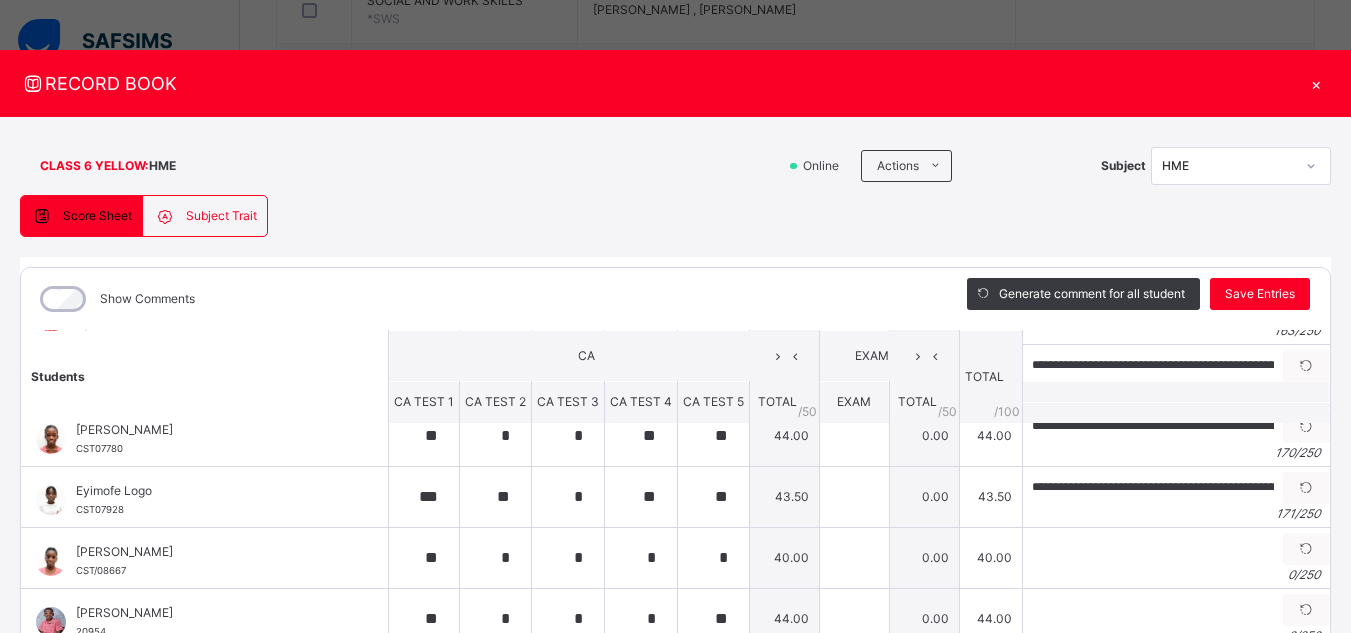 scroll, scrollTop: 0, scrollLeft: 0, axis: both 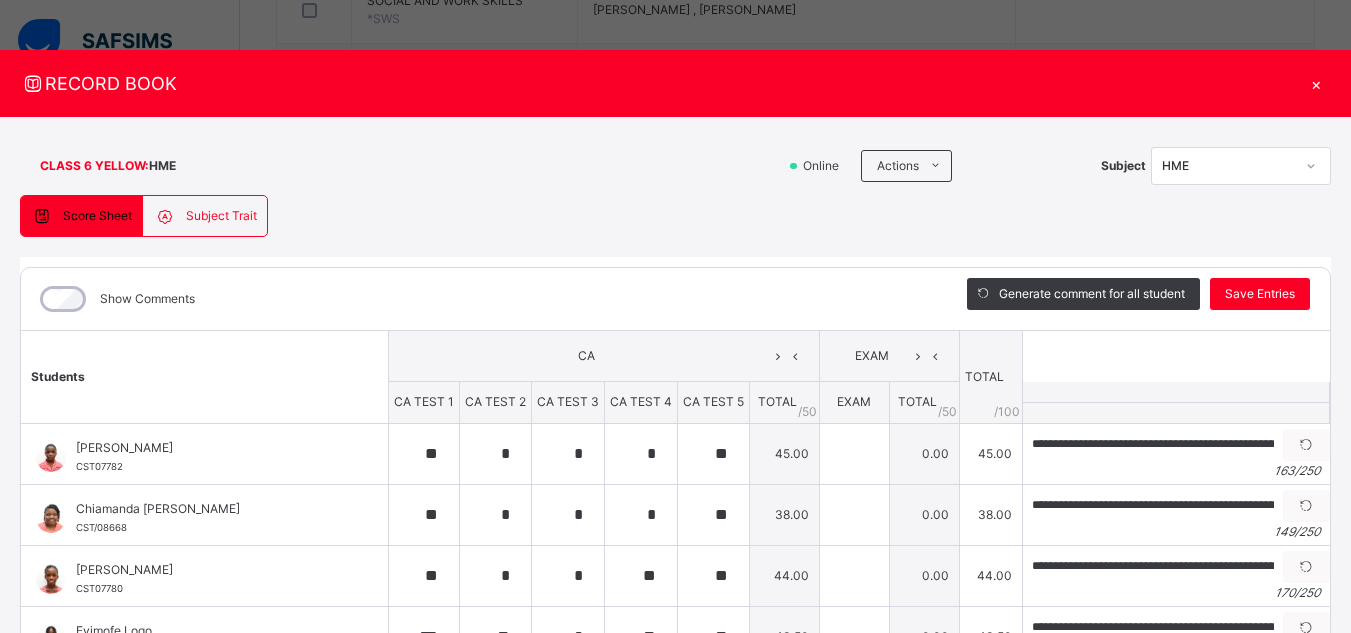 click at bounding box center [1175, 412] 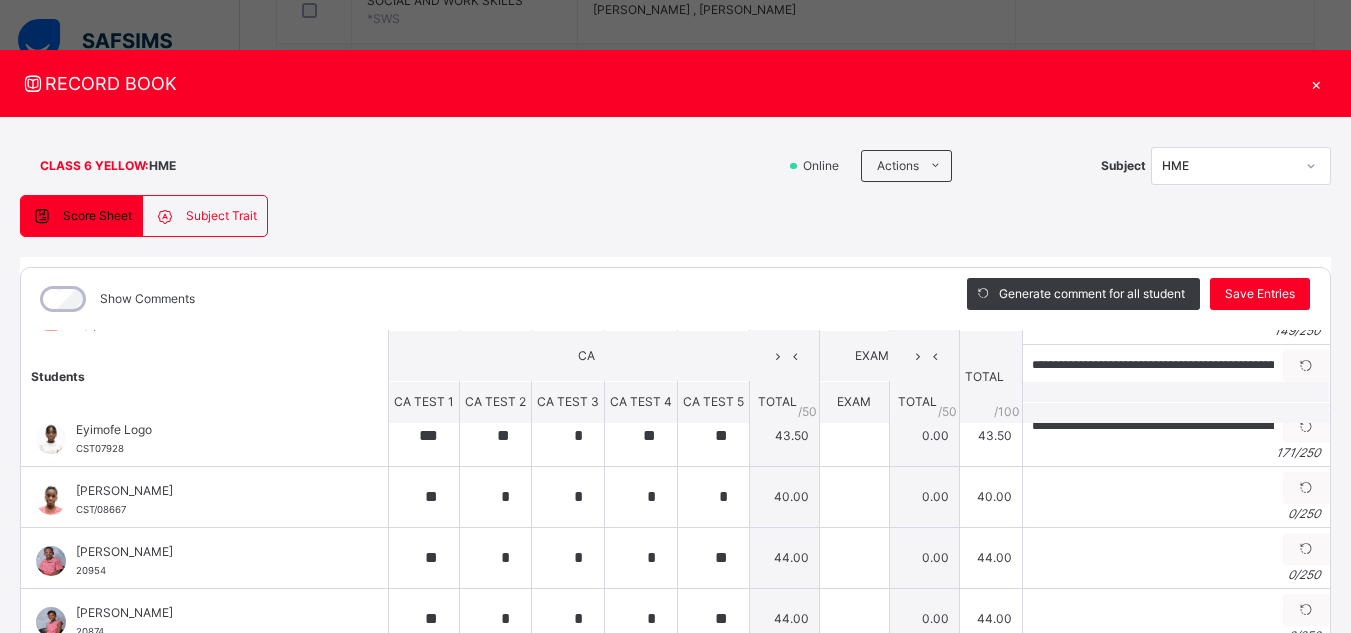 scroll, scrollTop: 184, scrollLeft: 0, axis: vertical 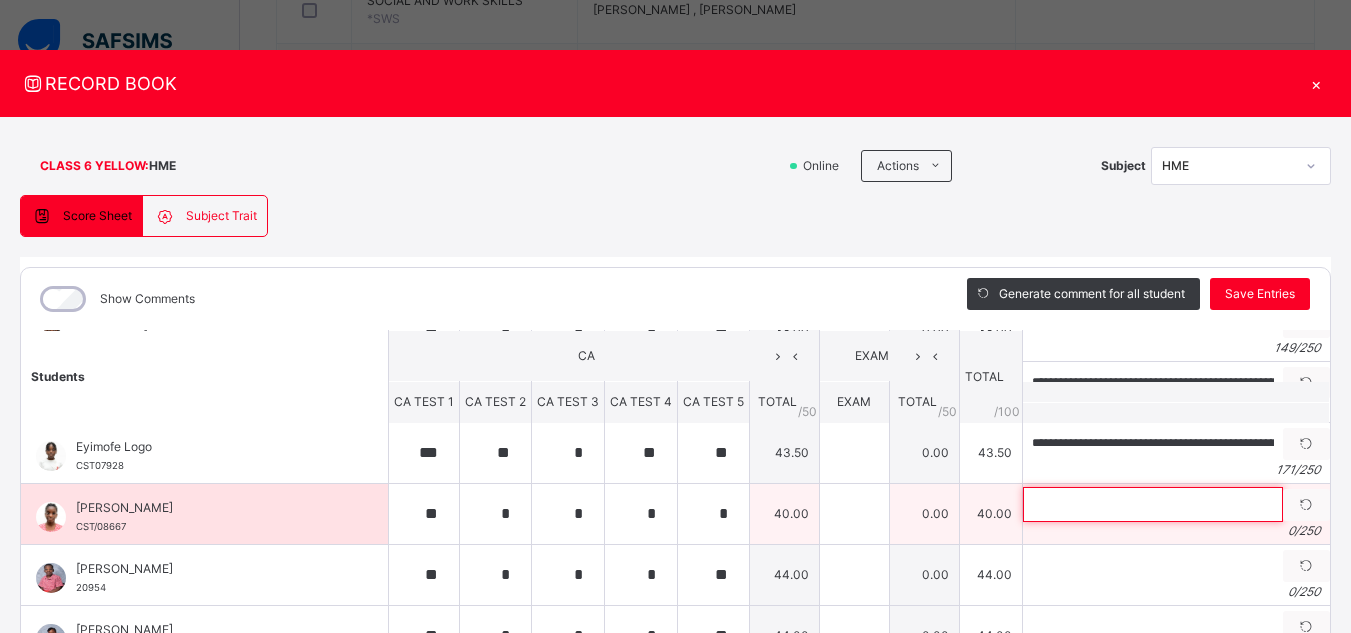 click at bounding box center (1153, 504) 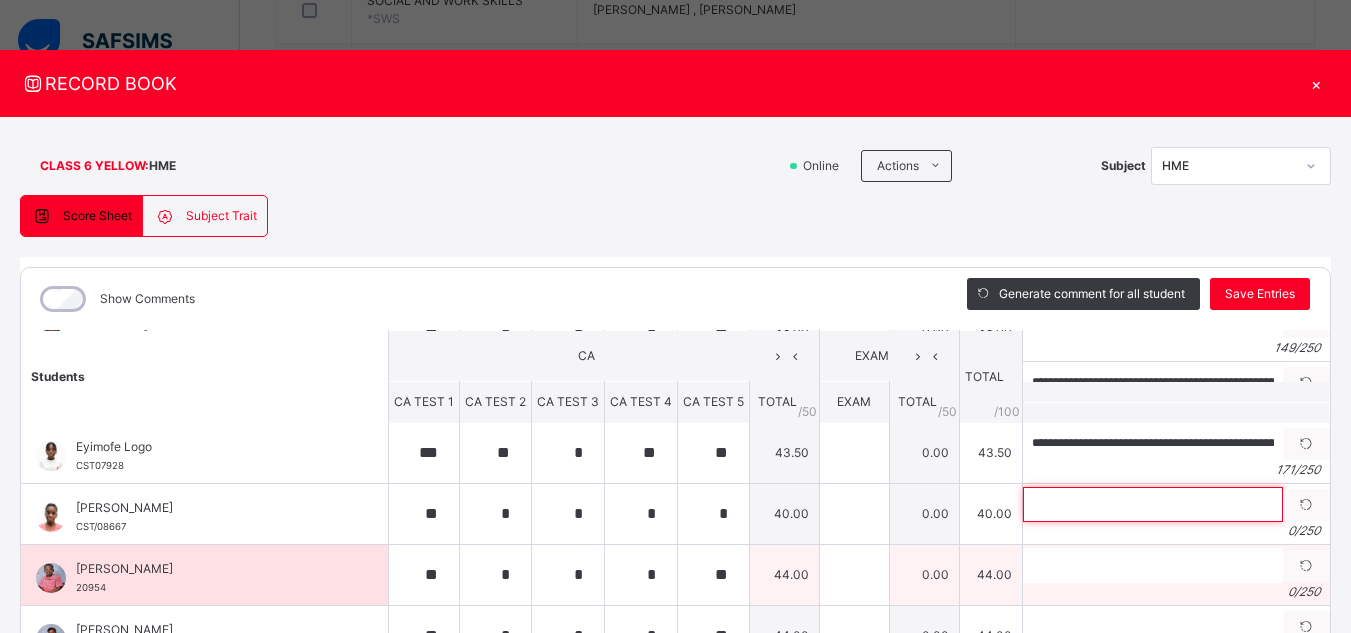 paste on "**********" 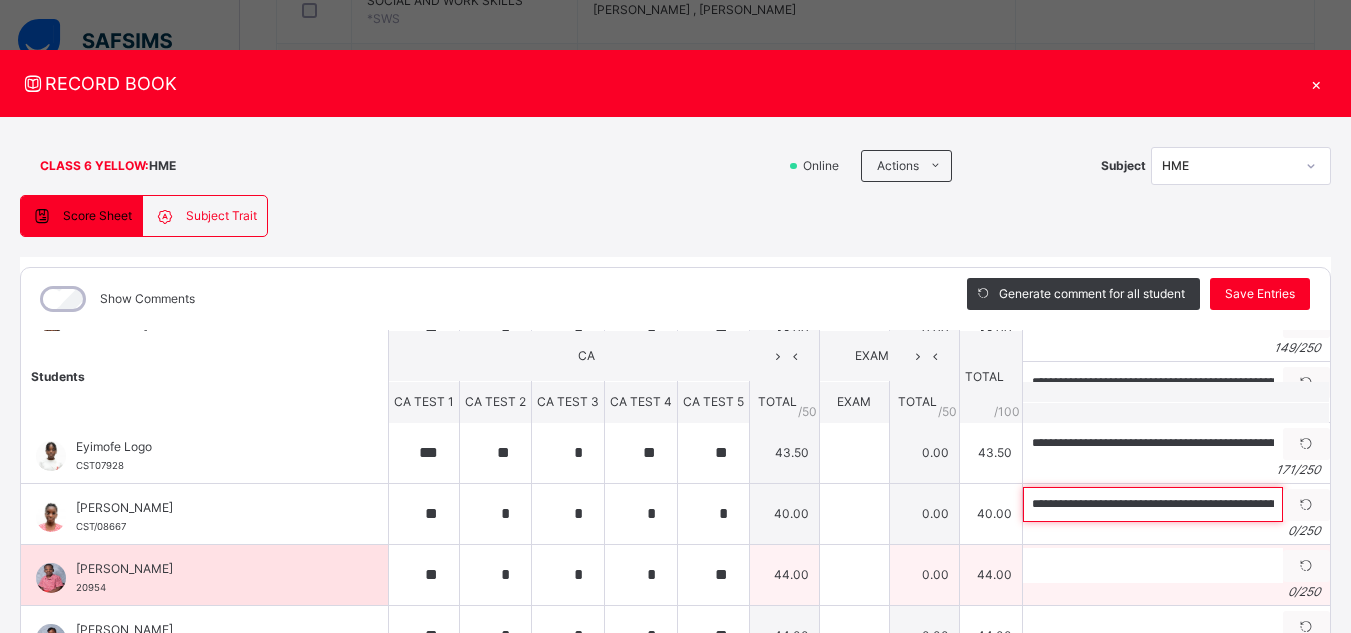 scroll, scrollTop: 0, scrollLeft: 546, axis: horizontal 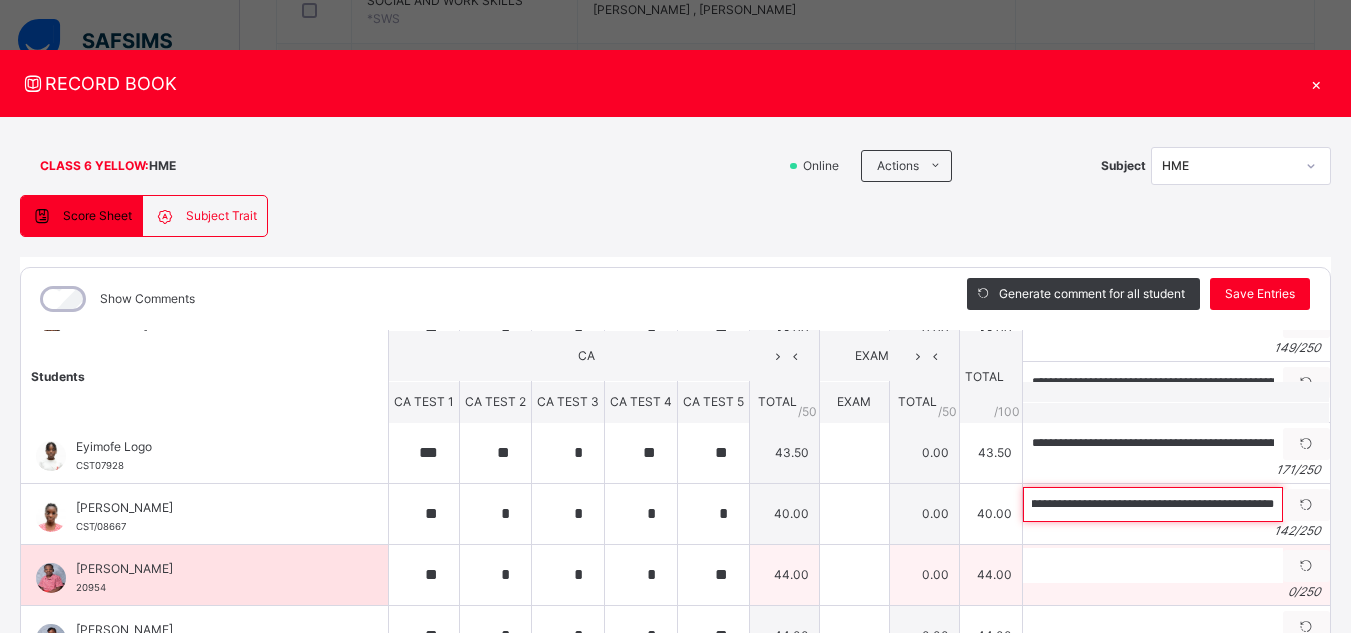 type on "**********" 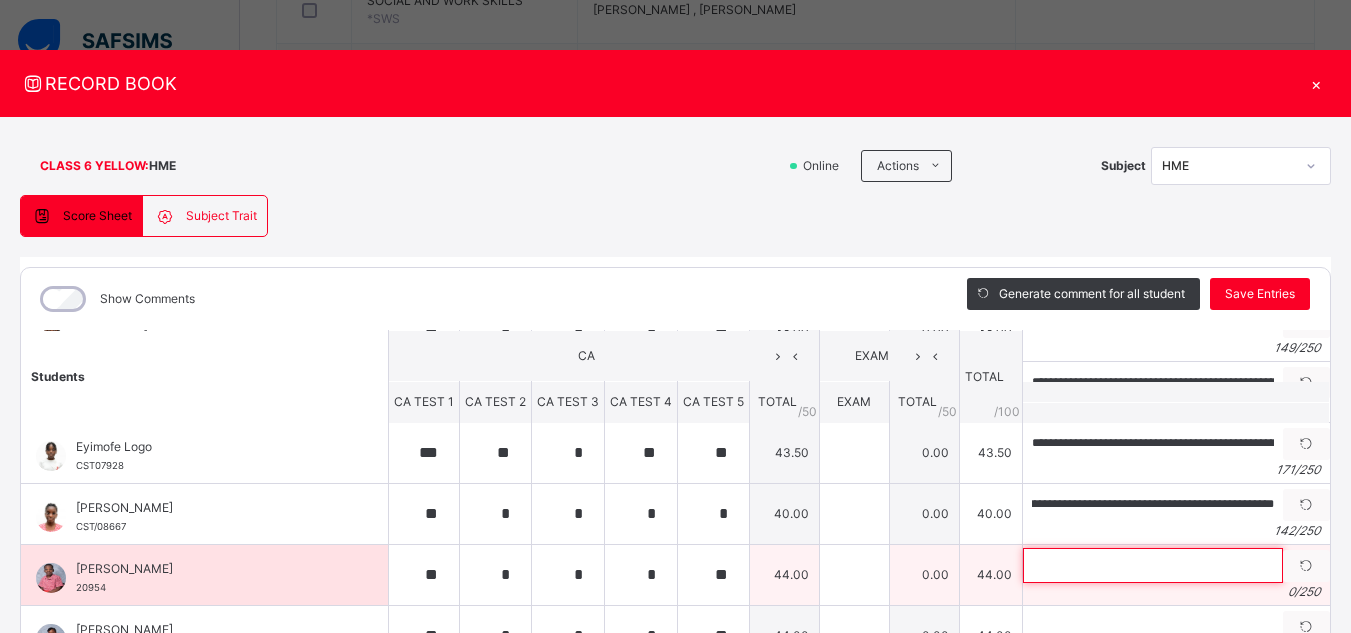 scroll, scrollTop: 0, scrollLeft: 0, axis: both 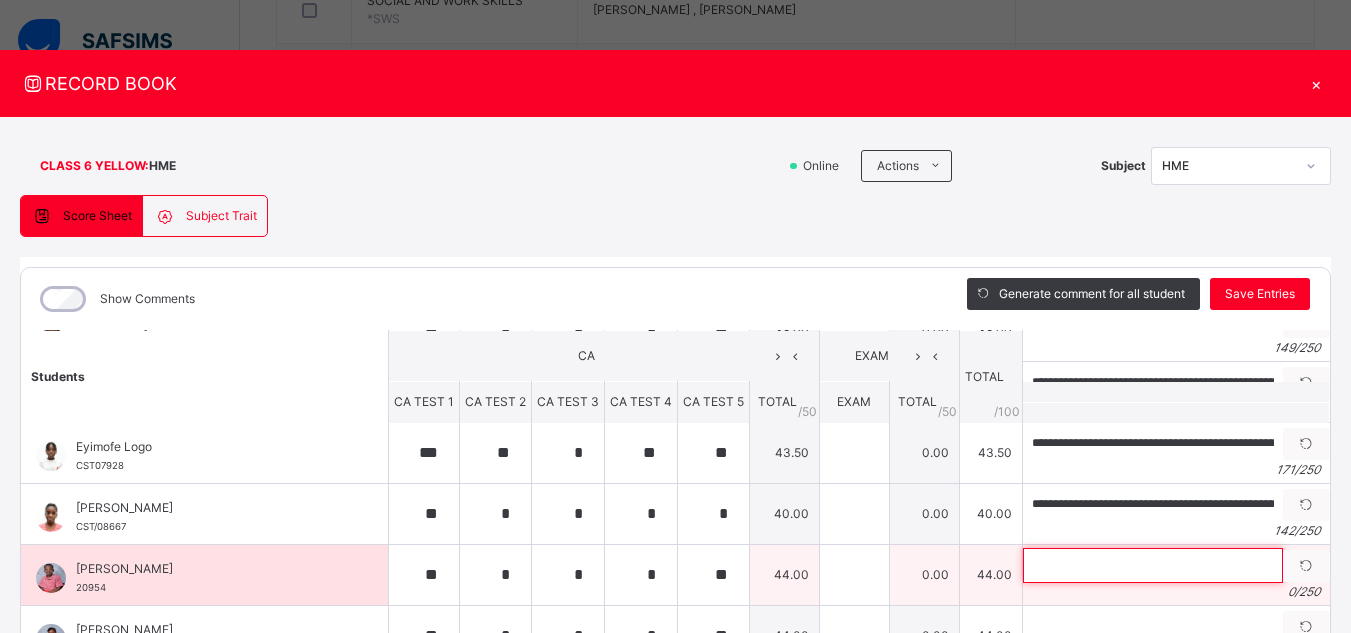 click at bounding box center (1153, 565) 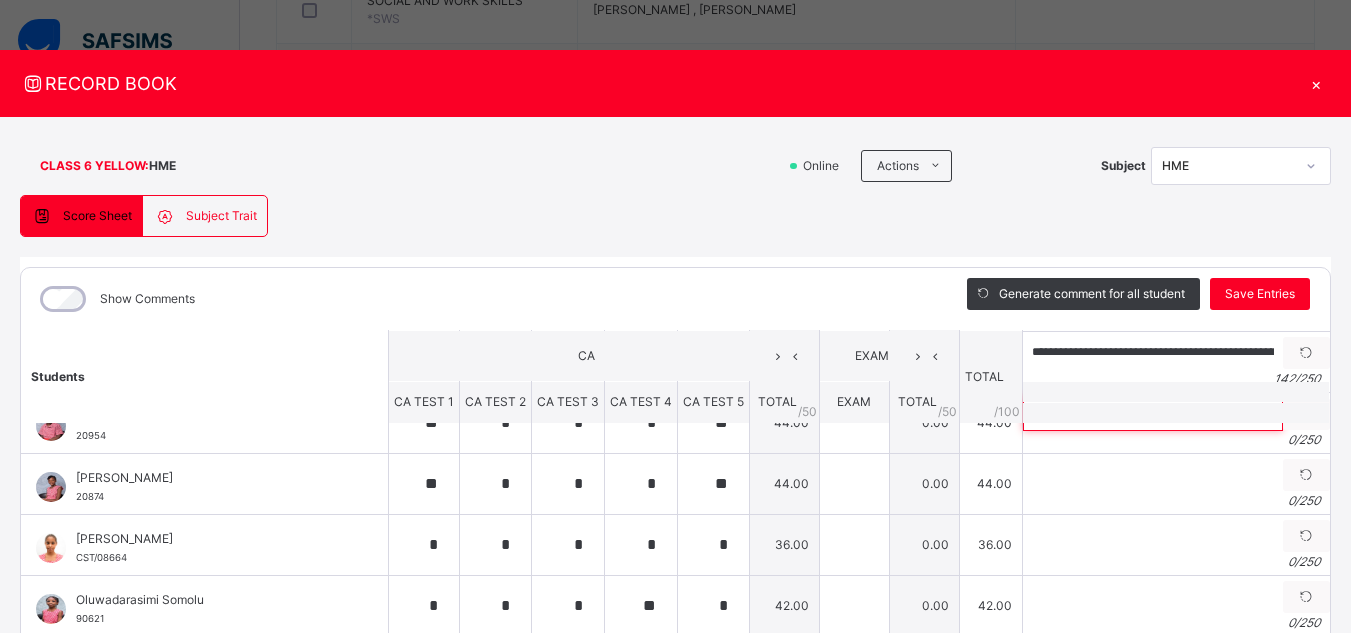 scroll, scrollTop: 351, scrollLeft: 0, axis: vertical 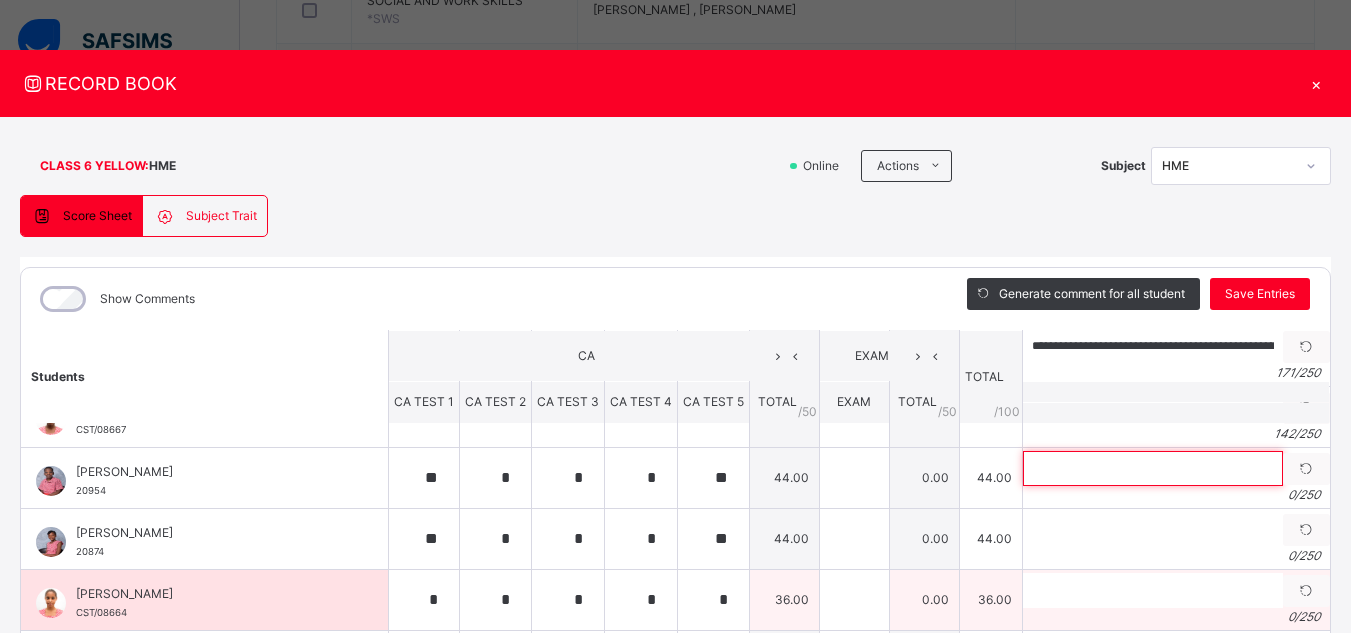 paste on "**********" 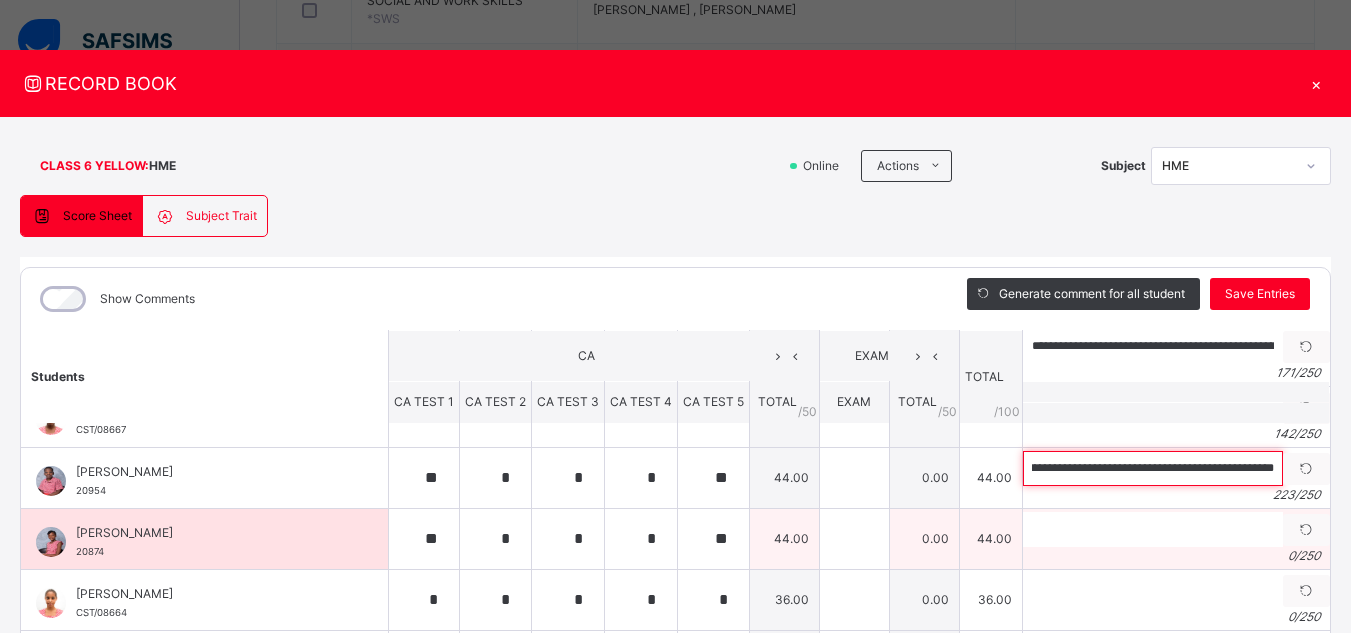 scroll, scrollTop: 0, scrollLeft: 992, axis: horizontal 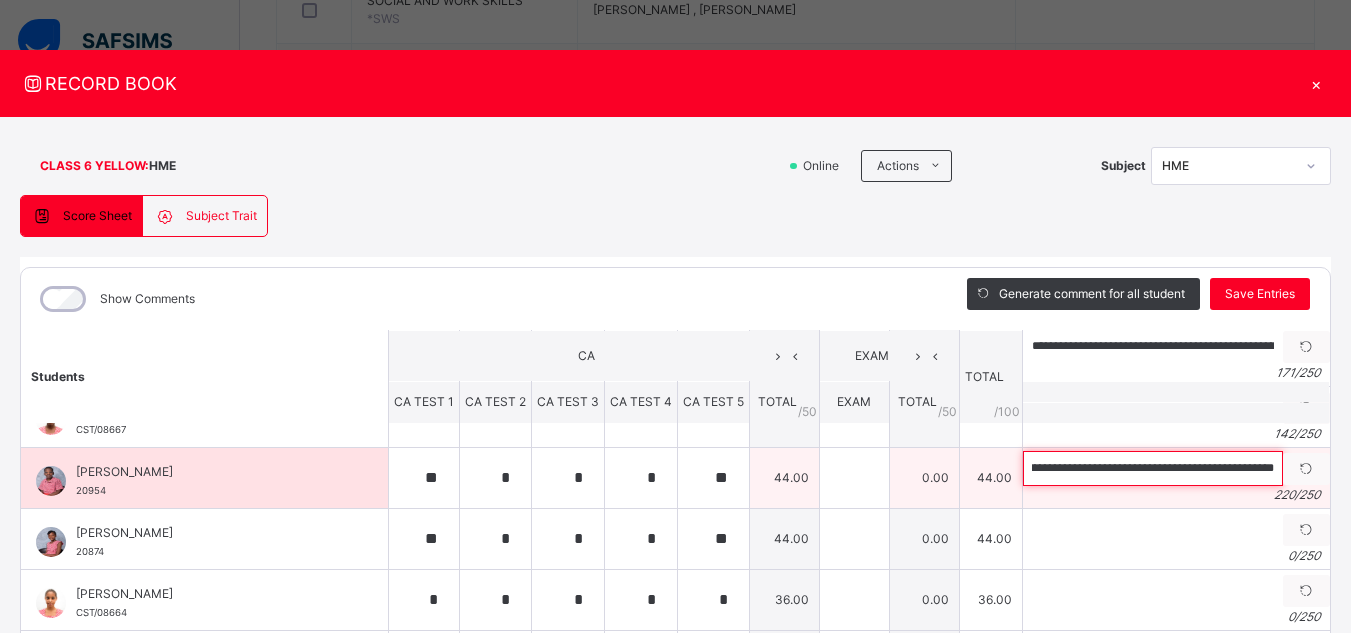 click on "**********" at bounding box center (1153, 468) 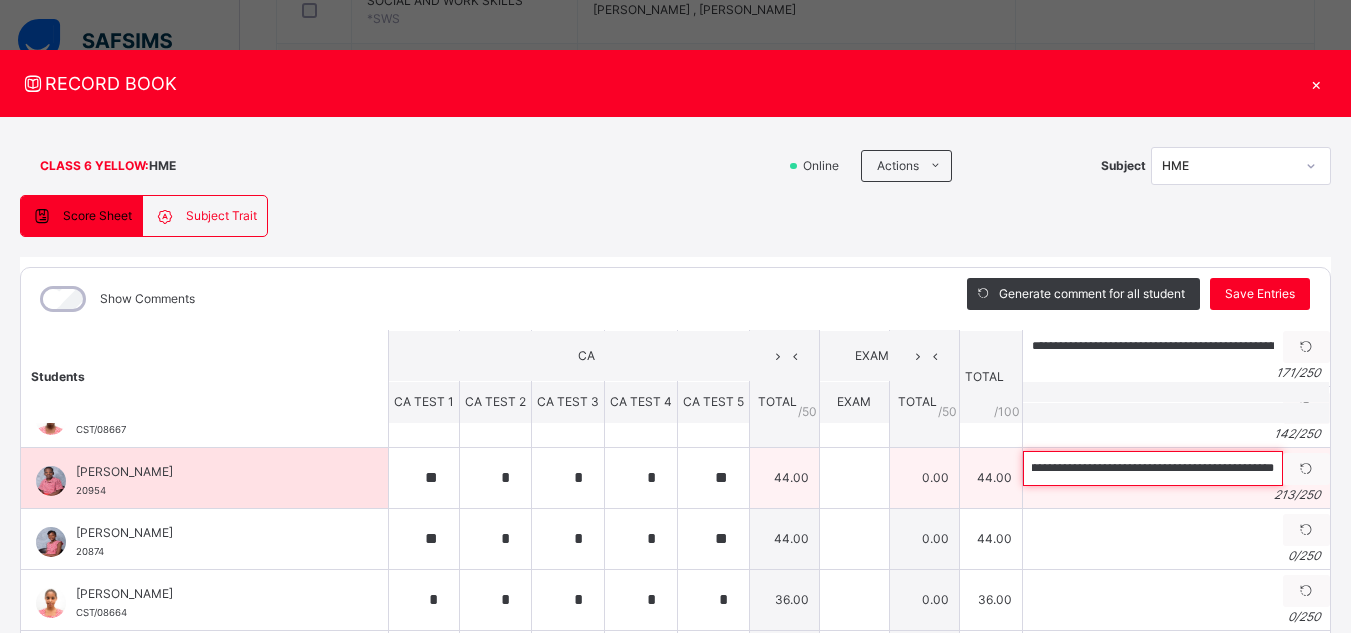 scroll, scrollTop: 0, scrollLeft: 952, axis: horizontal 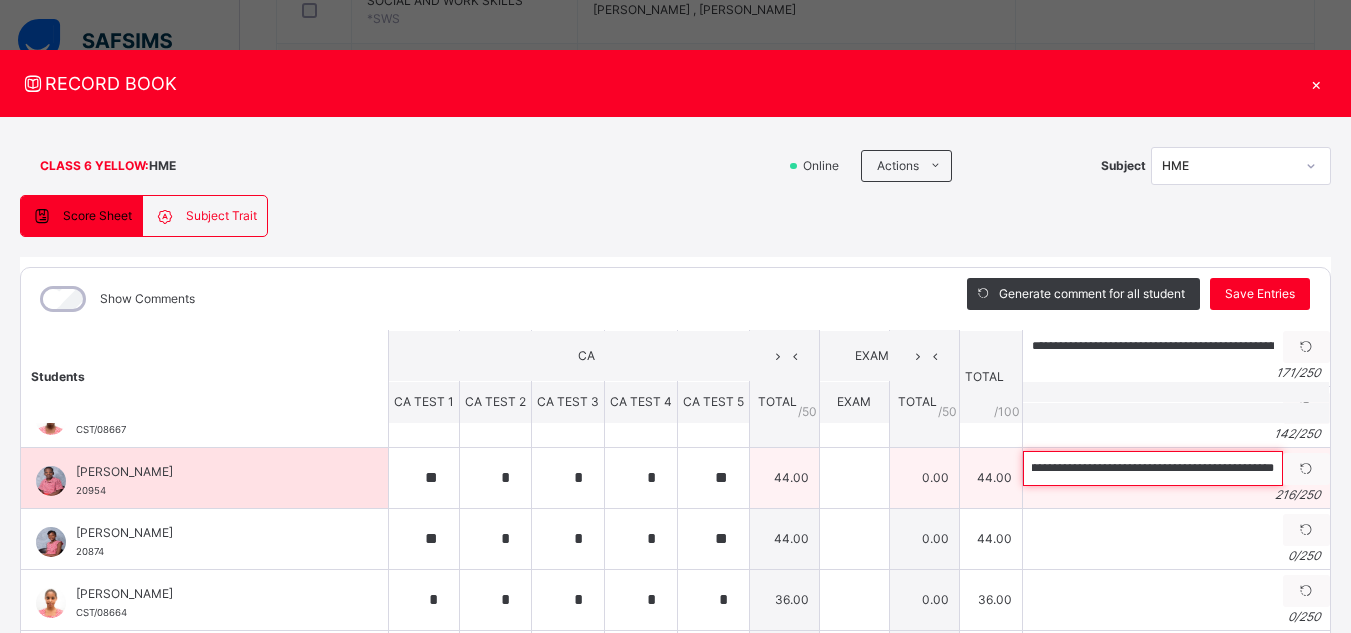 drag, startPoint x: 1174, startPoint y: 469, endPoint x: 1252, endPoint y: 481, distance: 78.91768 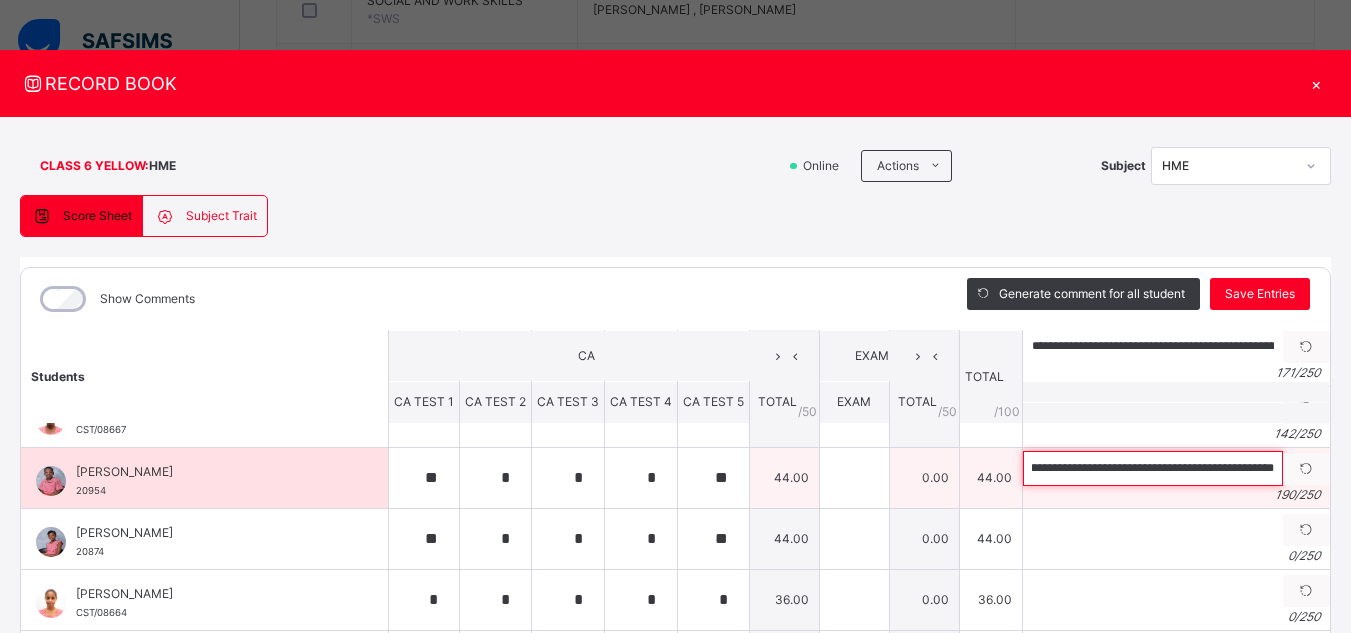 scroll, scrollTop: 0, scrollLeft: 825, axis: horizontal 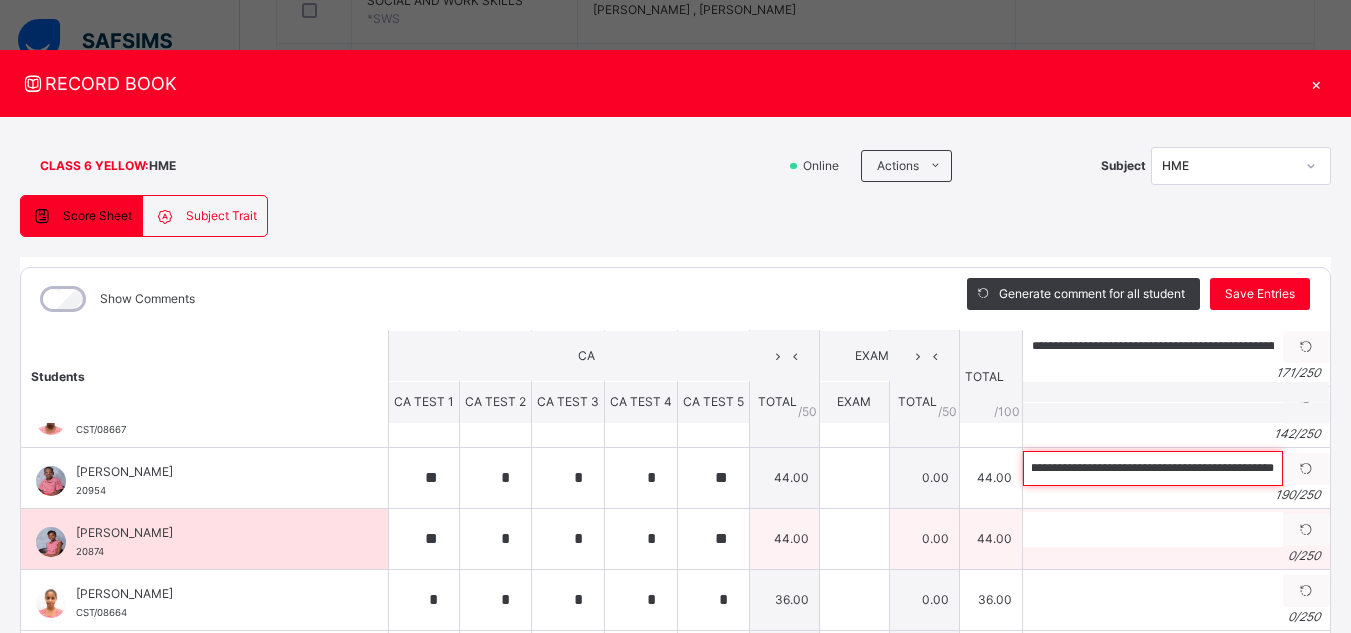 type on "**********" 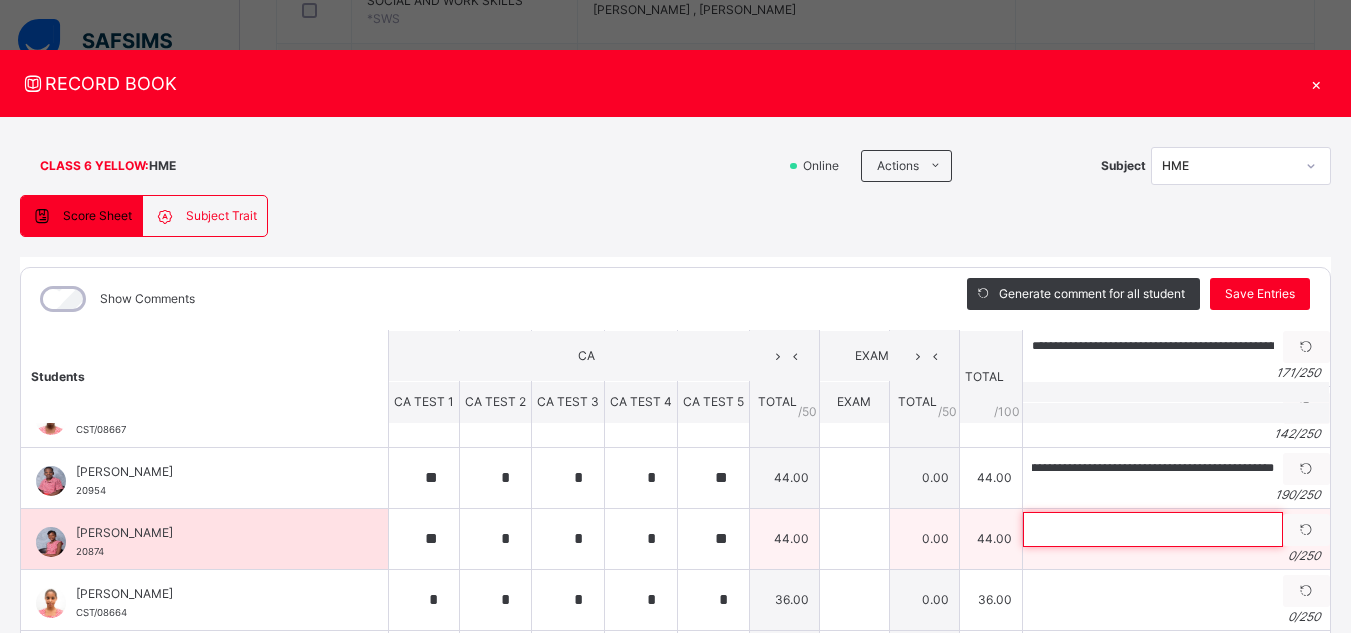 scroll, scrollTop: 0, scrollLeft: 0, axis: both 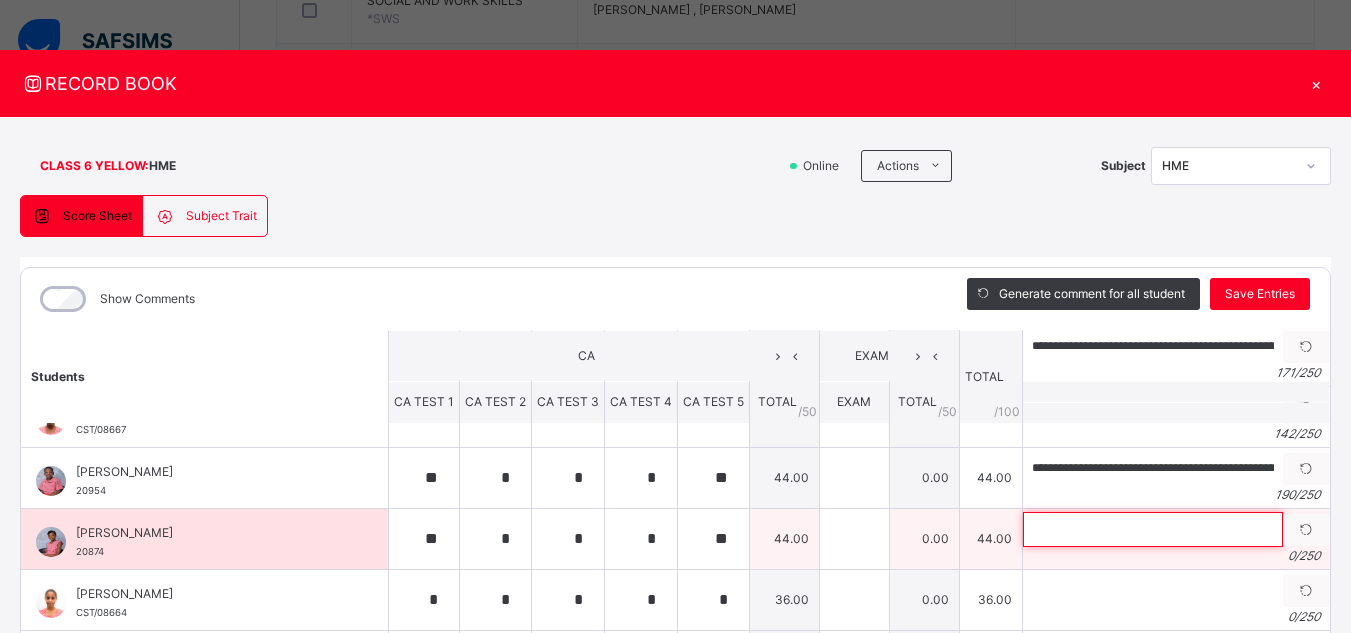 click at bounding box center [1153, 529] 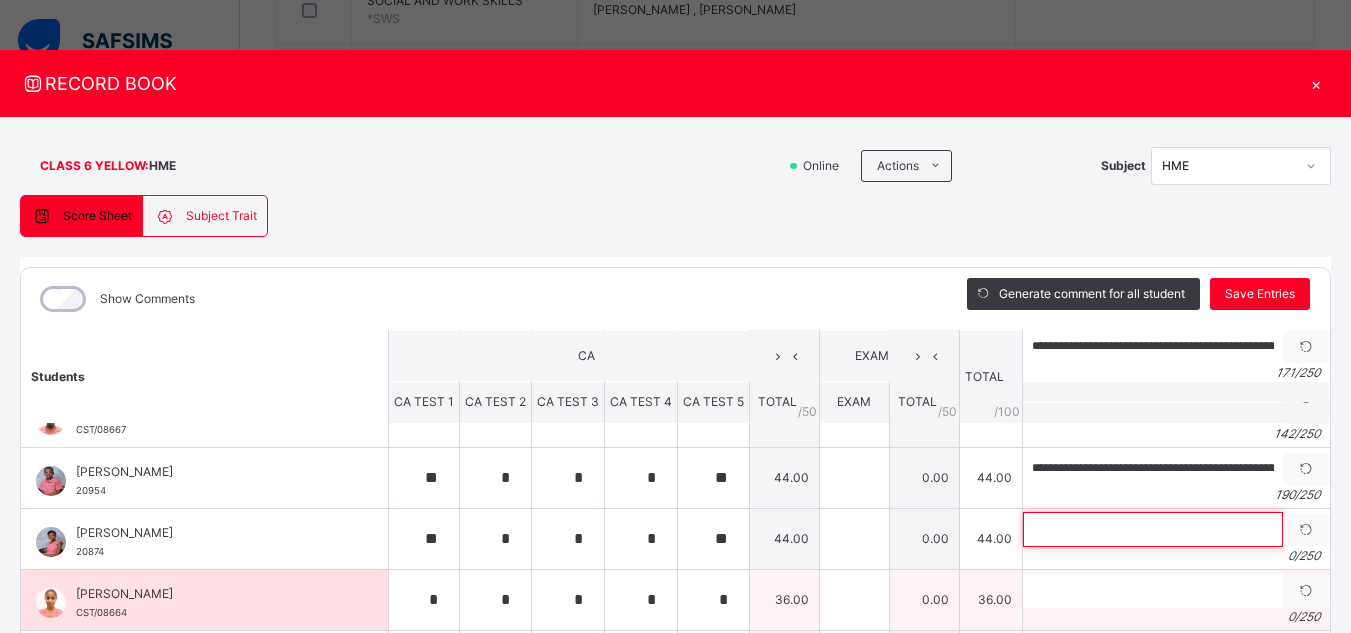 paste on "**********" 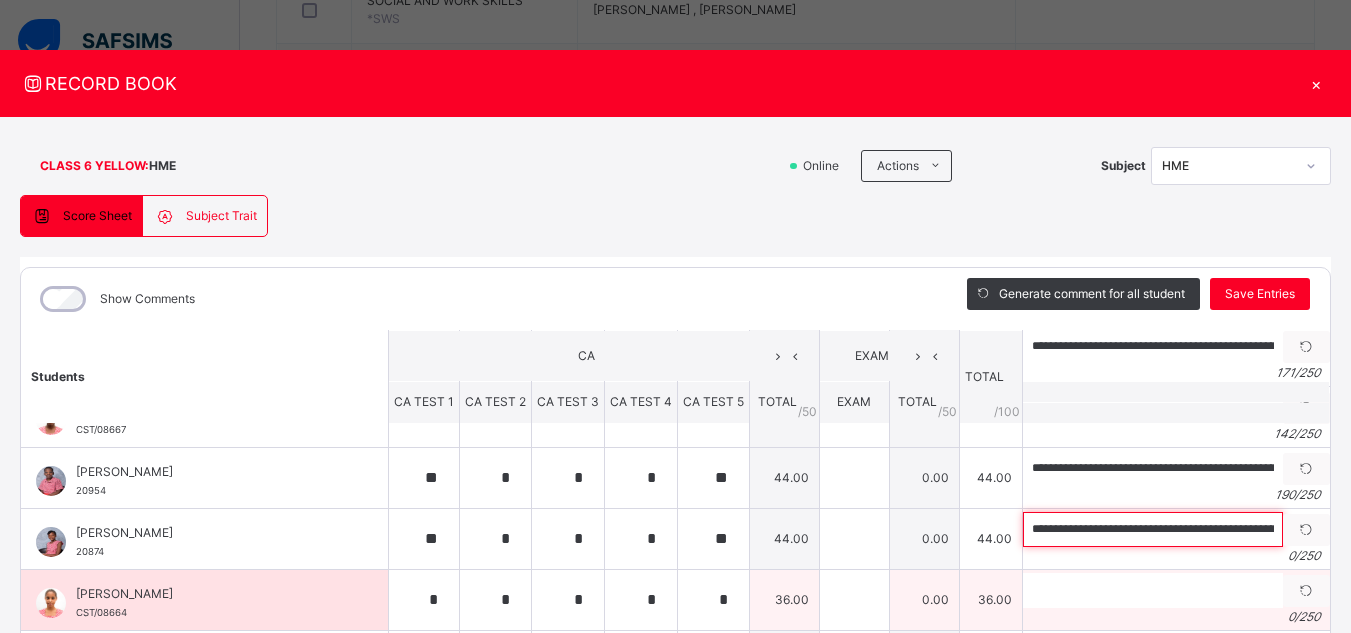 scroll, scrollTop: 0, scrollLeft: 726, axis: horizontal 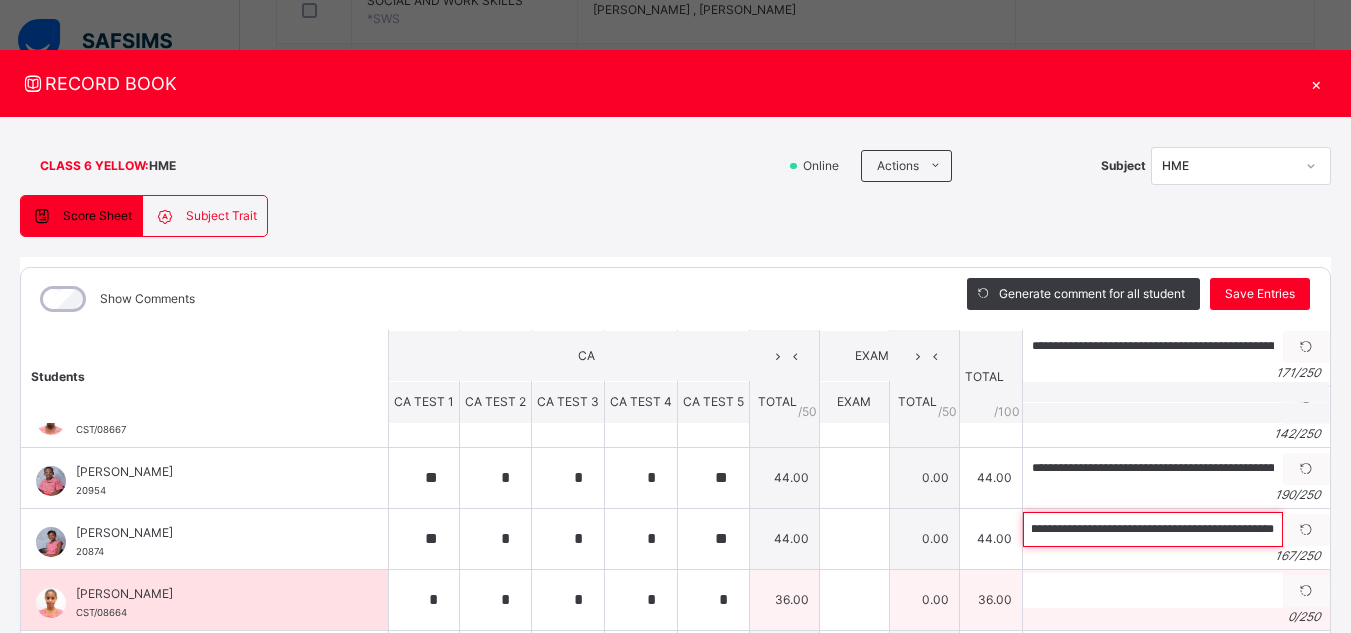 type on "**********" 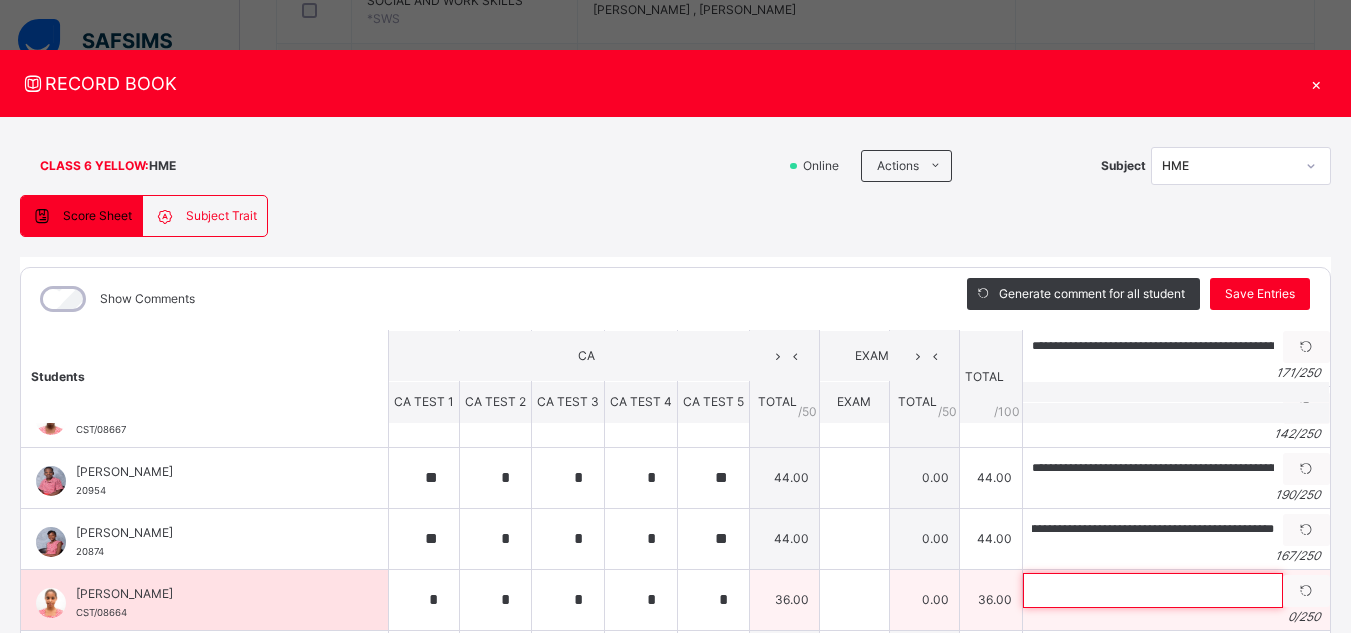 scroll, scrollTop: 0, scrollLeft: 0, axis: both 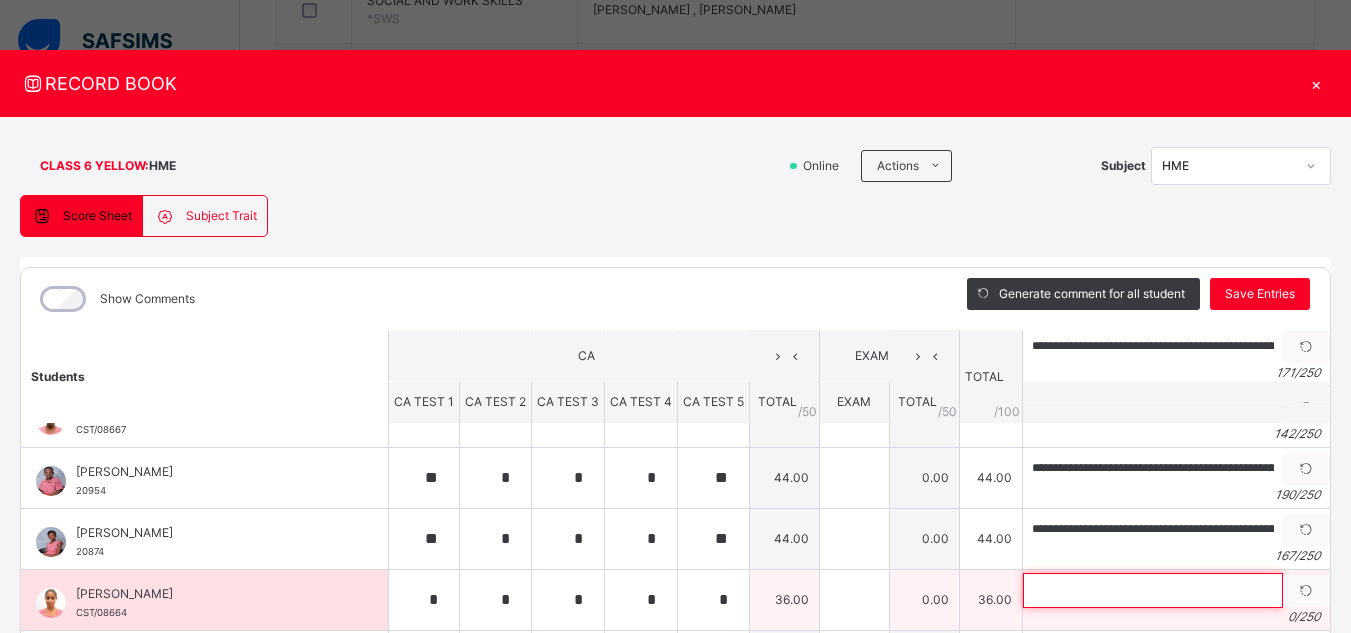 click at bounding box center [1153, 590] 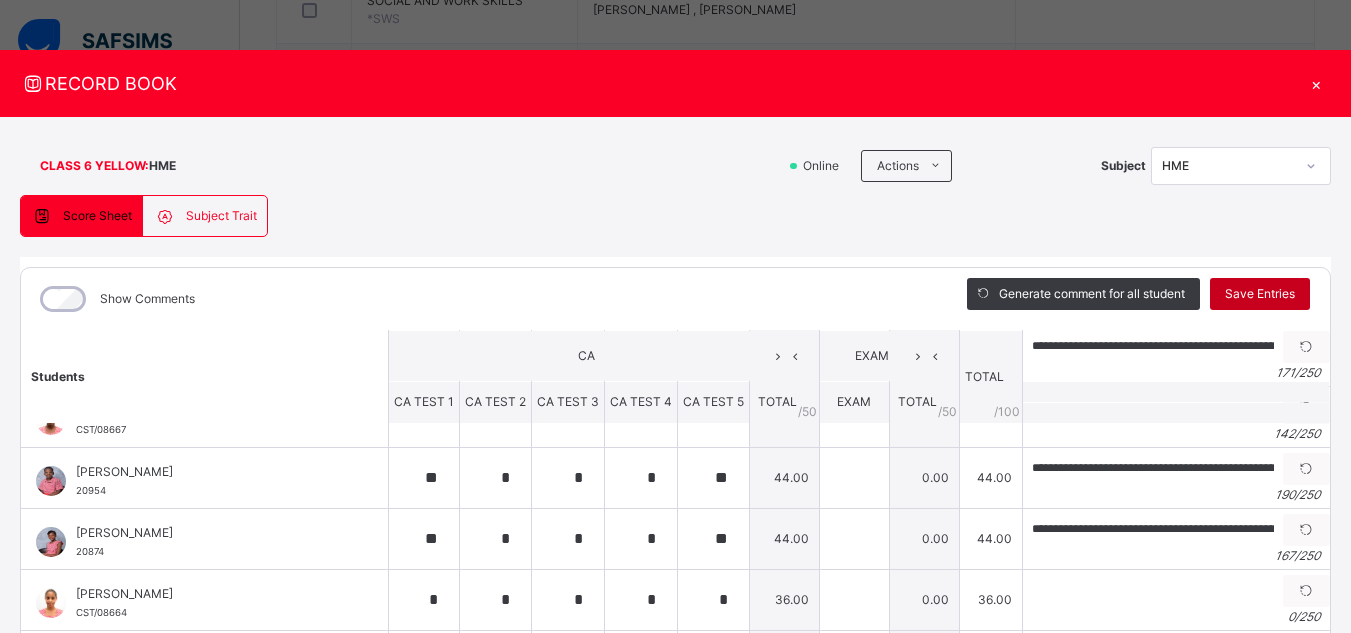 click on "Save Entries" at bounding box center [1260, 294] 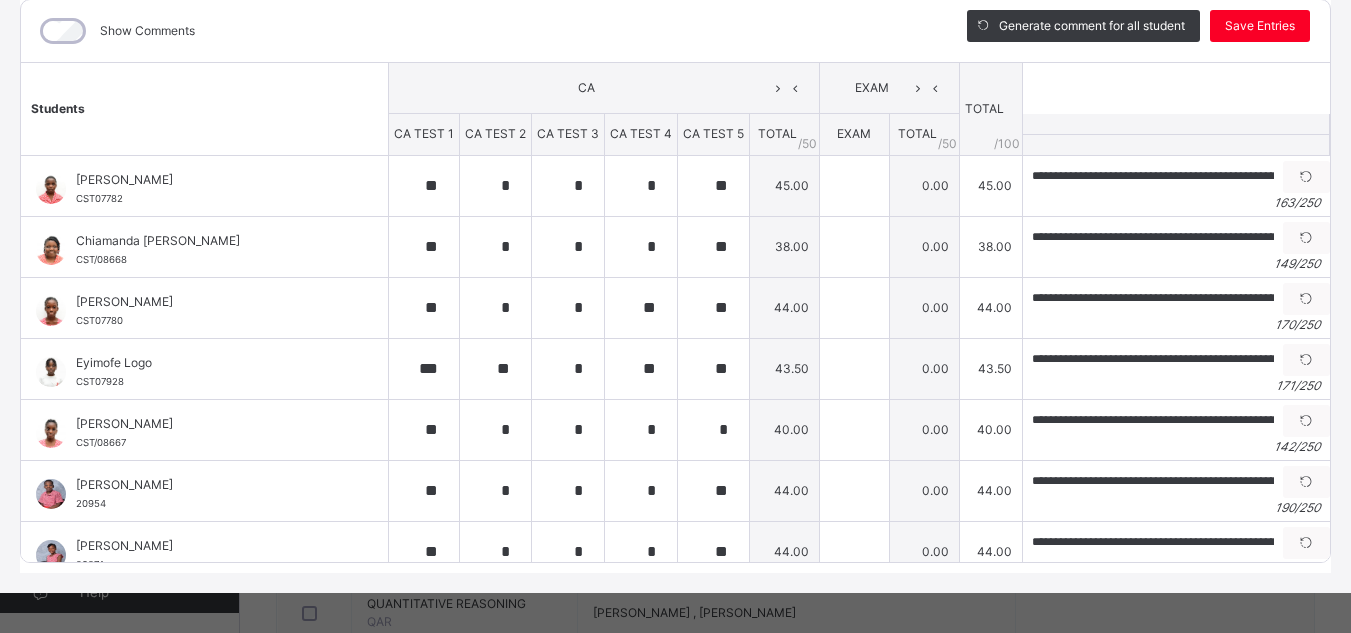 scroll, scrollTop: 278, scrollLeft: 0, axis: vertical 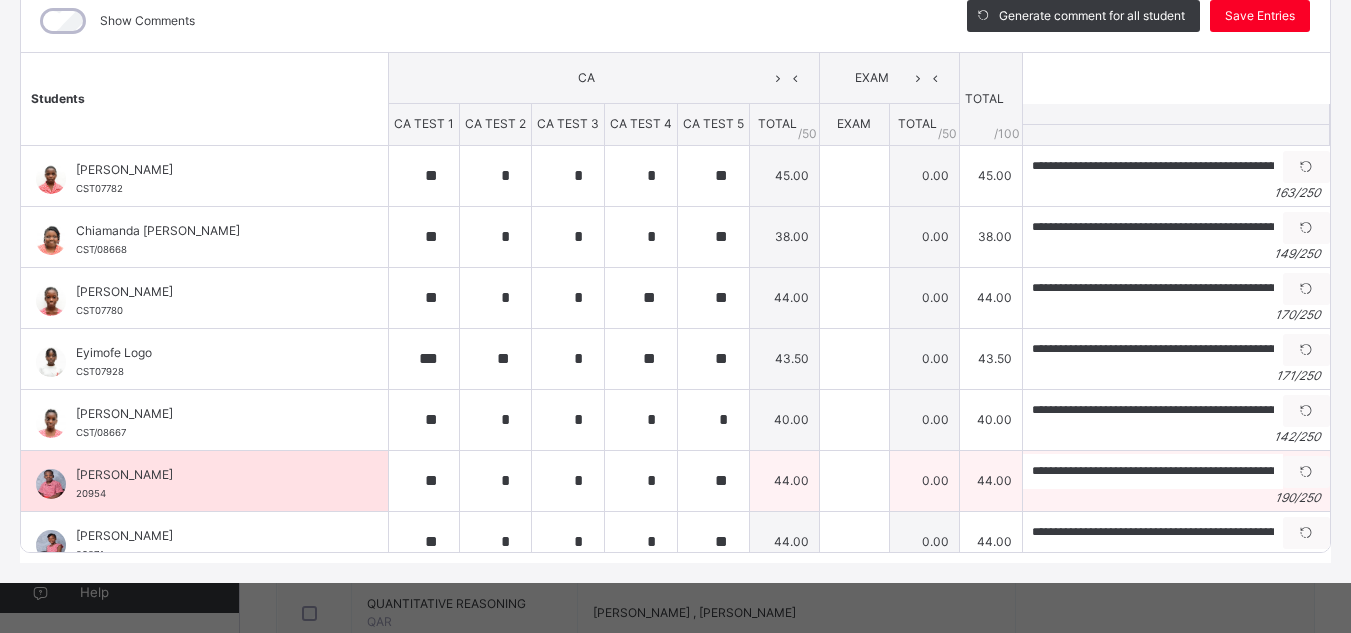 click on "190 / 250" at bounding box center (1176, 498) 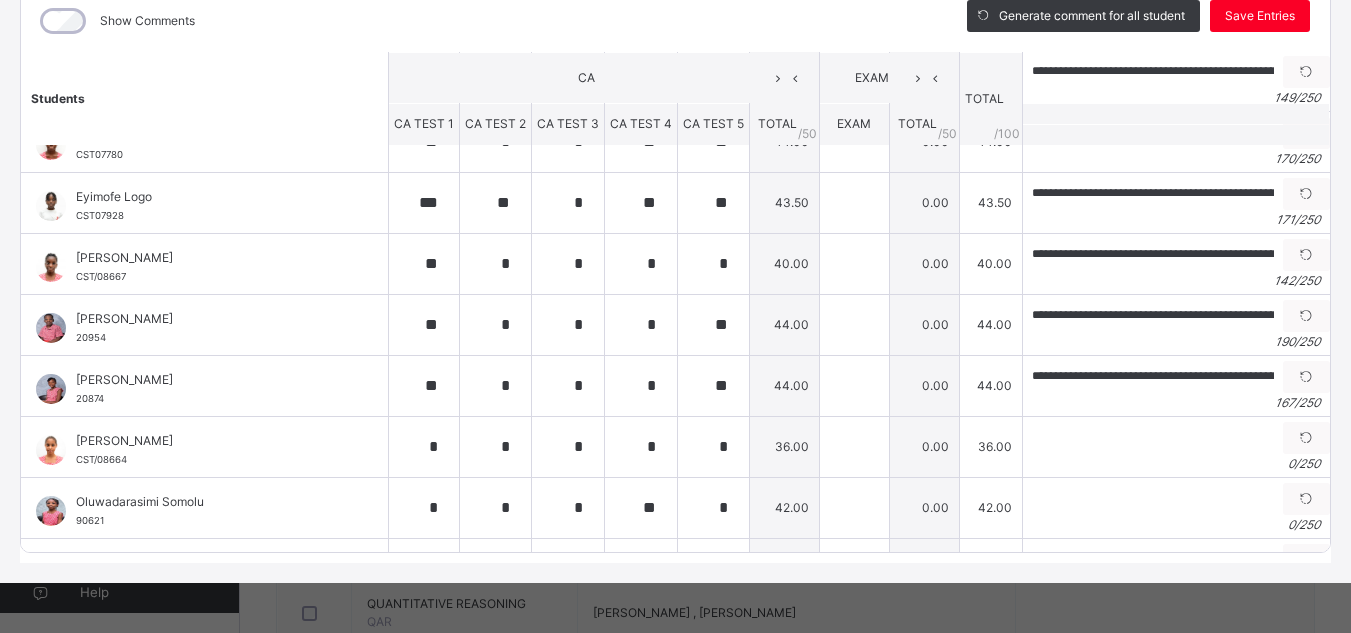 scroll, scrollTop: 298, scrollLeft: 0, axis: vertical 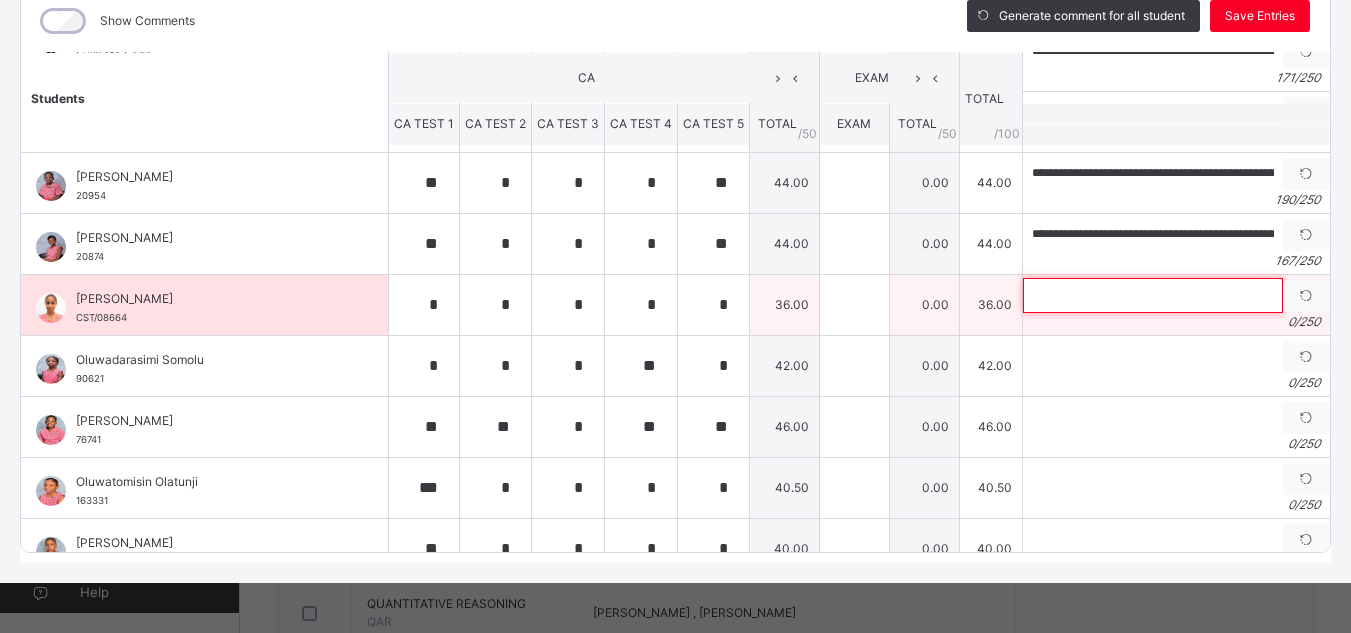 click at bounding box center [1153, 295] 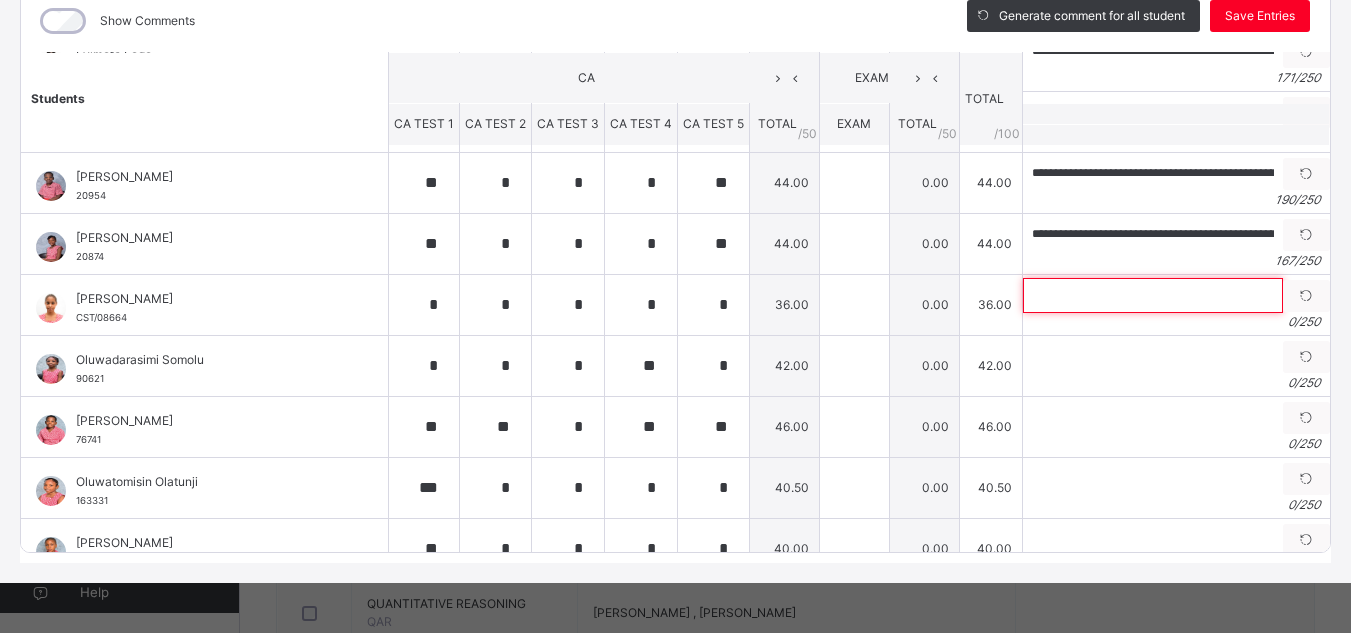 paste on "**********" 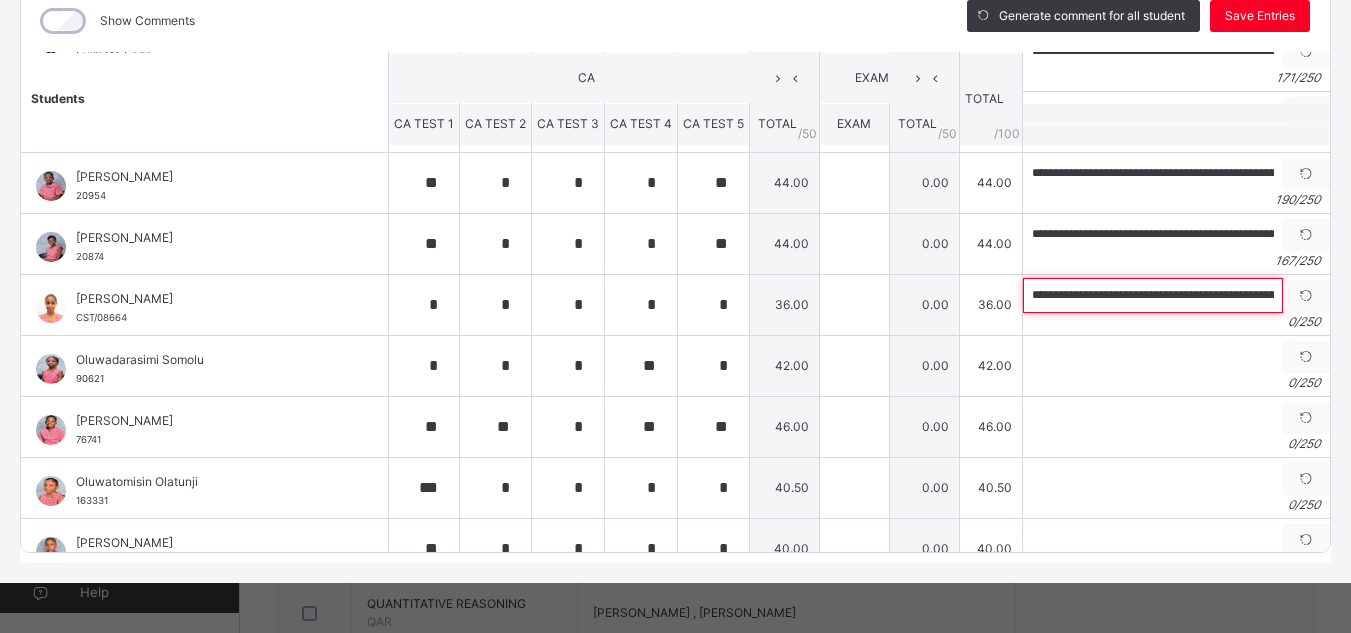 scroll, scrollTop: 0, scrollLeft: 713, axis: horizontal 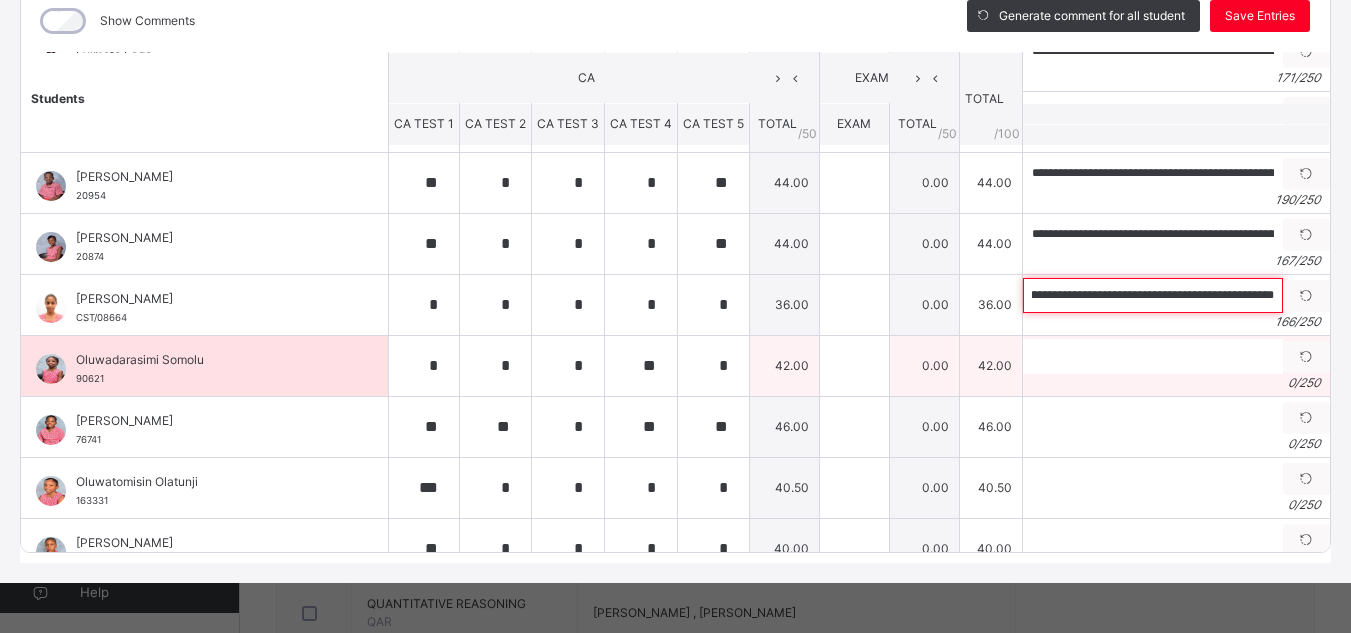 type on "**********" 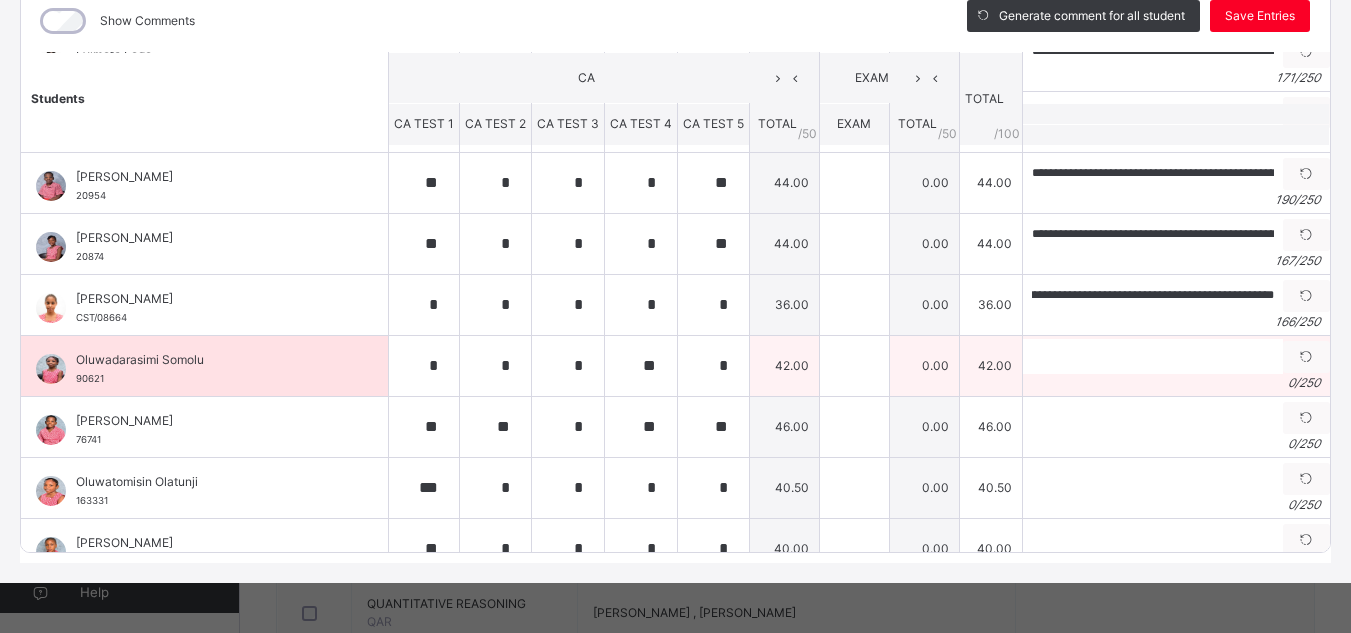 scroll, scrollTop: 0, scrollLeft: 0, axis: both 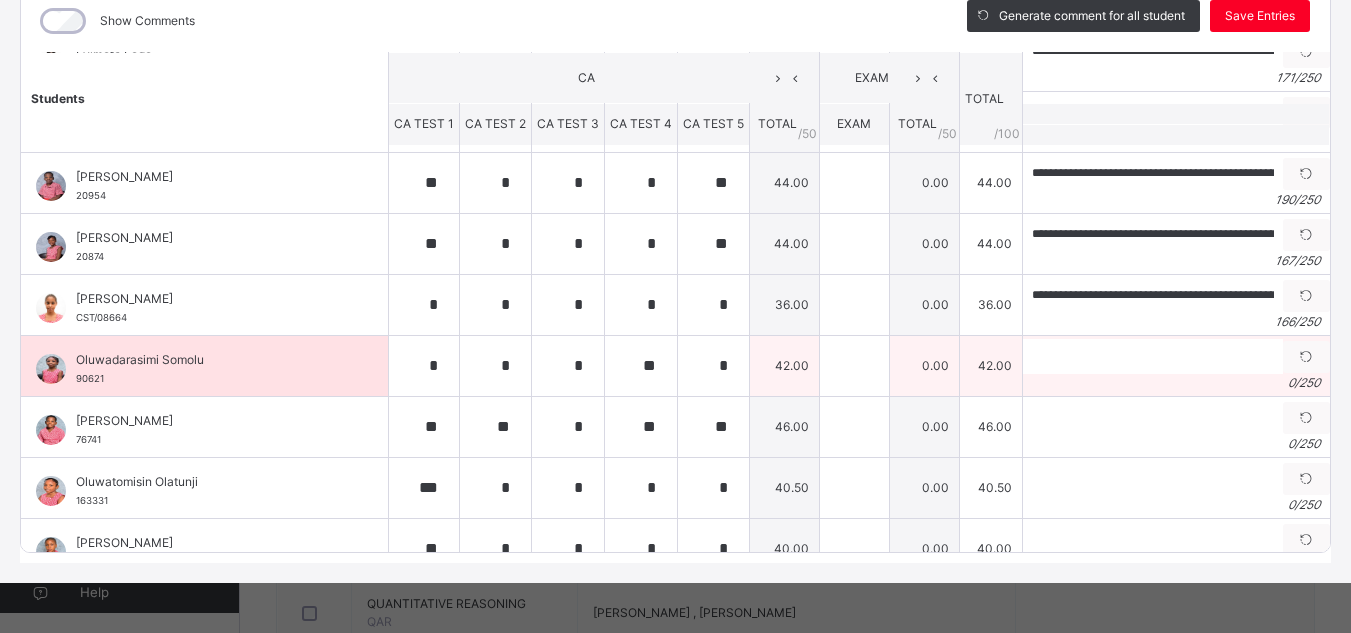 click on "0 / 250" at bounding box center [1176, 383] 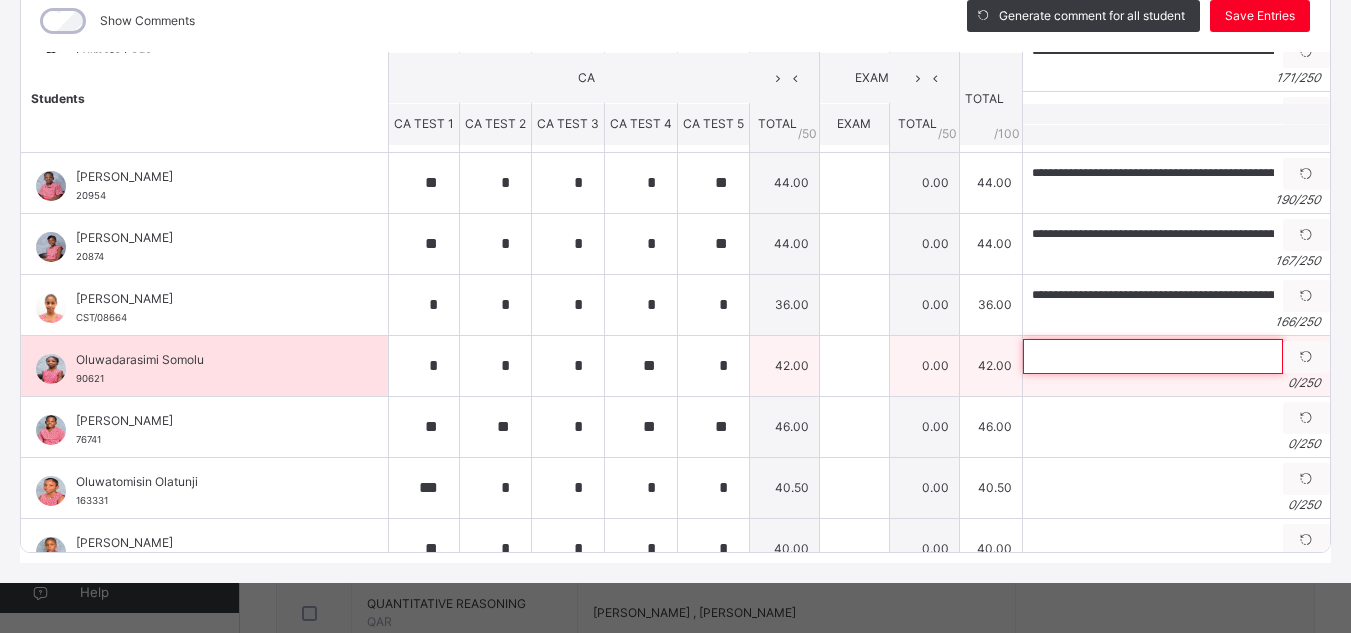 click at bounding box center (1153, 356) 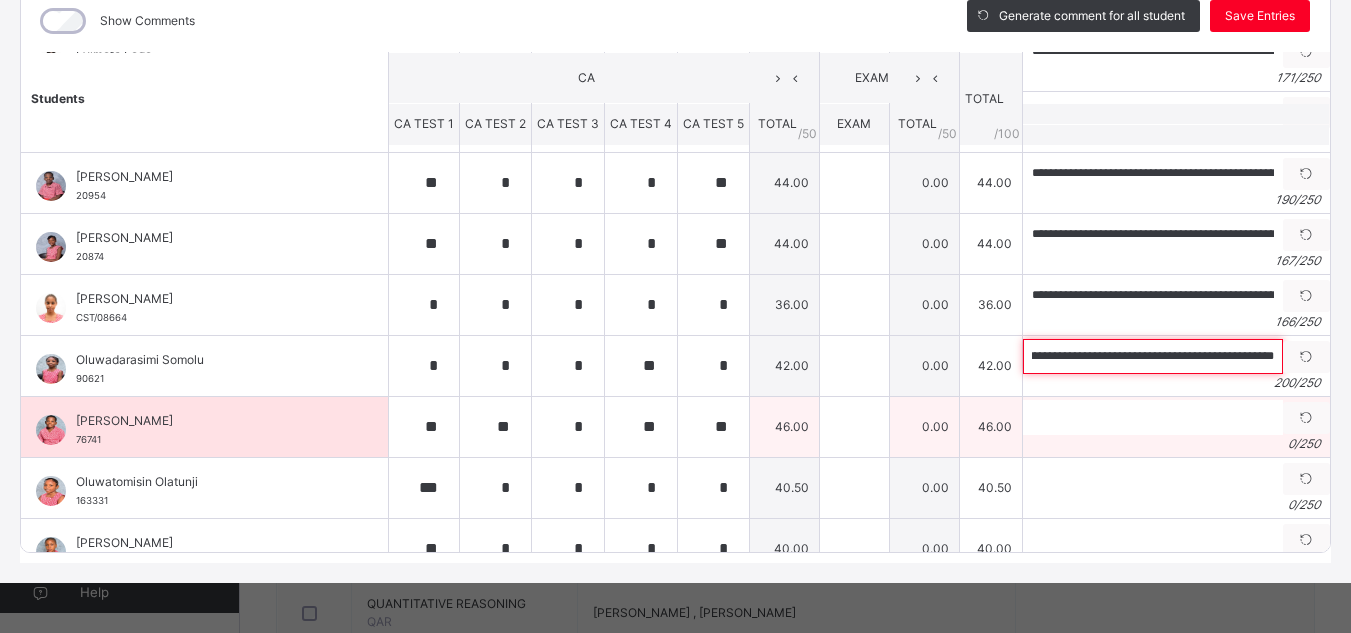 scroll, scrollTop: 0, scrollLeft: 877, axis: horizontal 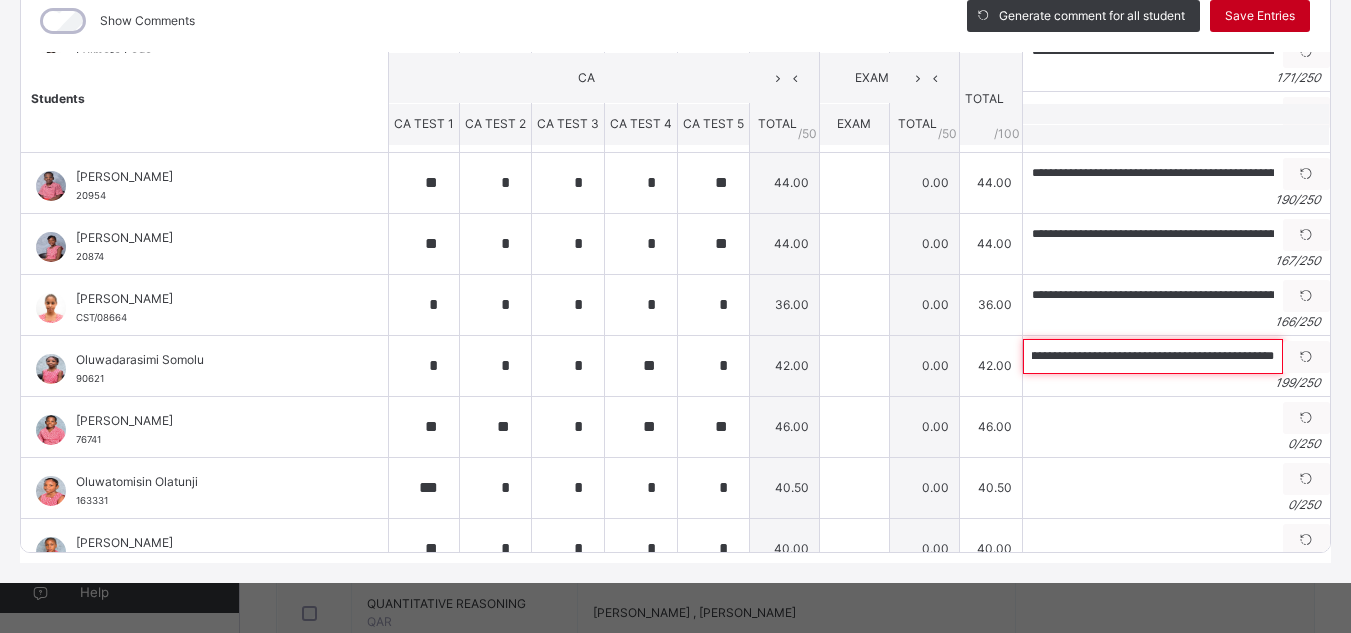 type on "**********" 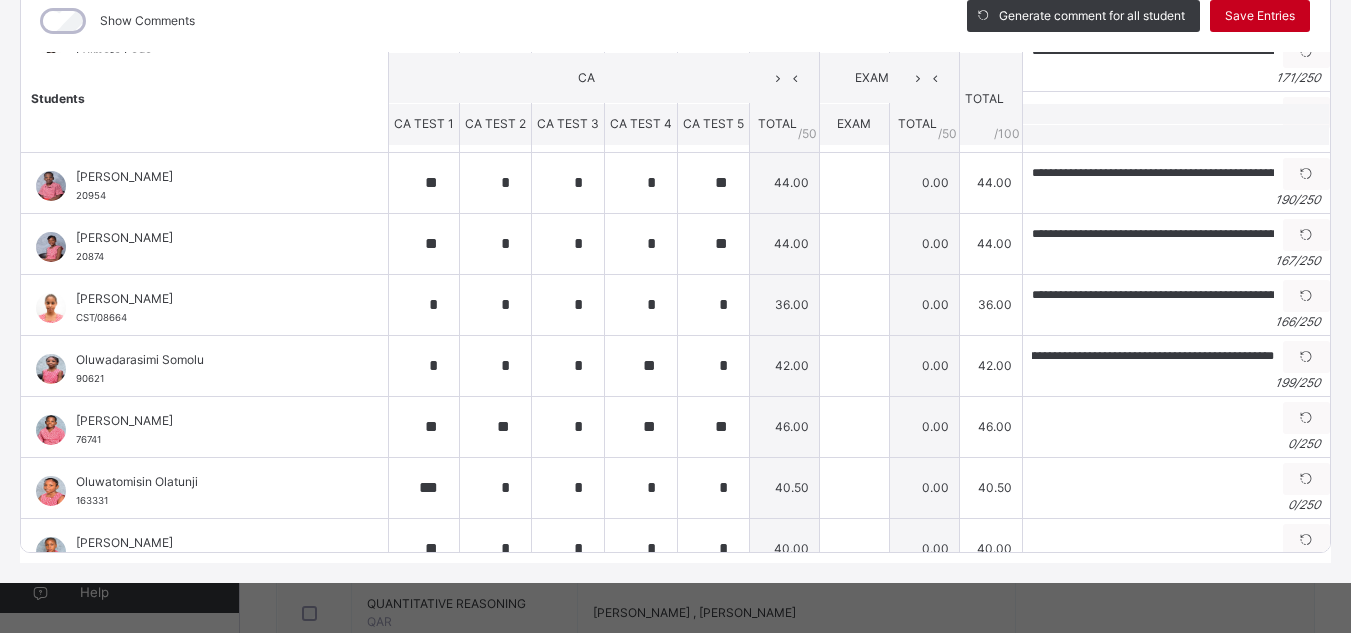 scroll, scrollTop: 0, scrollLeft: 0, axis: both 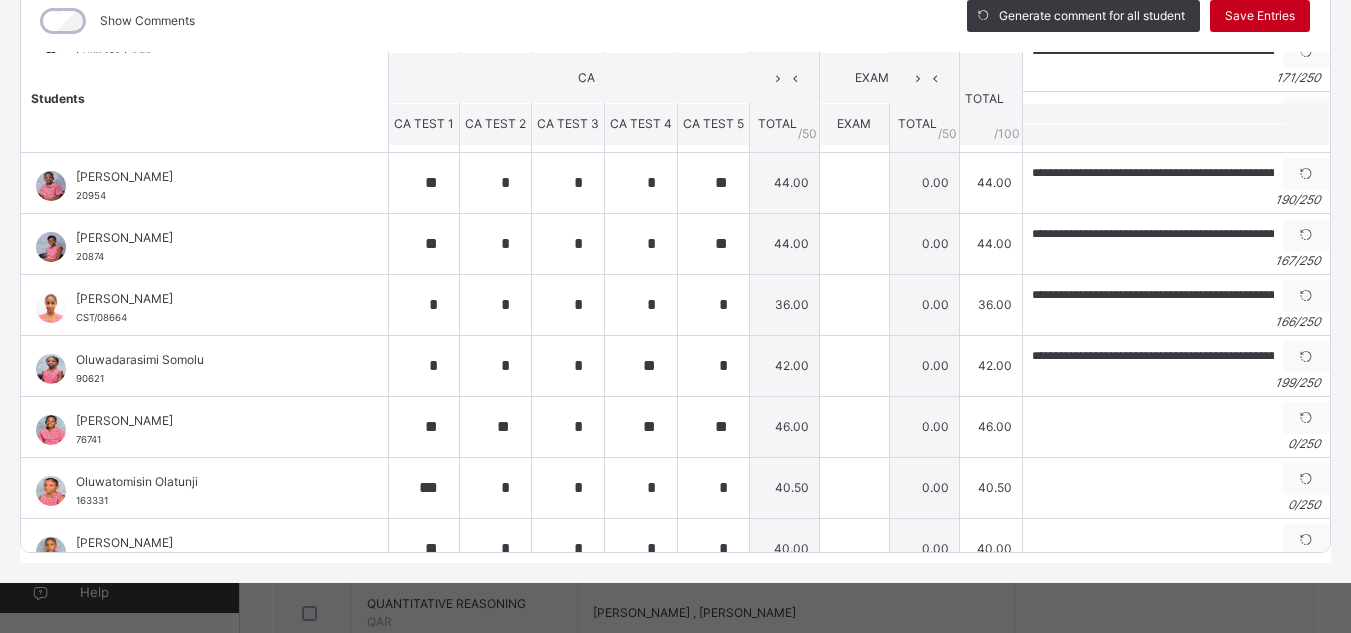 click on "Save Entries" at bounding box center (1260, 16) 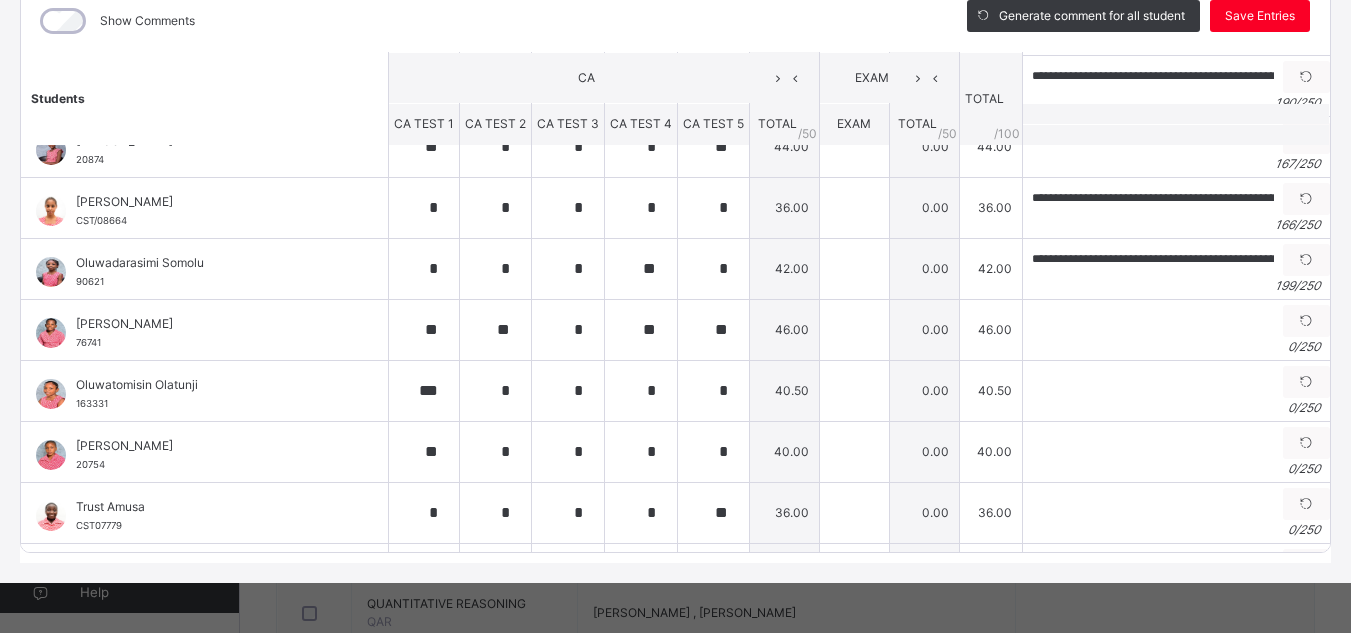 scroll, scrollTop: 463, scrollLeft: 0, axis: vertical 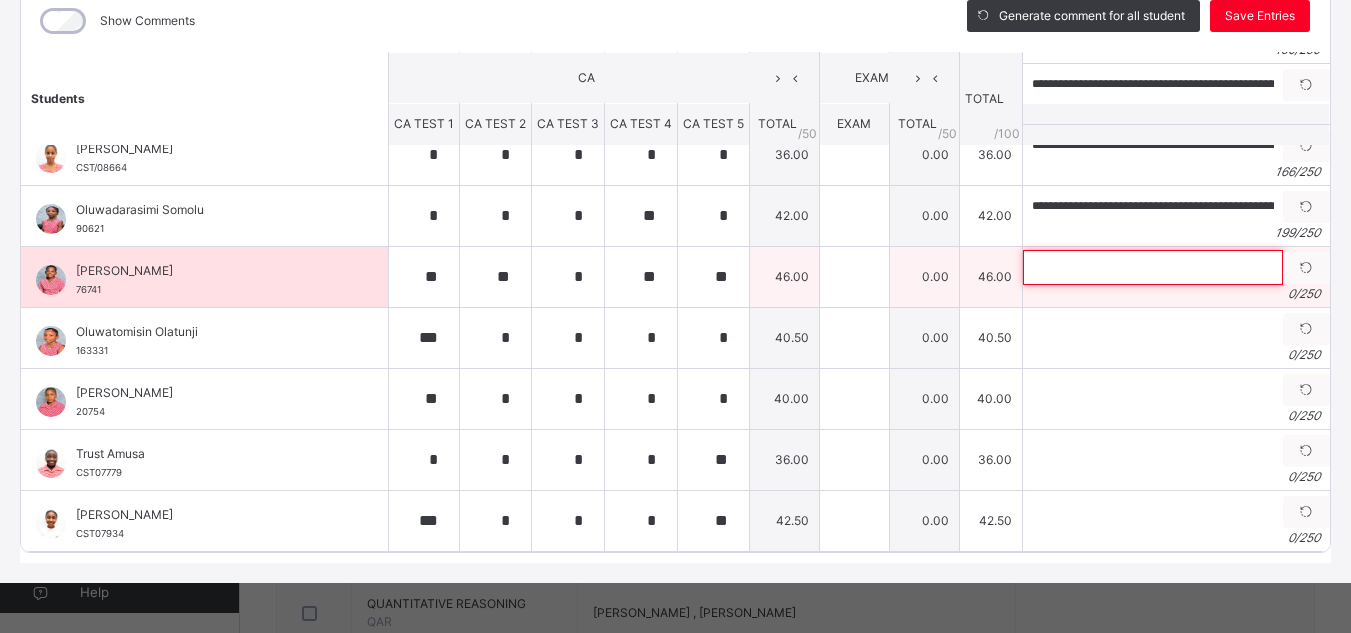 click at bounding box center [1153, 267] 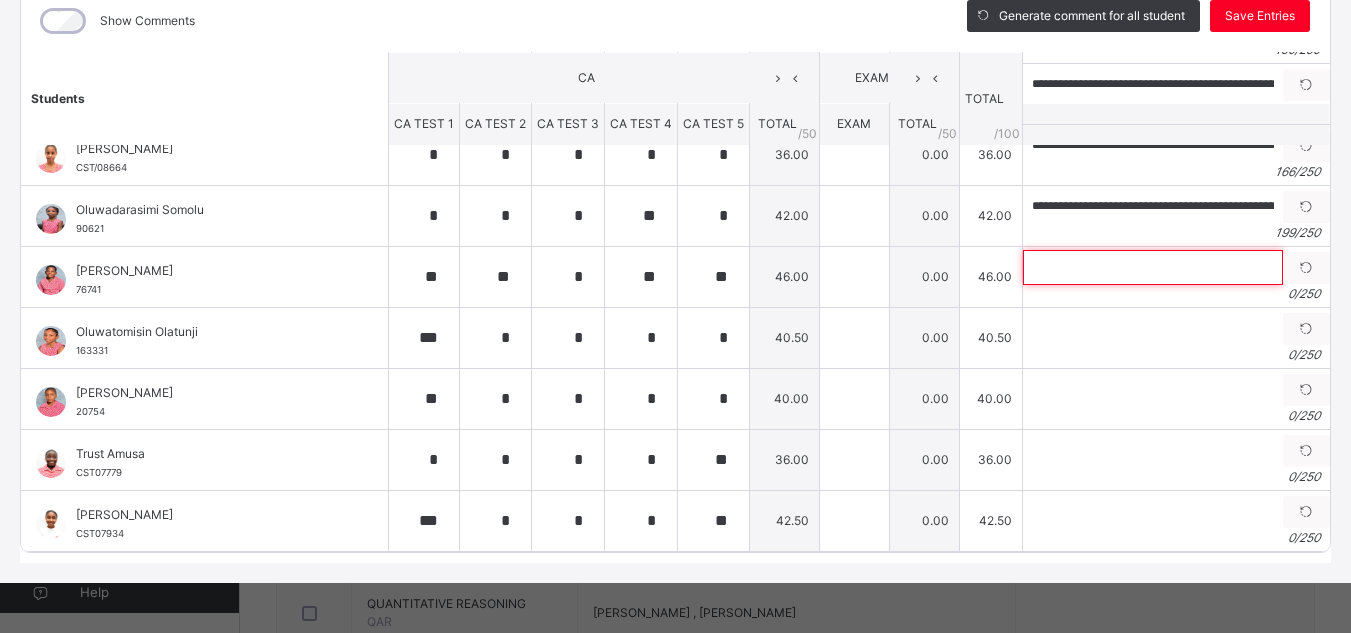paste 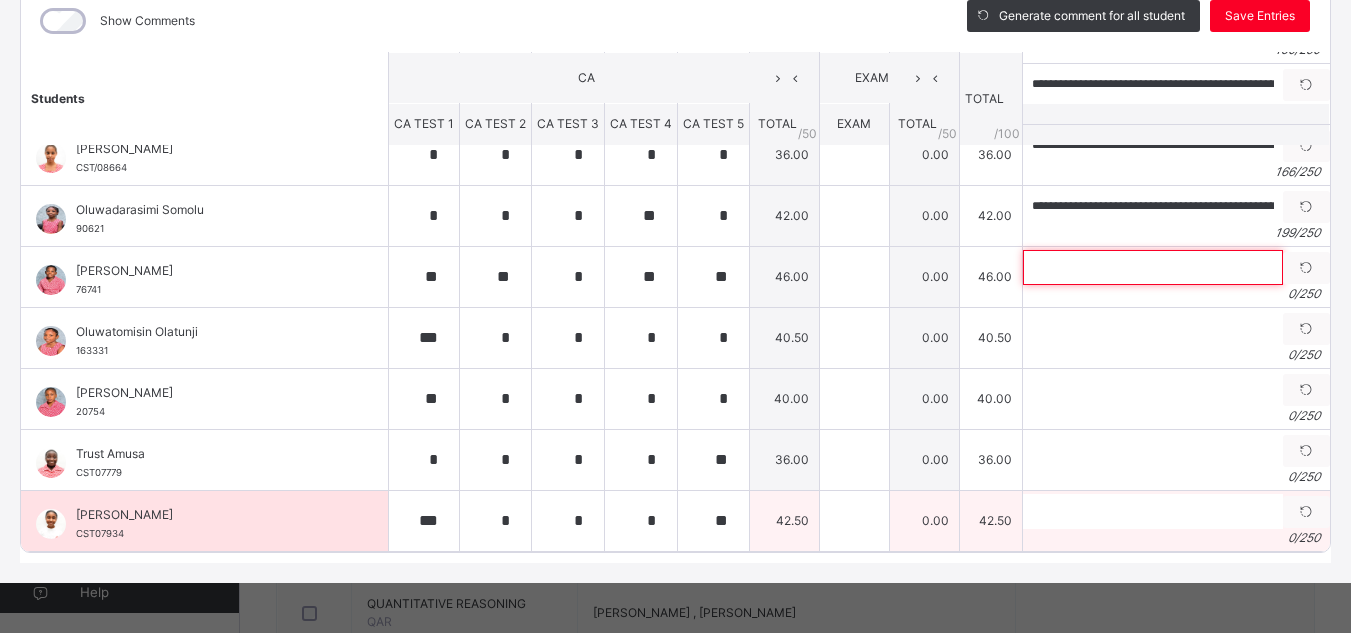 paste 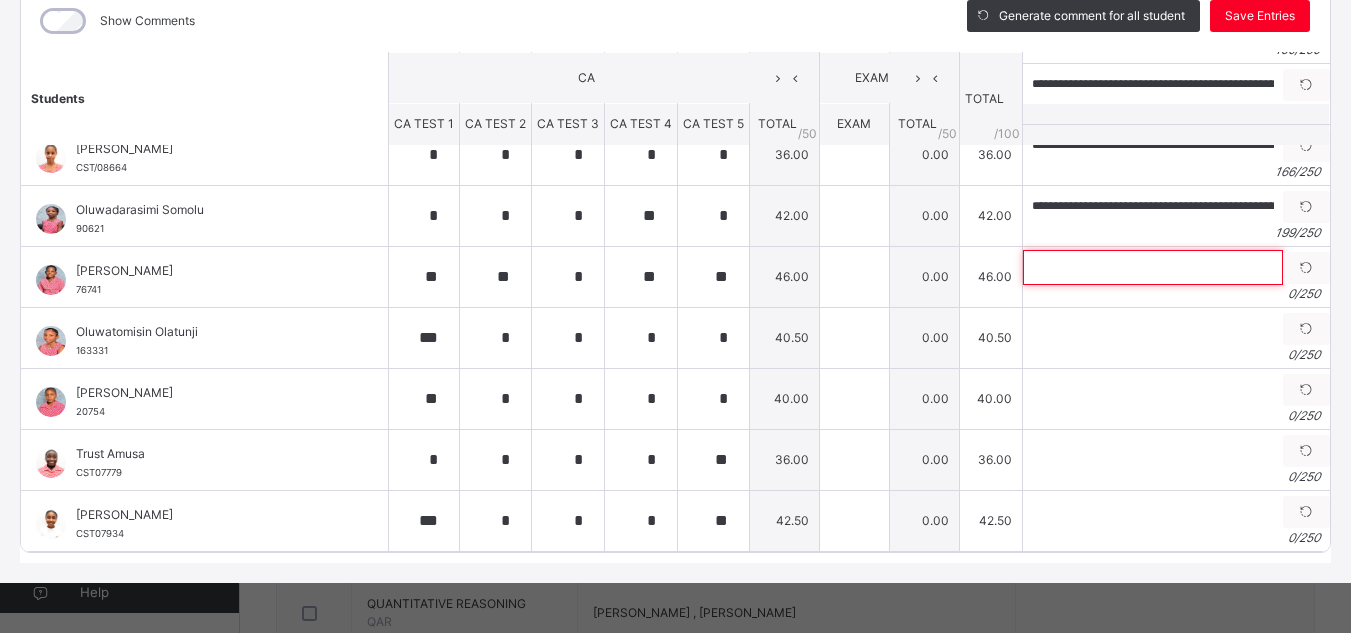 paste 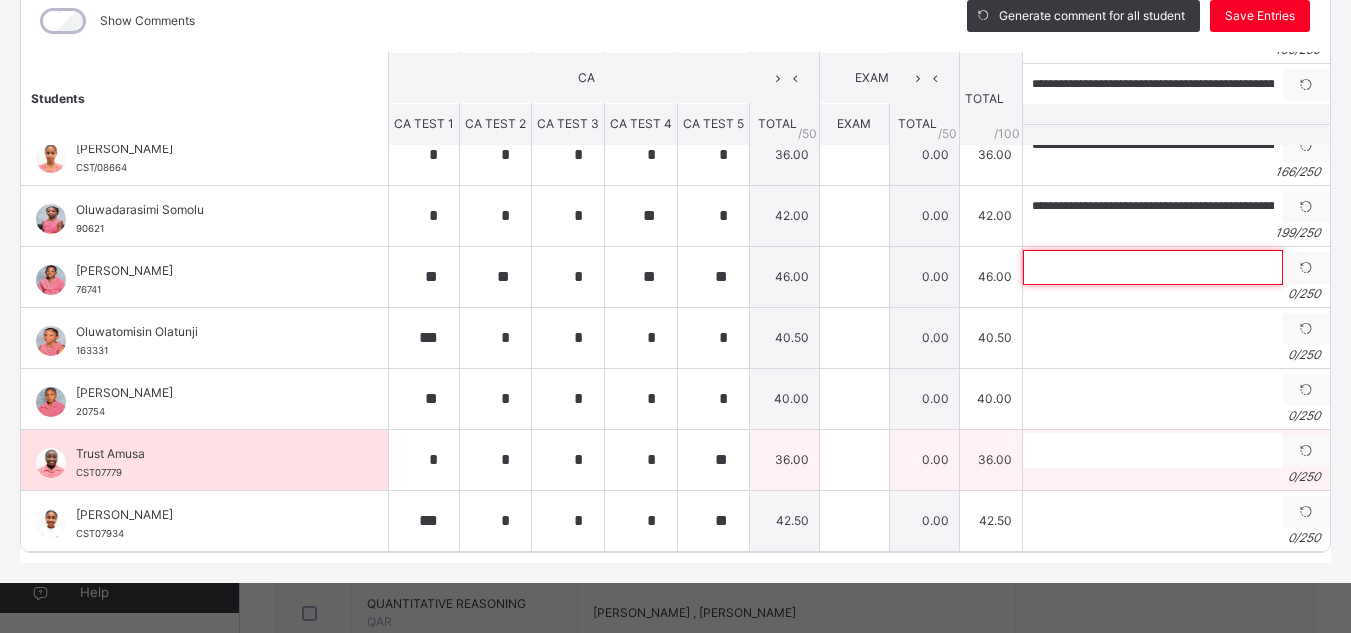 paste on "**********" 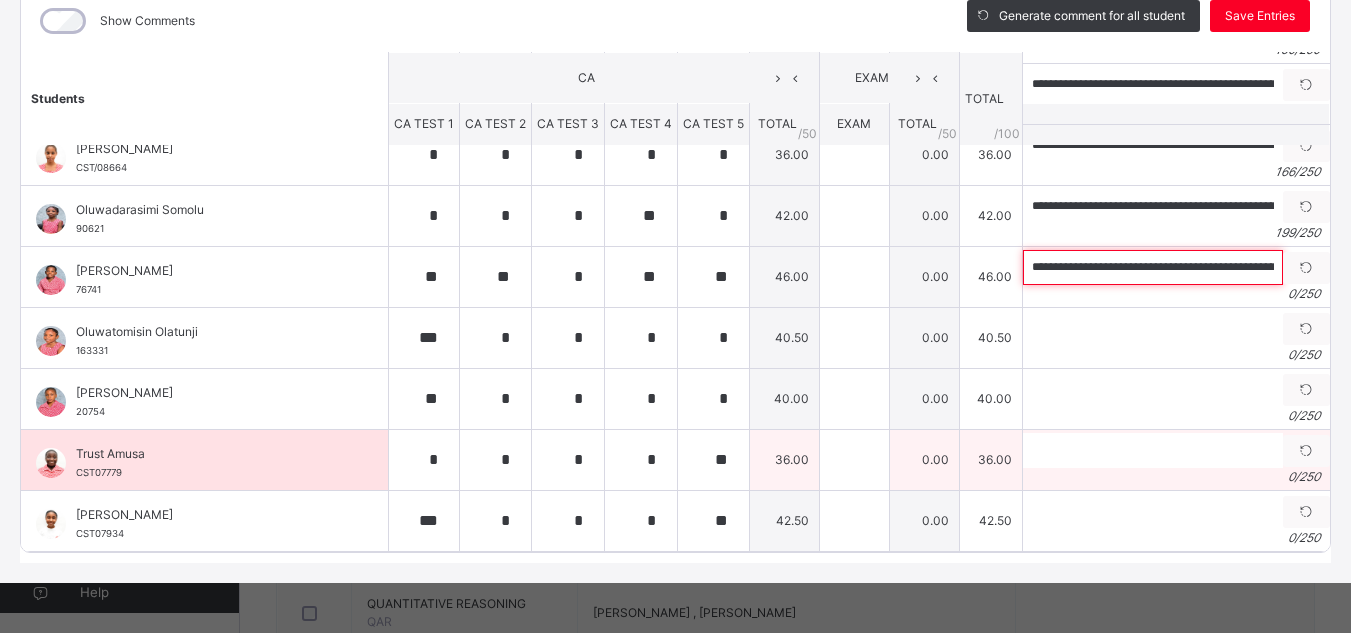 scroll, scrollTop: 0, scrollLeft: 1068, axis: horizontal 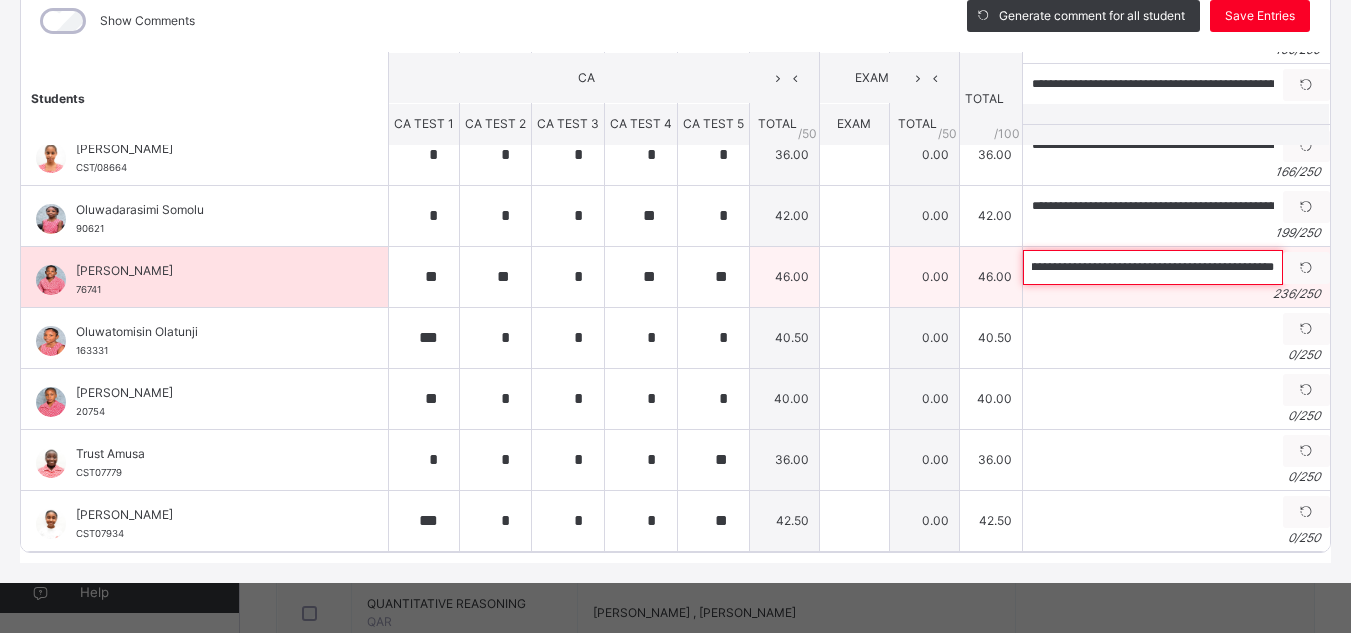 click on "**********" at bounding box center [1153, 267] 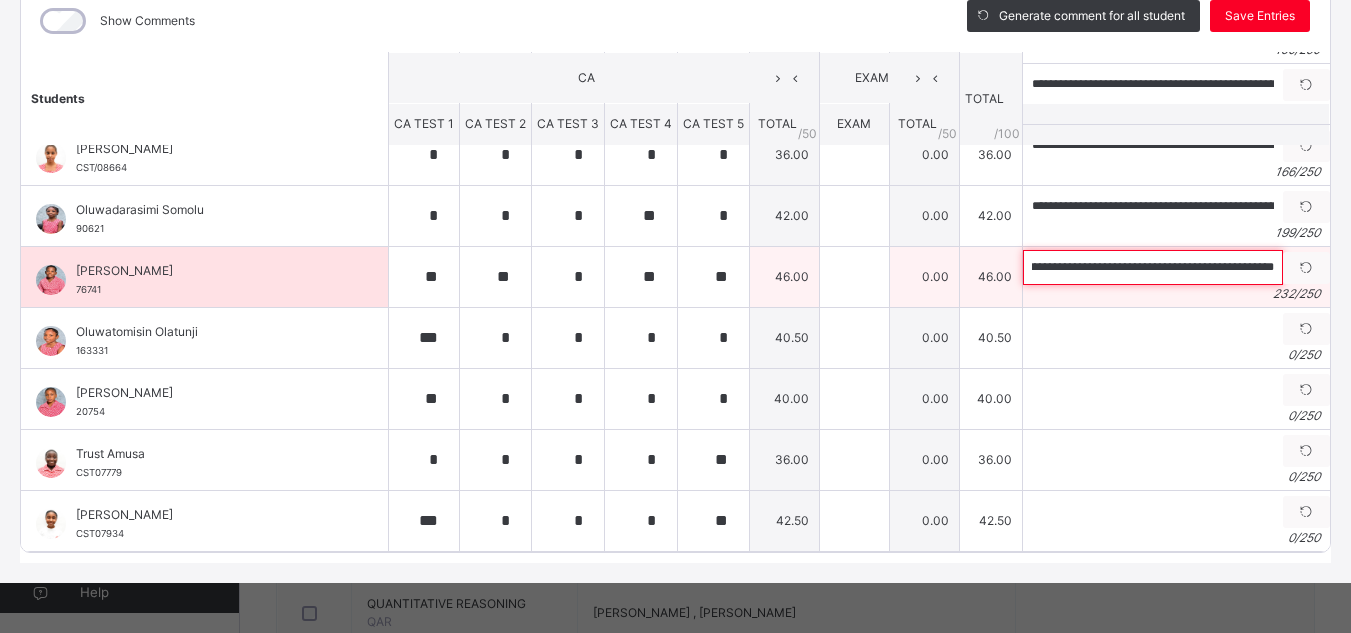 scroll, scrollTop: 0, scrollLeft: 1041, axis: horizontal 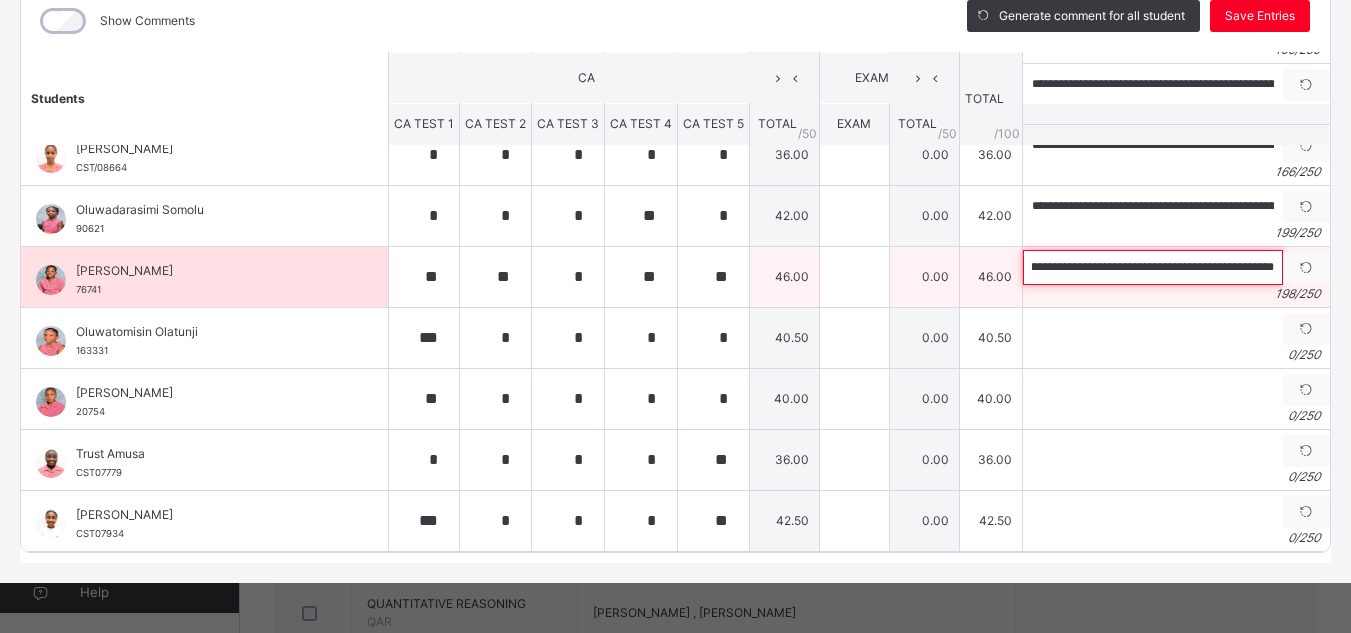 drag, startPoint x: 1214, startPoint y: 258, endPoint x: 1246, endPoint y: 260, distance: 32.06244 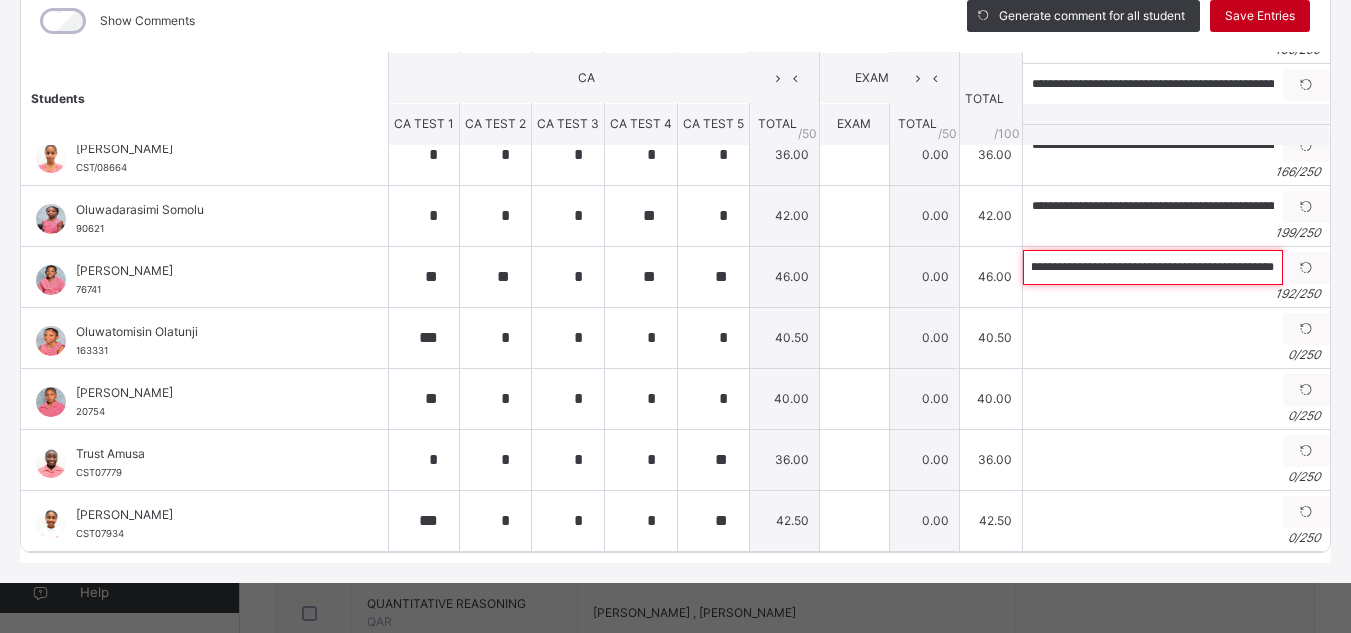 type on "**********" 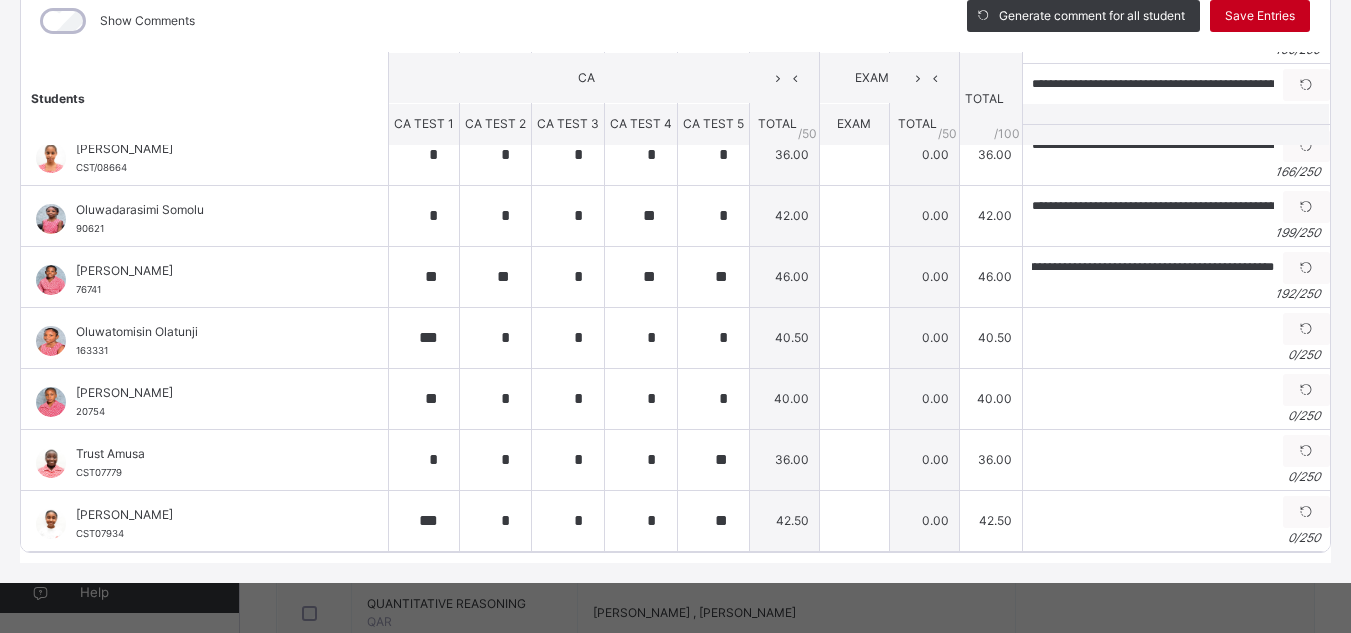 scroll, scrollTop: 0, scrollLeft: 0, axis: both 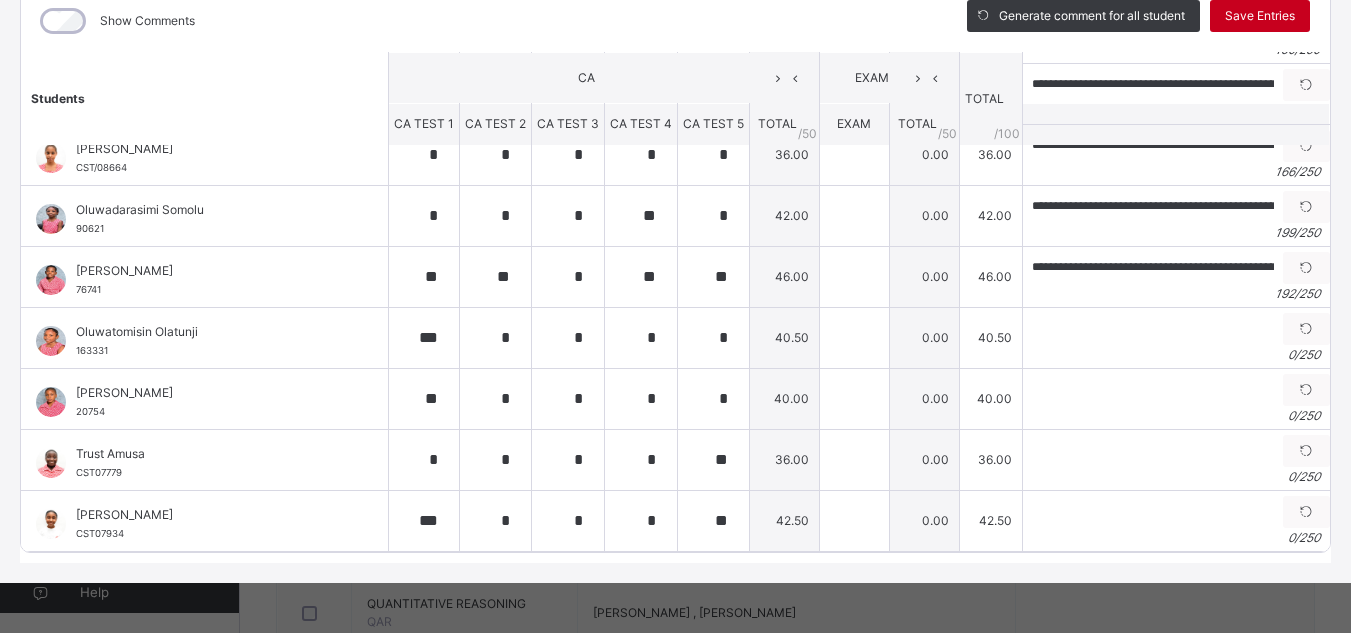 click on "Save Entries" at bounding box center (1260, 16) 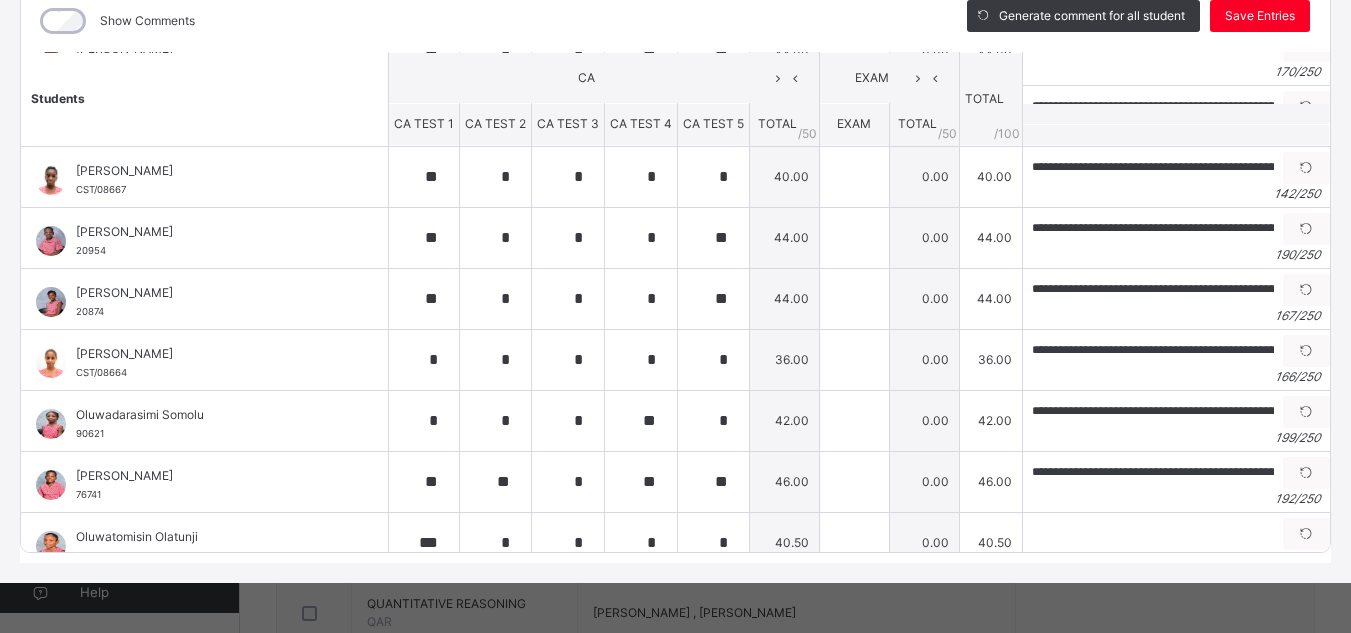 scroll, scrollTop: 463, scrollLeft: 0, axis: vertical 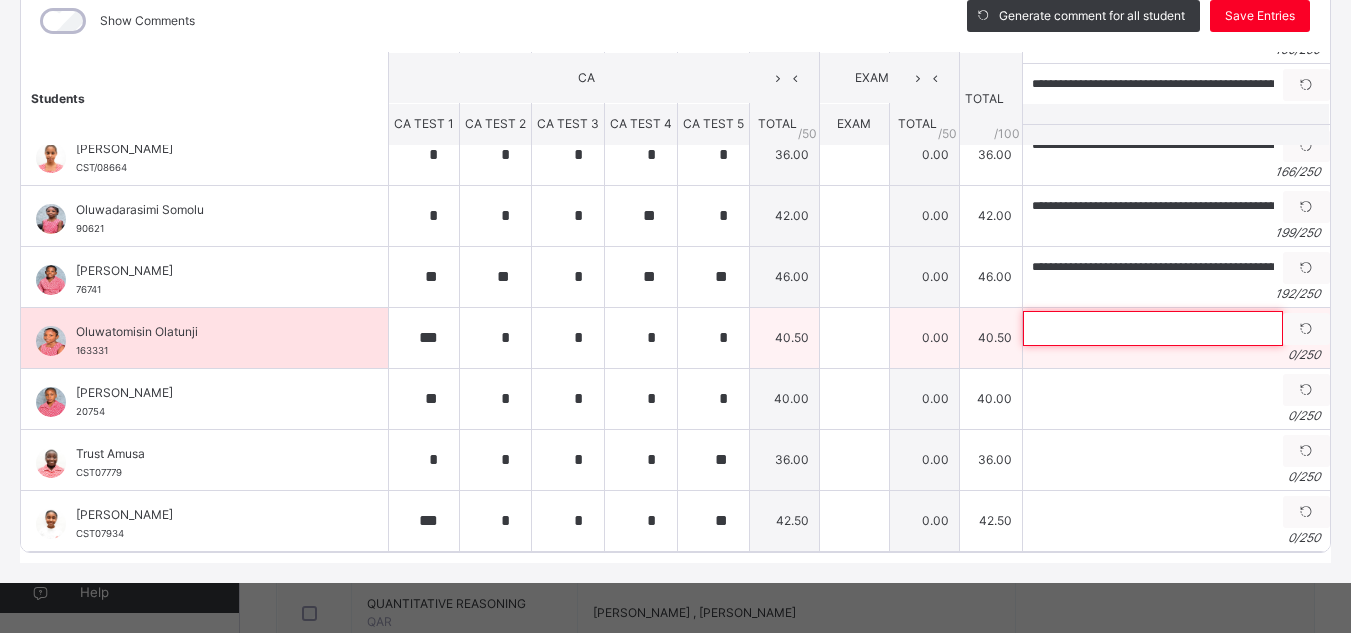 click at bounding box center [1153, 328] 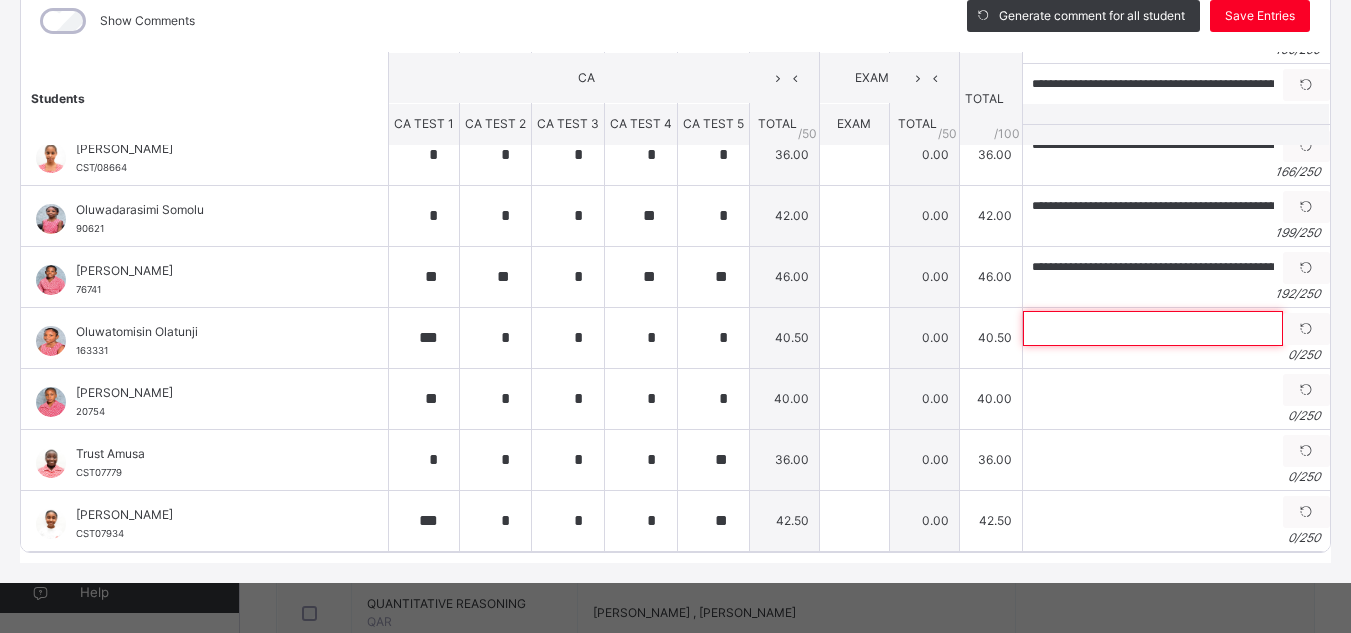 paste on "**********" 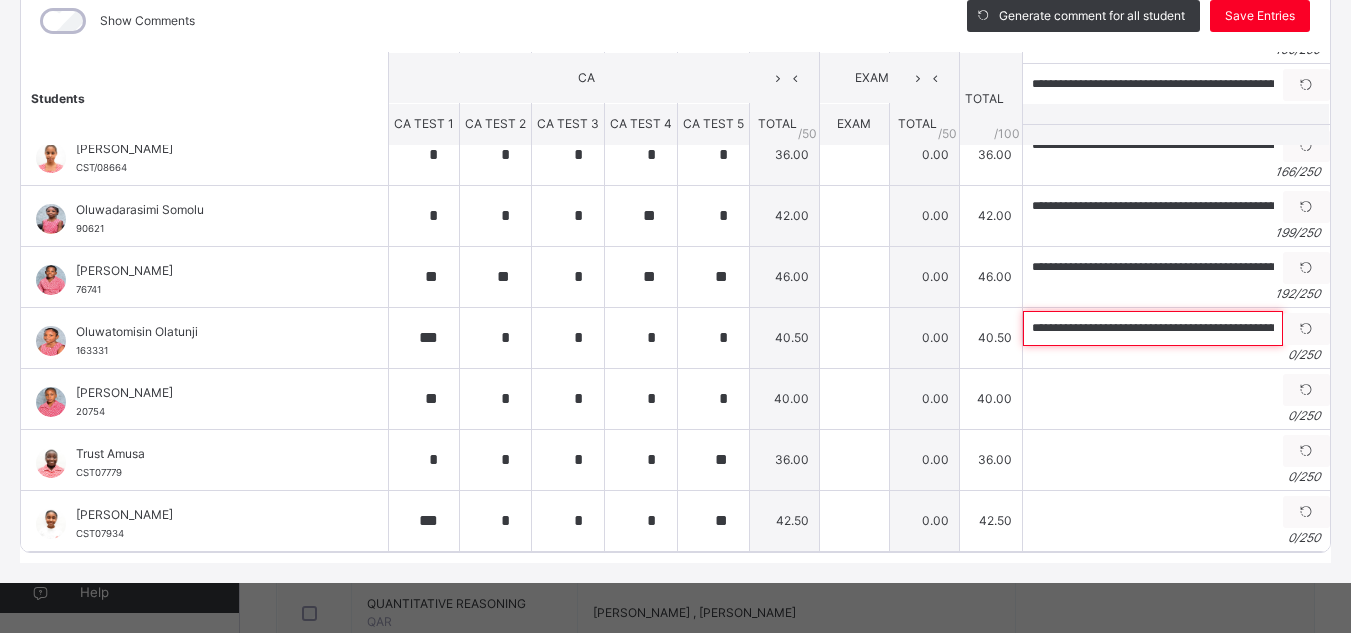 scroll, scrollTop: 0, scrollLeft: 734, axis: horizontal 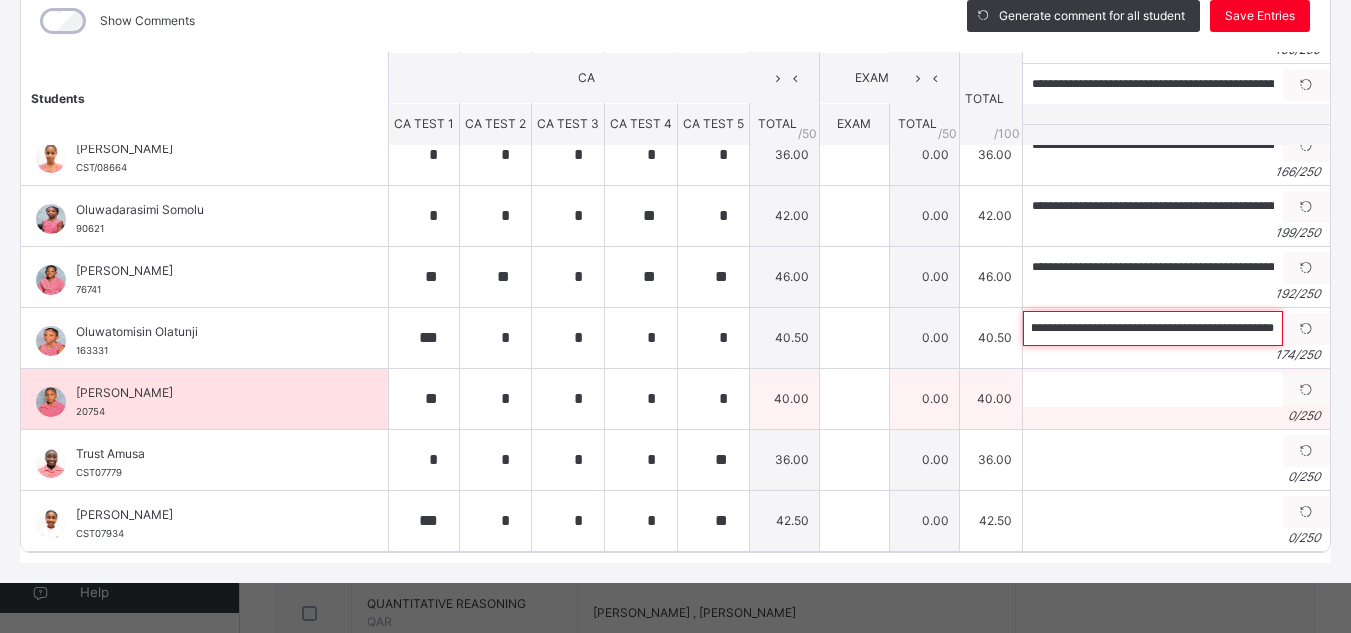 type on "**********" 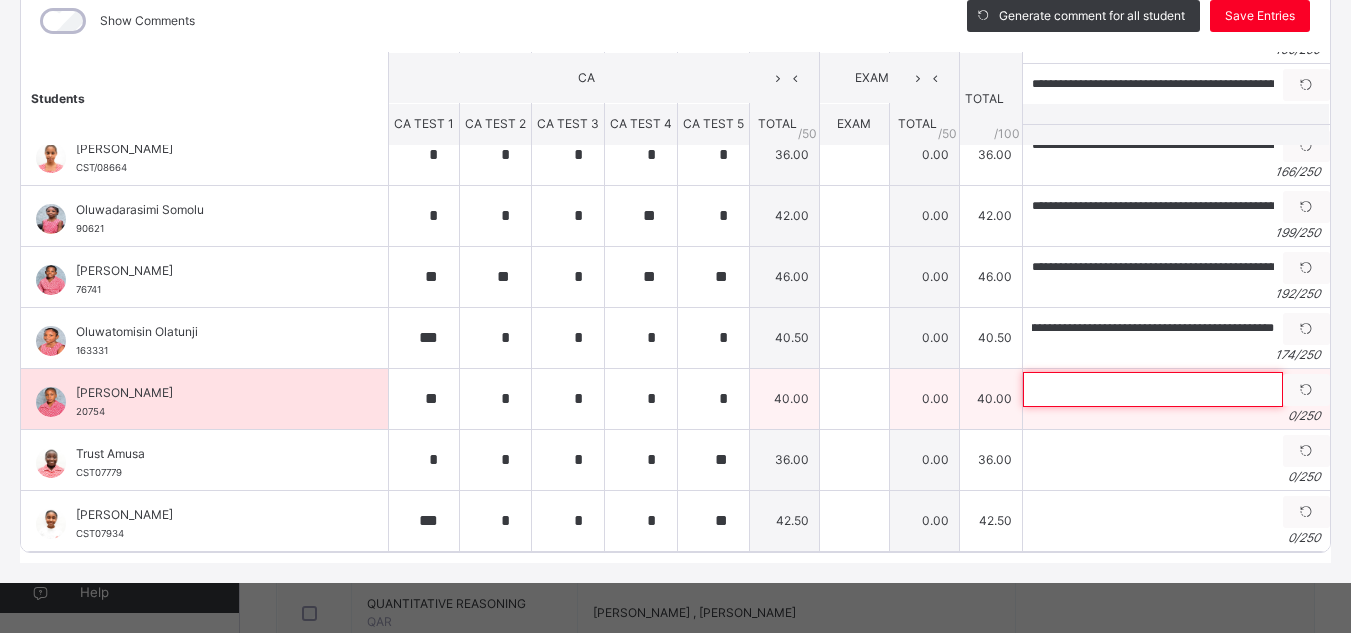 scroll, scrollTop: 0, scrollLeft: 0, axis: both 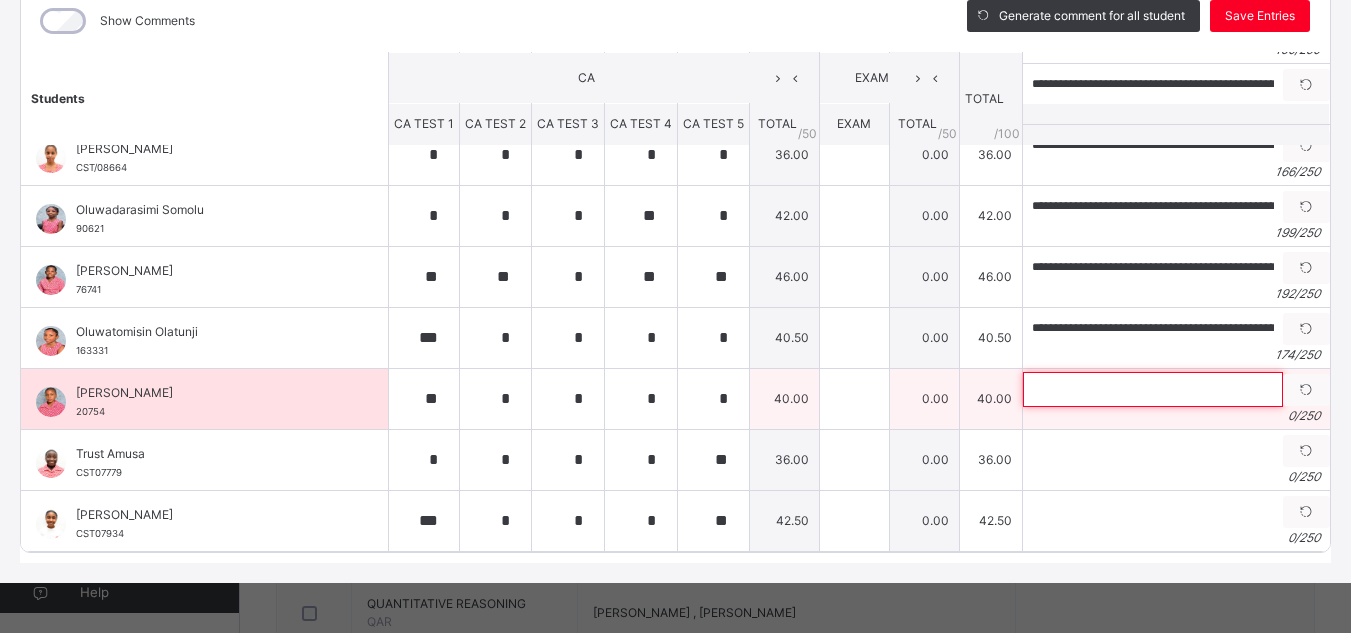 click at bounding box center (1153, 389) 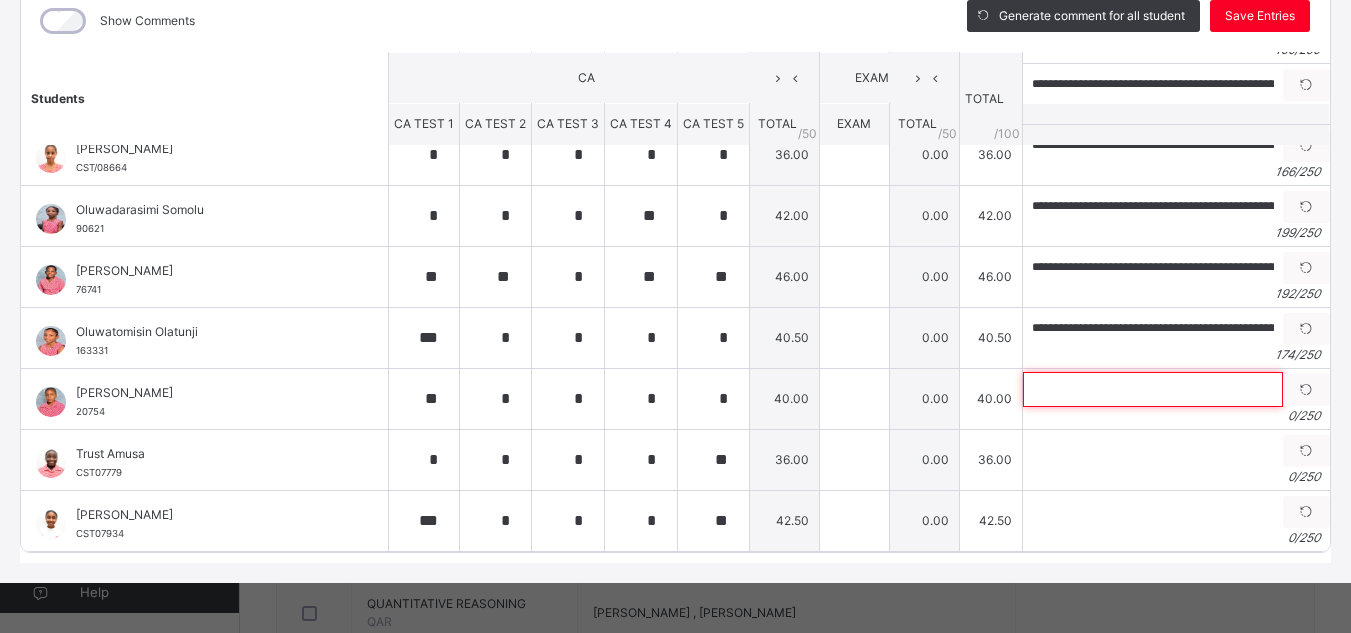 paste on "**********" 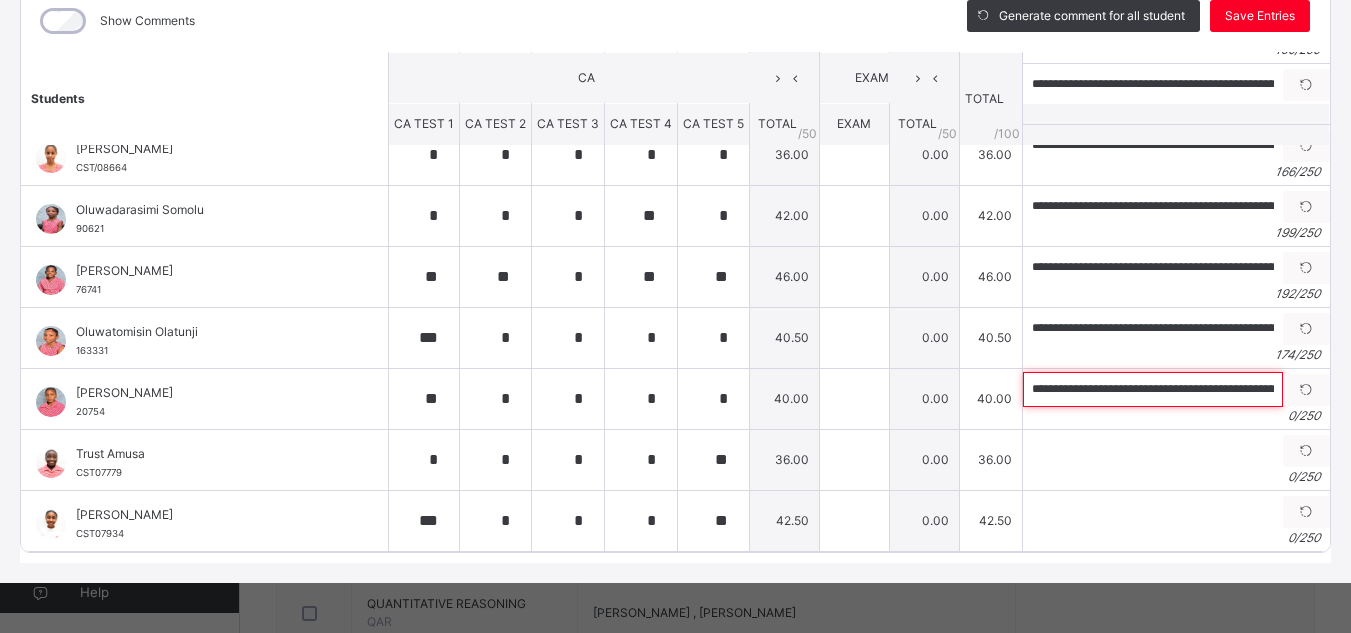 scroll, scrollTop: 0, scrollLeft: 836, axis: horizontal 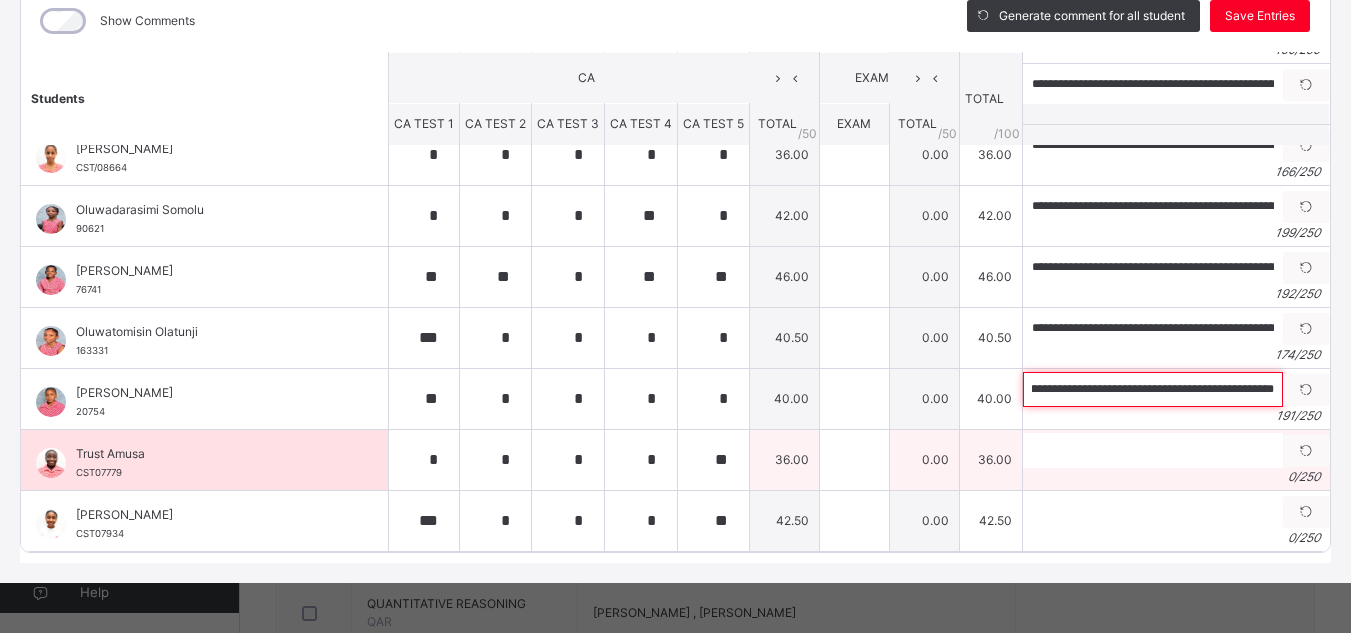 type on "**********" 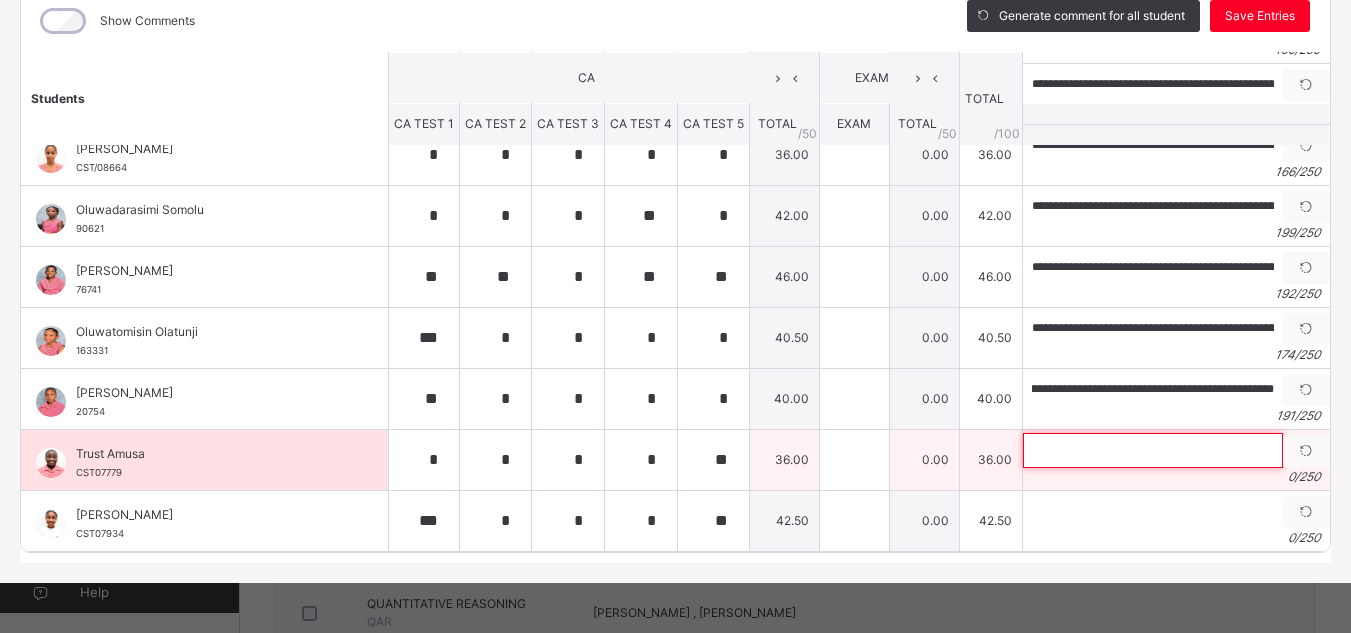 scroll, scrollTop: 0, scrollLeft: 0, axis: both 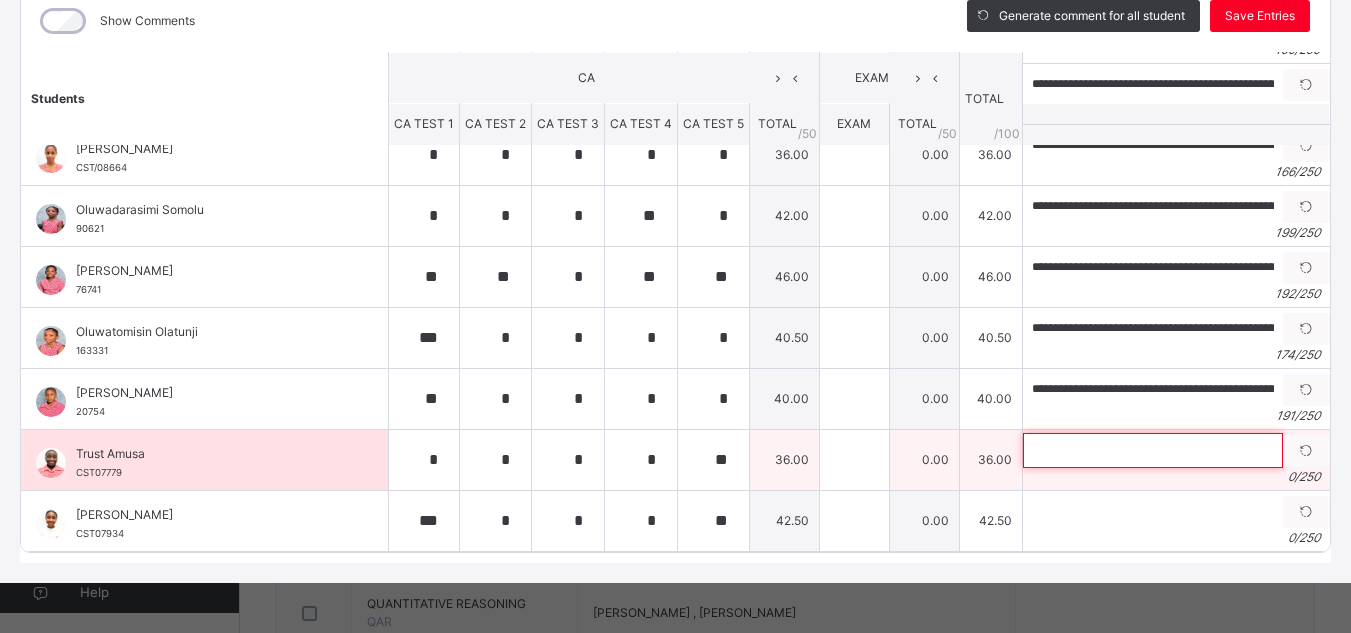 click at bounding box center (1153, 450) 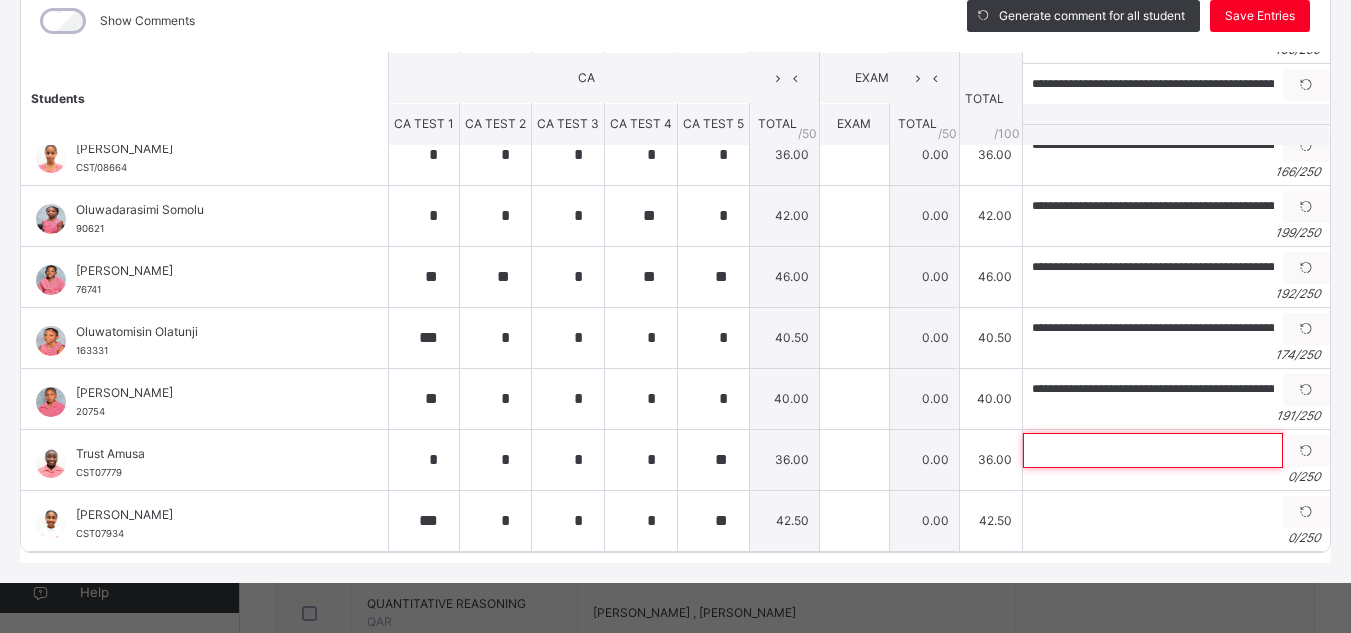 paste on "**********" 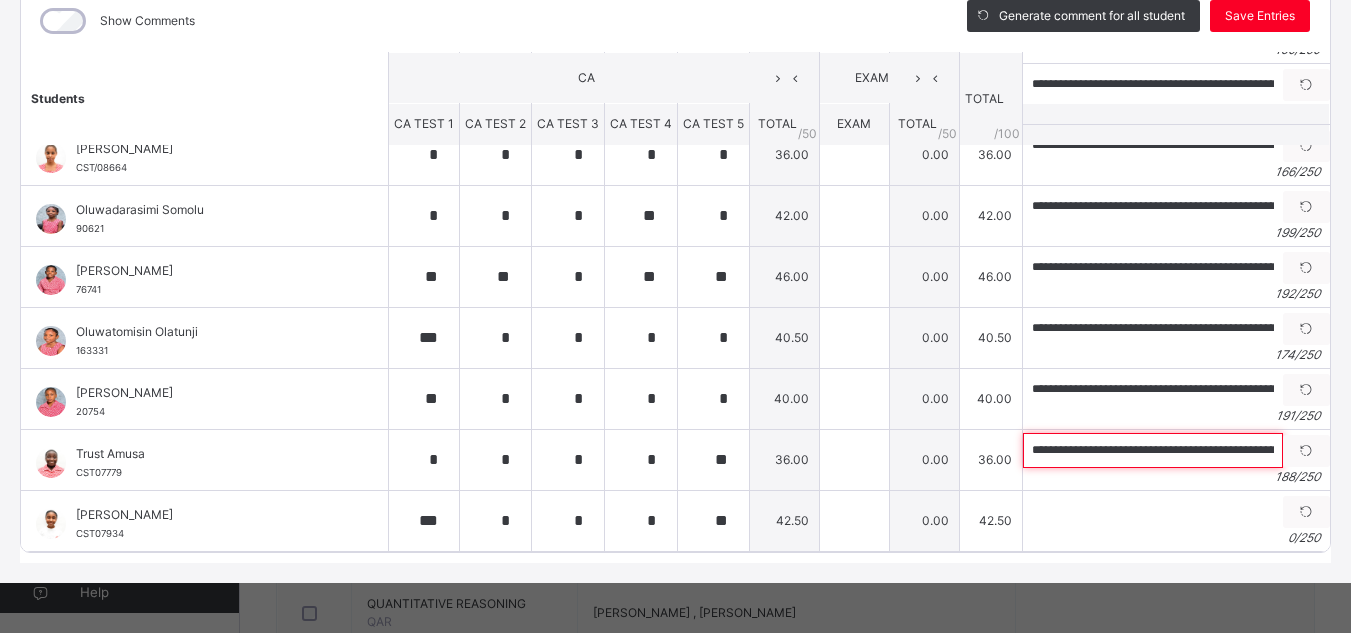 scroll, scrollTop: 0, scrollLeft: 809, axis: horizontal 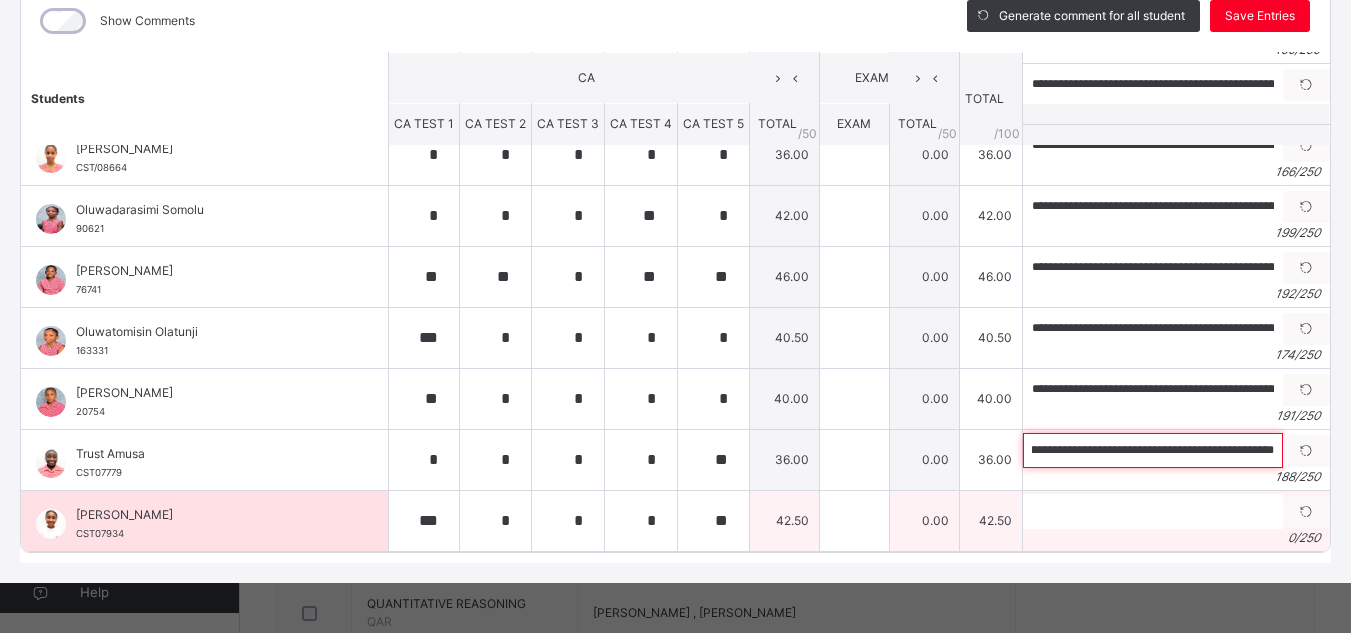 type on "**********" 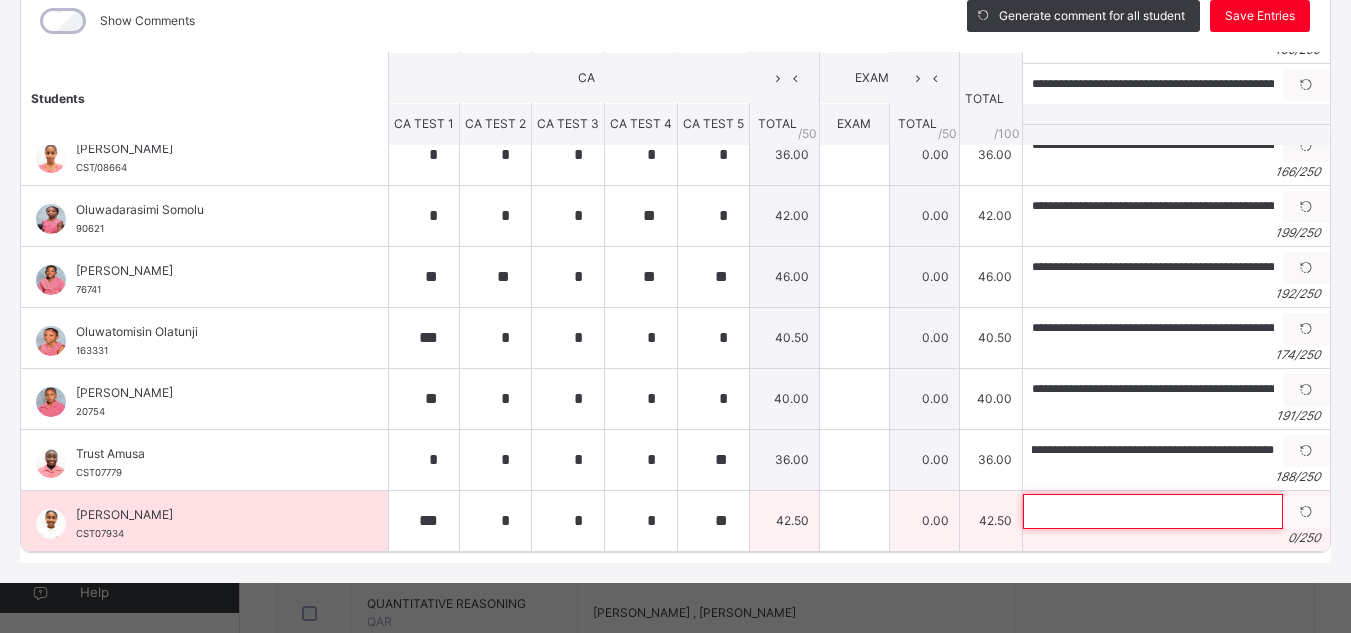 scroll, scrollTop: 0, scrollLeft: 0, axis: both 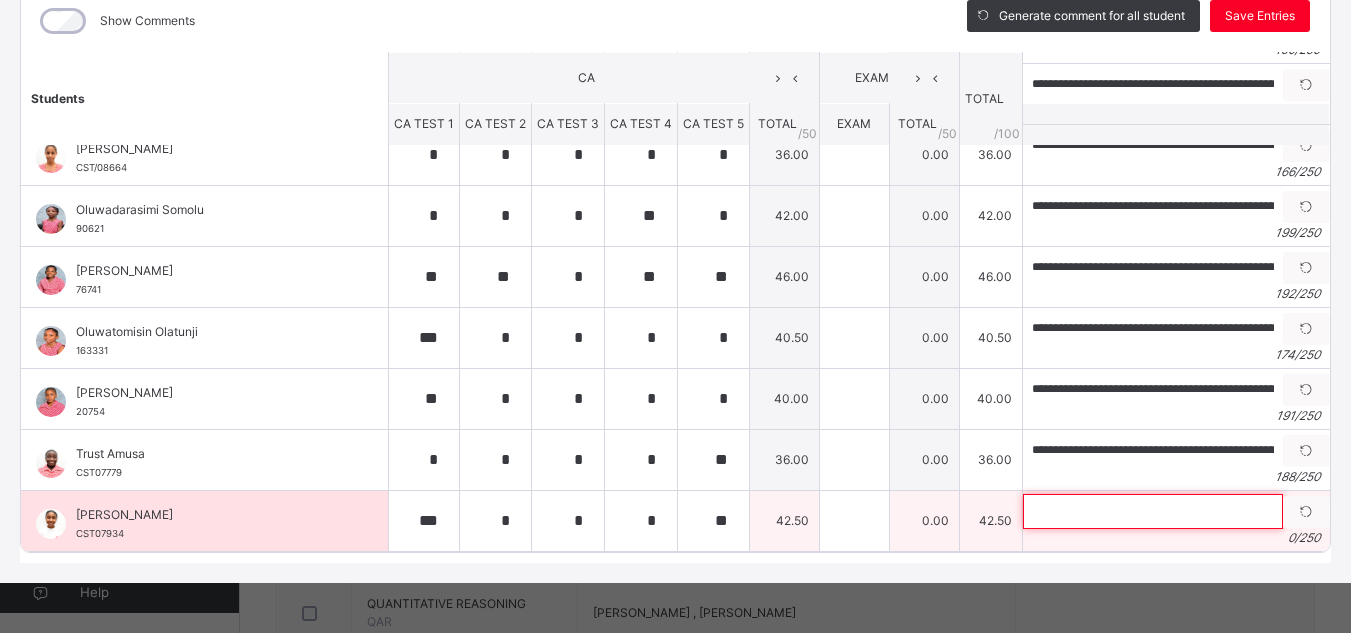 click at bounding box center (1153, 511) 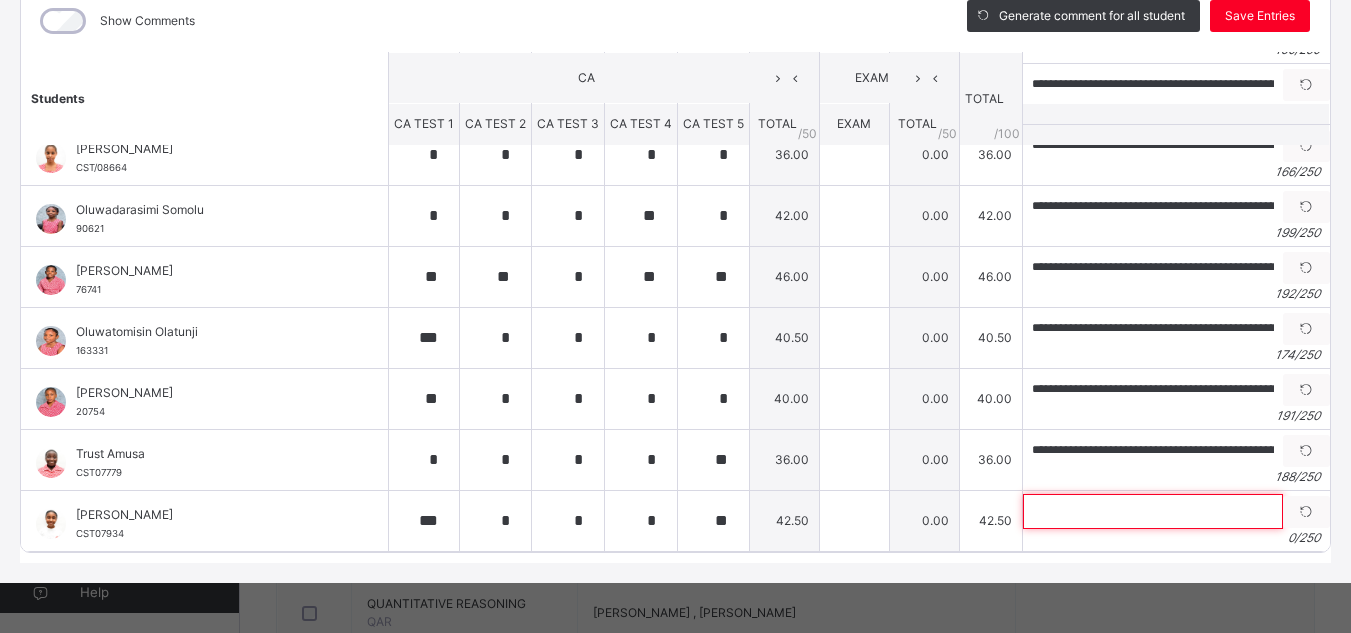 paste on "**********" 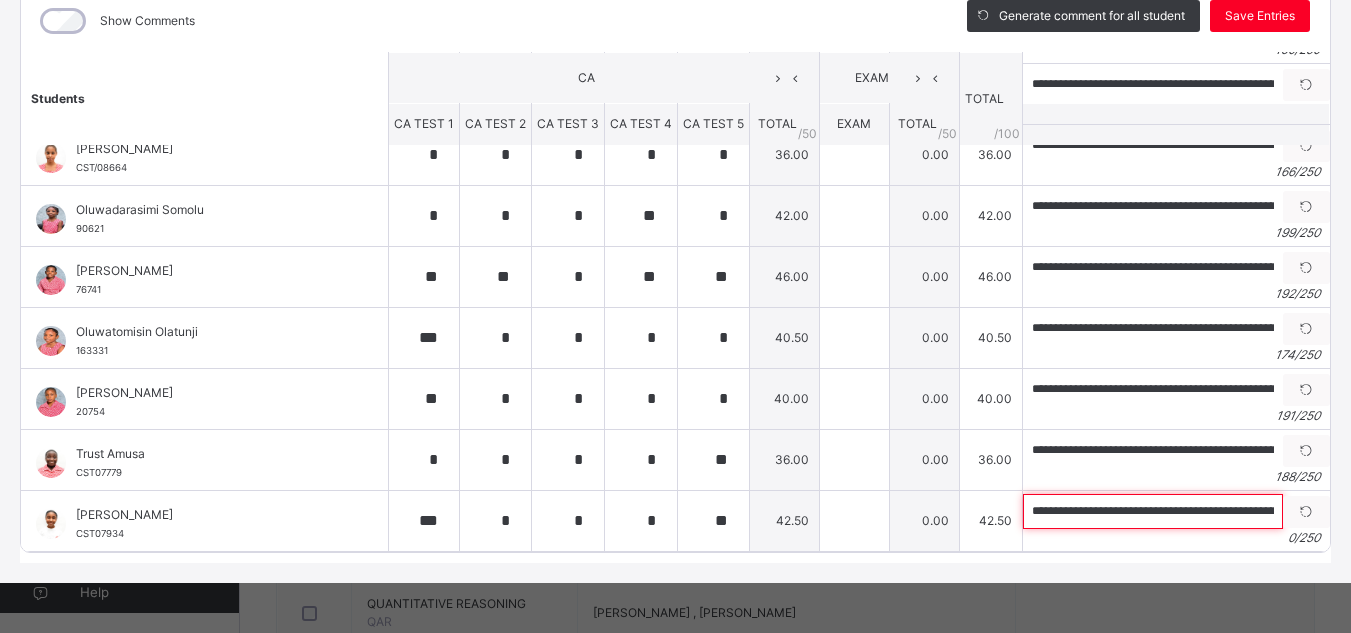 scroll, scrollTop: 0, scrollLeft: 562, axis: horizontal 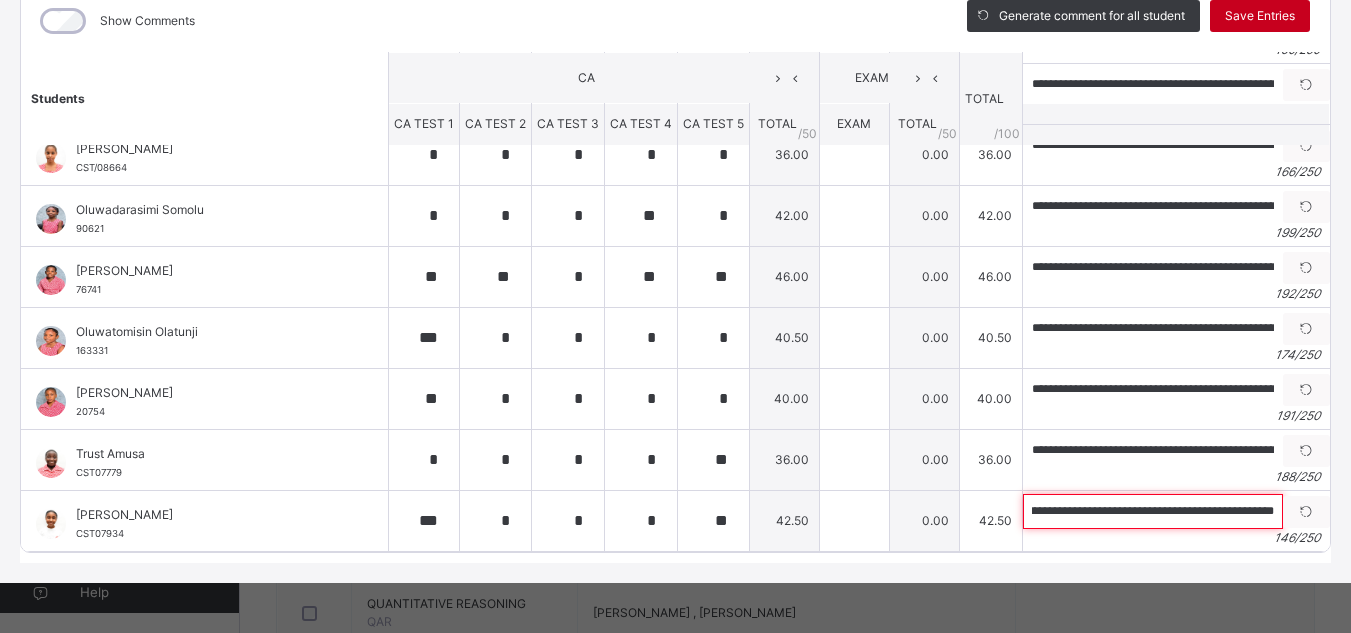 type on "**********" 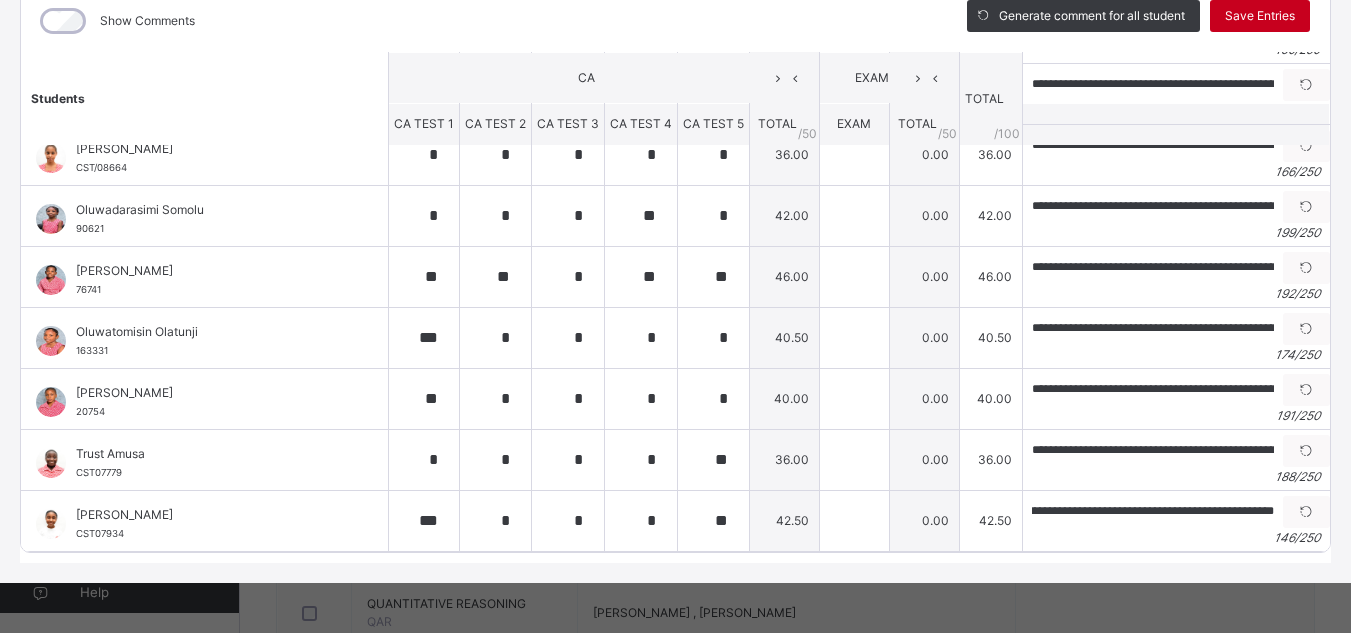 scroll, scrollTop: 0, scrollLeft: 0, axis: both 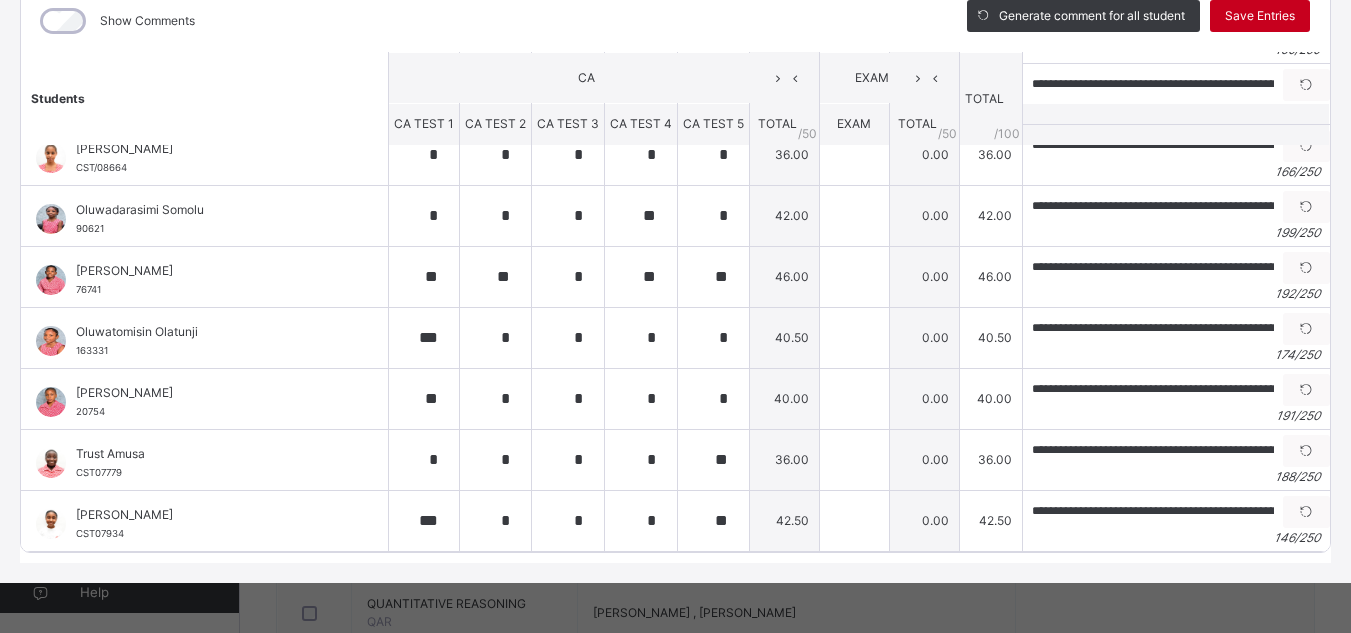 click on "Save Entries" at bounding box center (1260, 16) 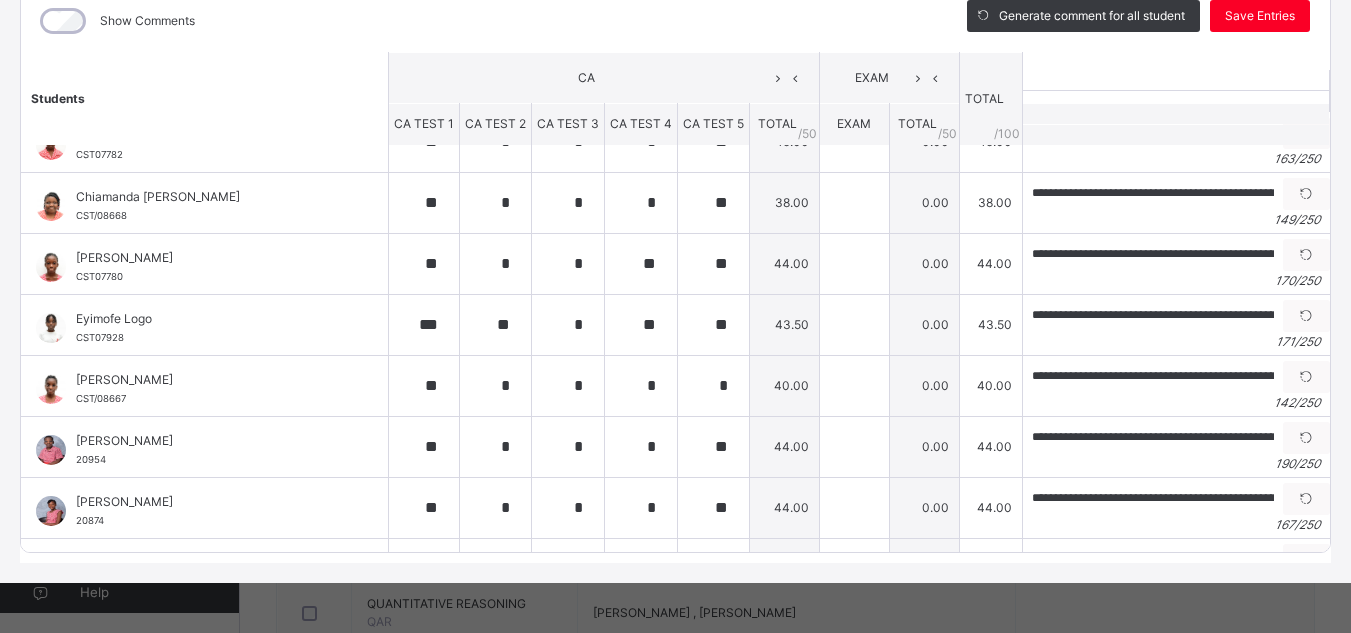scroll, scrollTop: 0, scrollLeft: 0, axis: both 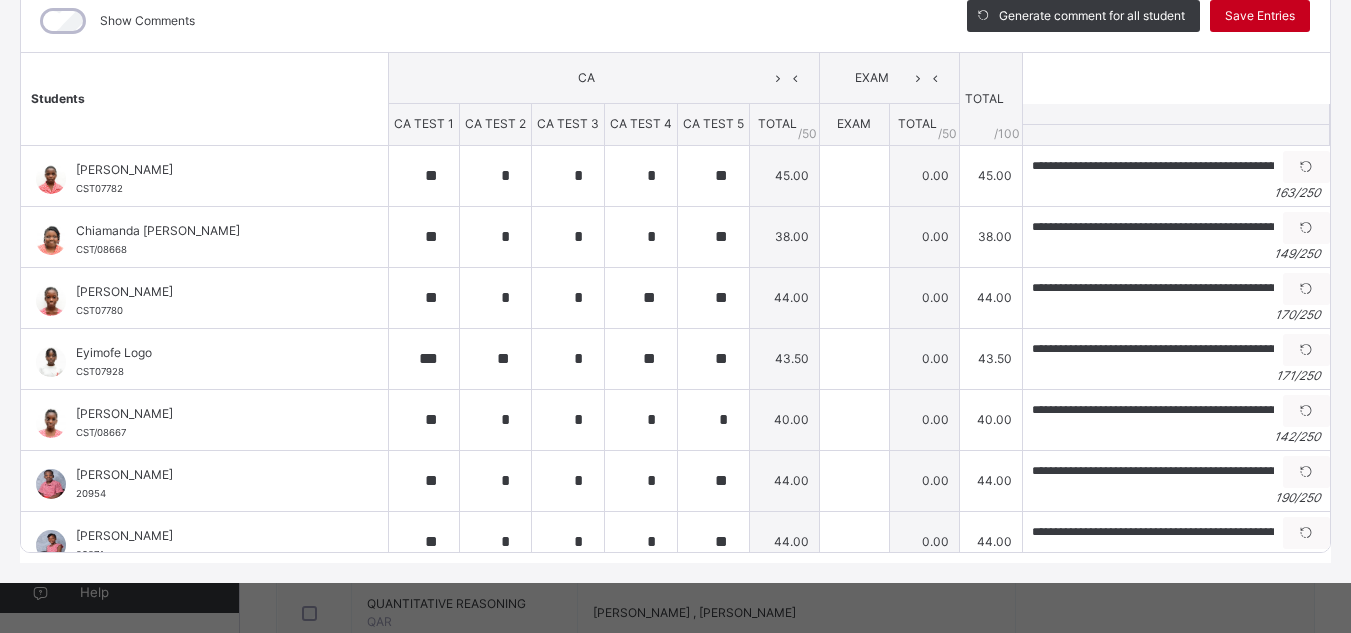 click on "Save Entries" at bounding box center (1260, 16) 